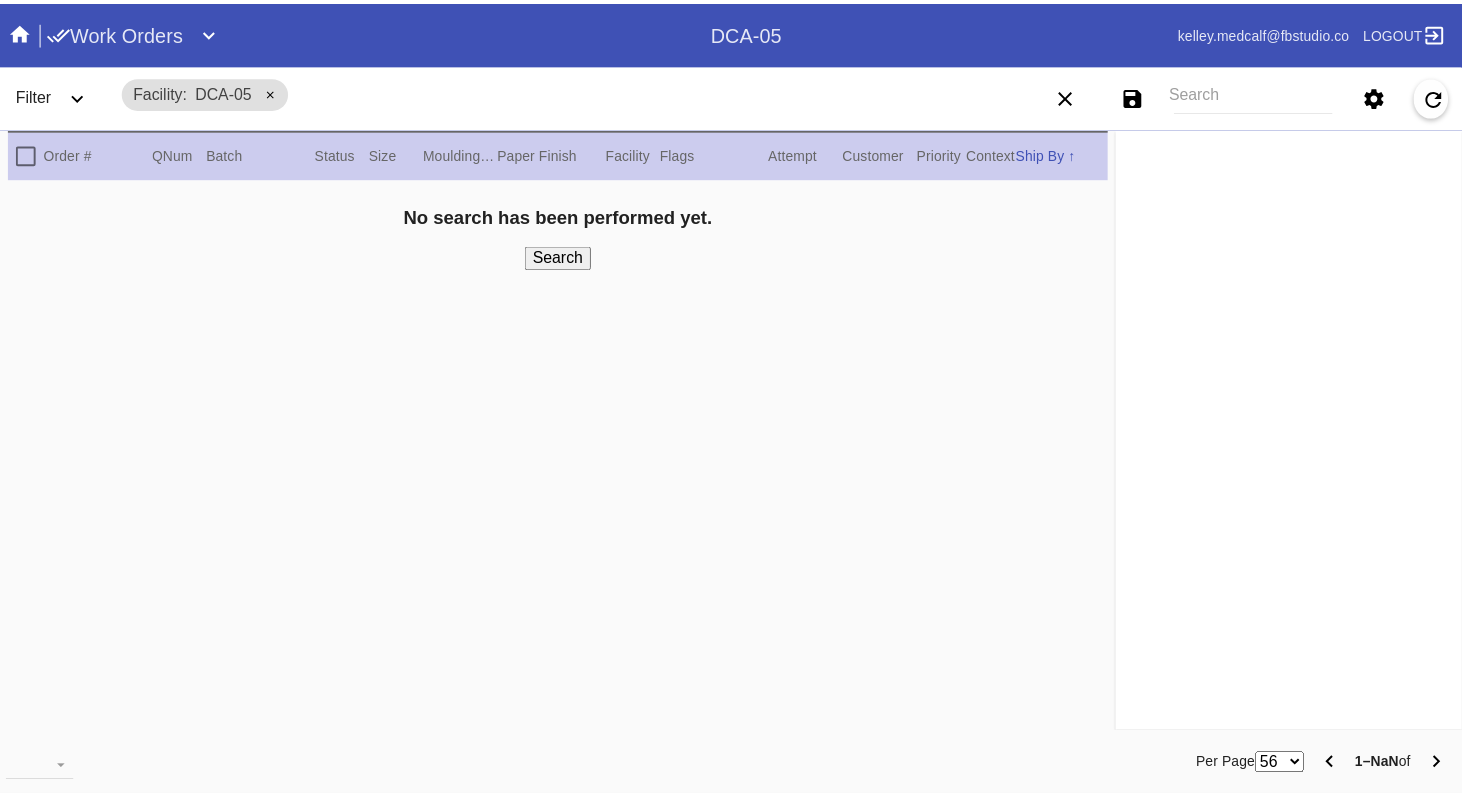 scroll, scrollTop: 0, scrollLeft: 0, axis: both 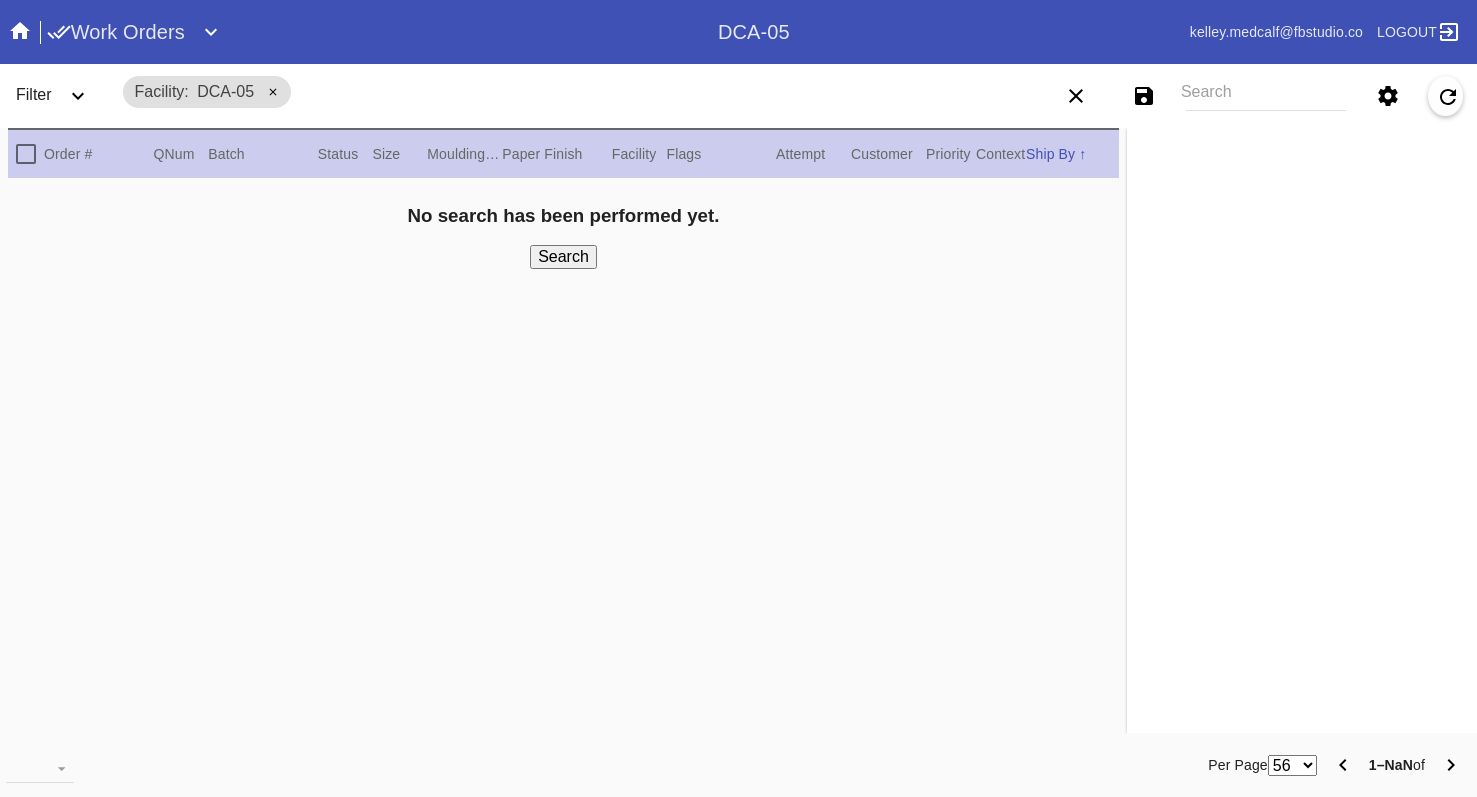 click on "No search has been performed yet. Search" at bounding box center [563, 458] 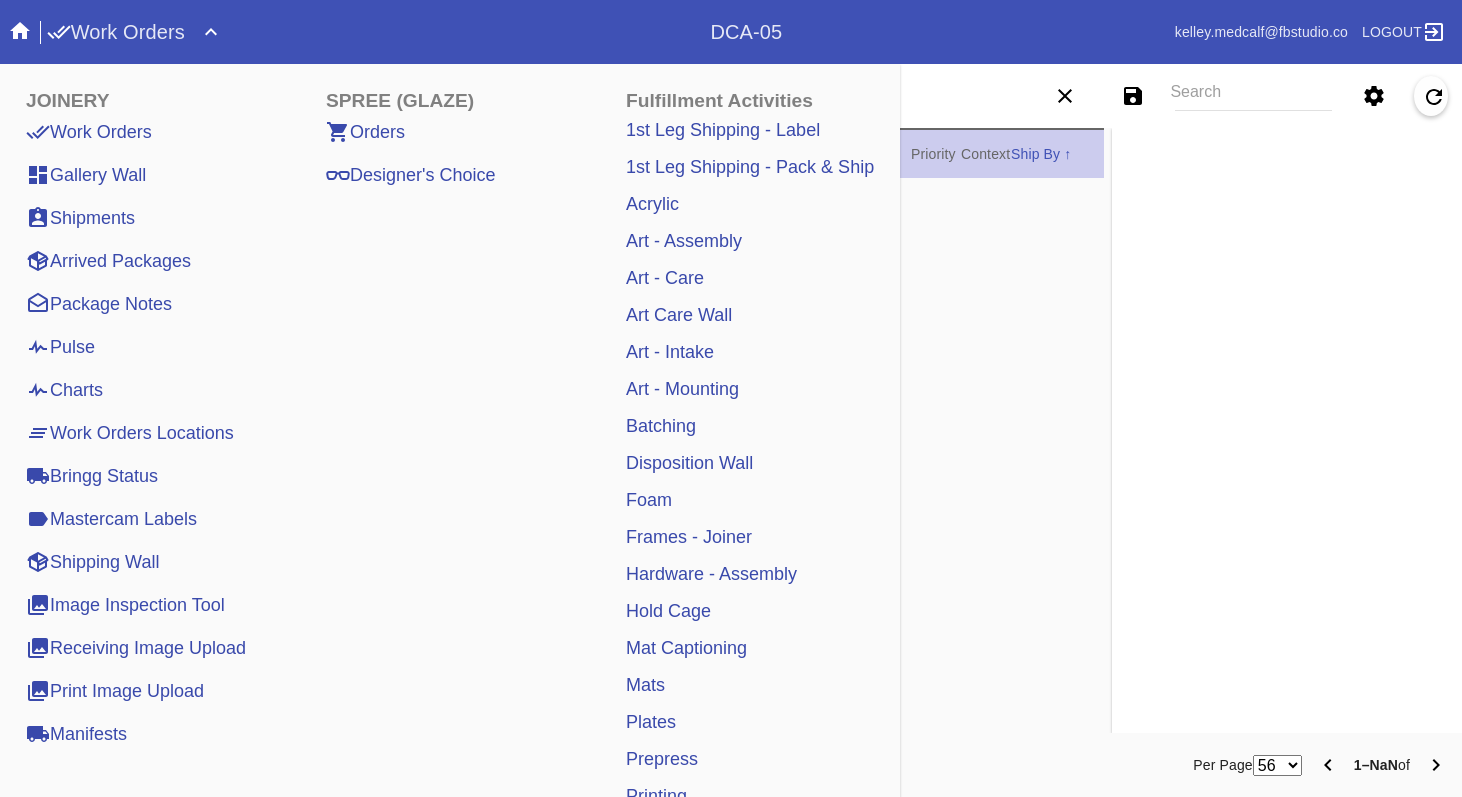 click on "Select a Work Order Print  ·  View Images  ·  Framing Spec  ·  Ship  ·  Update   Refetch Artwork ·  Location History " x "                                 Order: Line Item: Item Name: Work Order: Batch: Ship Group Schedule Work (Beta) Facility: RFID:
Assign RFID
Special Instructions on Order: Line Item Instructions: Processing Instructions: Work Order Instructions: Framing Specification Instructions: Ordered: 2nd leg: Art recv'd: Ship by Date: Workable on Date: Get-it-by Date: Ship to Store: No Workcell Schedule Shipping:   ,   Billing:   ,   Change Shipping Address You can only change the shipping address before the Work Order is shipped. Shipping Address set on Work Order Override Ship via ITS
Customer Selections Frame / Mat:  /  Width × Height: " × " WO Instructions (STUDIO ONLY) Frame Mat Mat Acrylic - ACRY01 Black - BL42 Blush - BW9571C" at bounding box center (1287, 430) 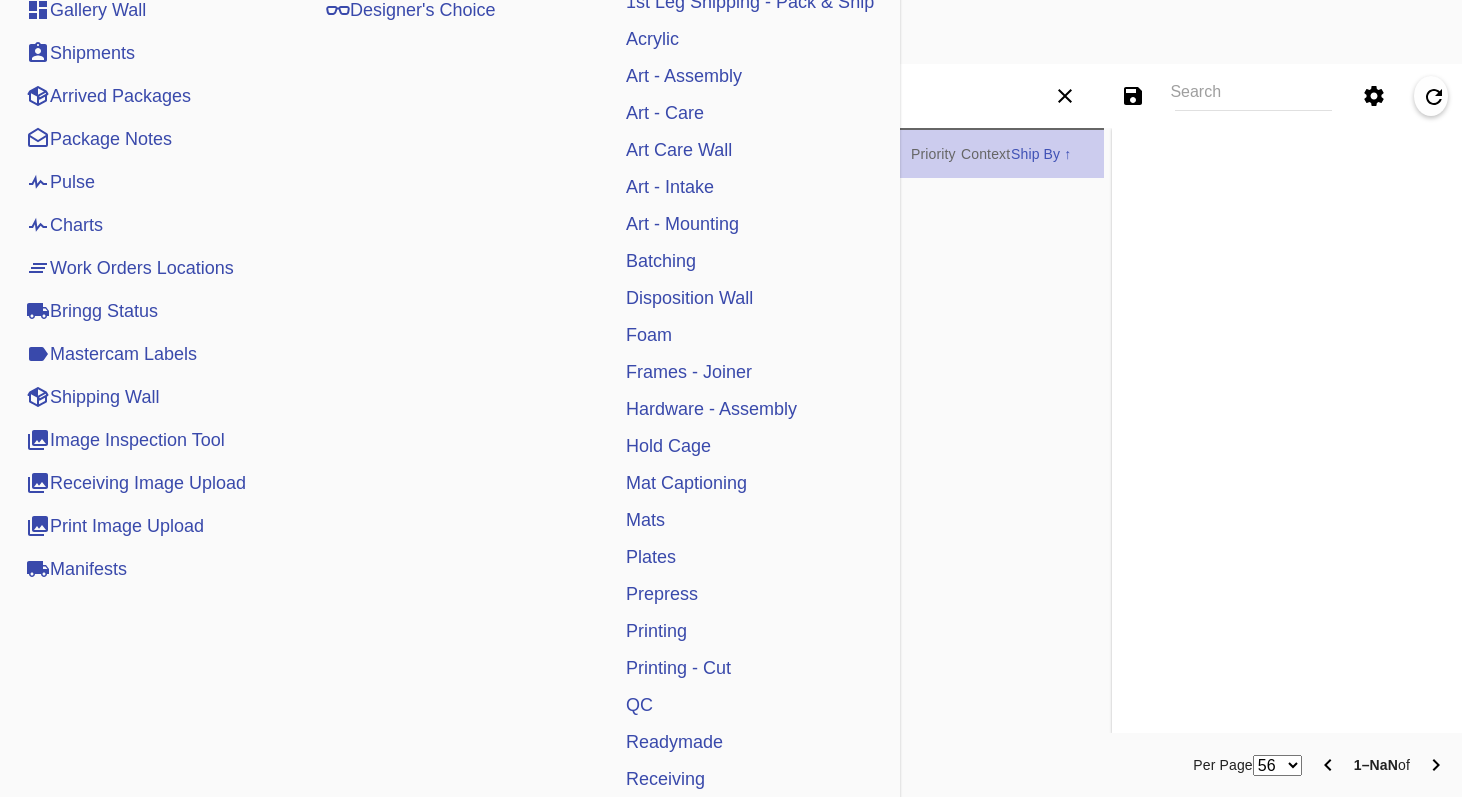 scroll, scrollTop: 473, scrollLeft: 0, axis: vertical 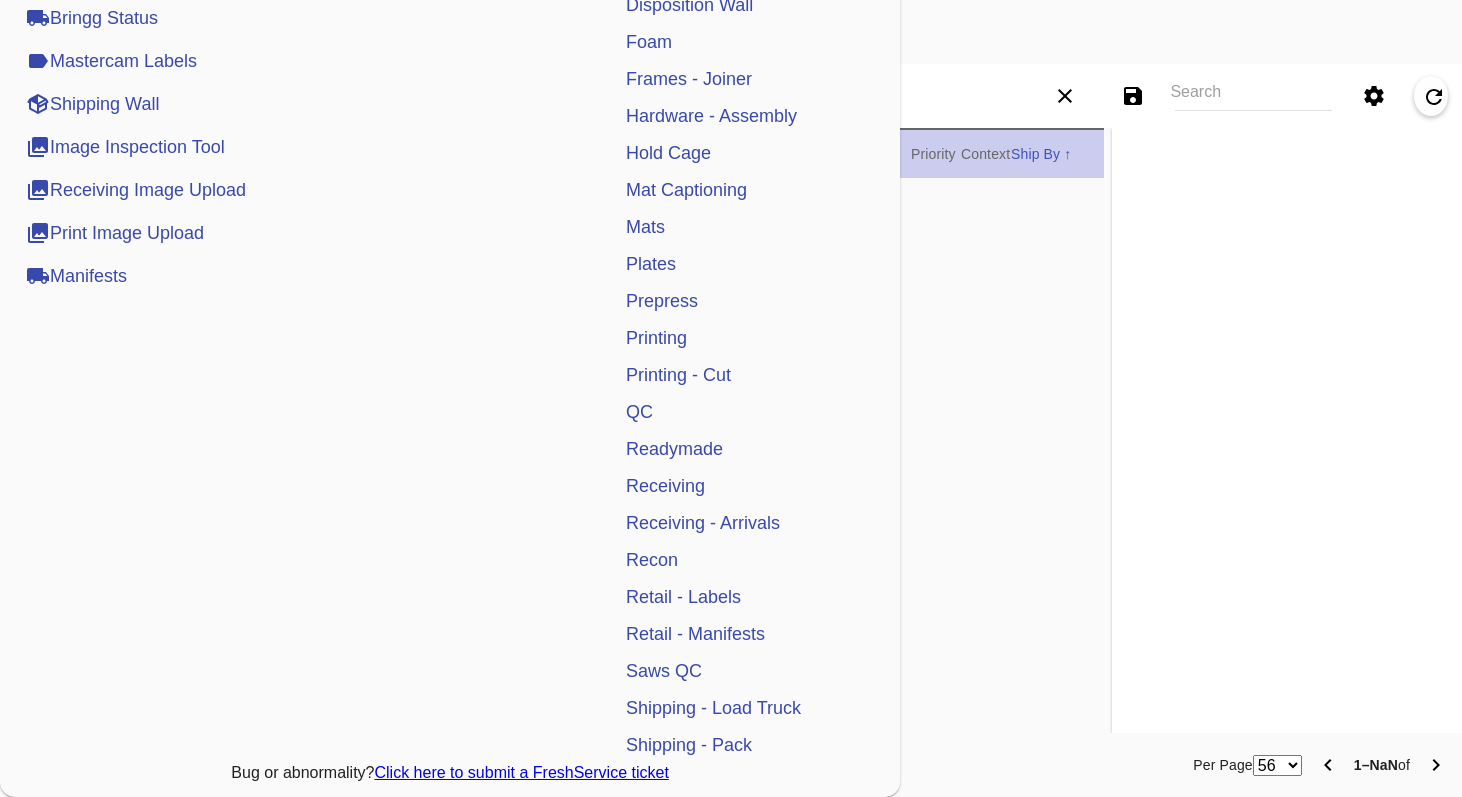 click on "Receiving" at bounding box center [665, 486] 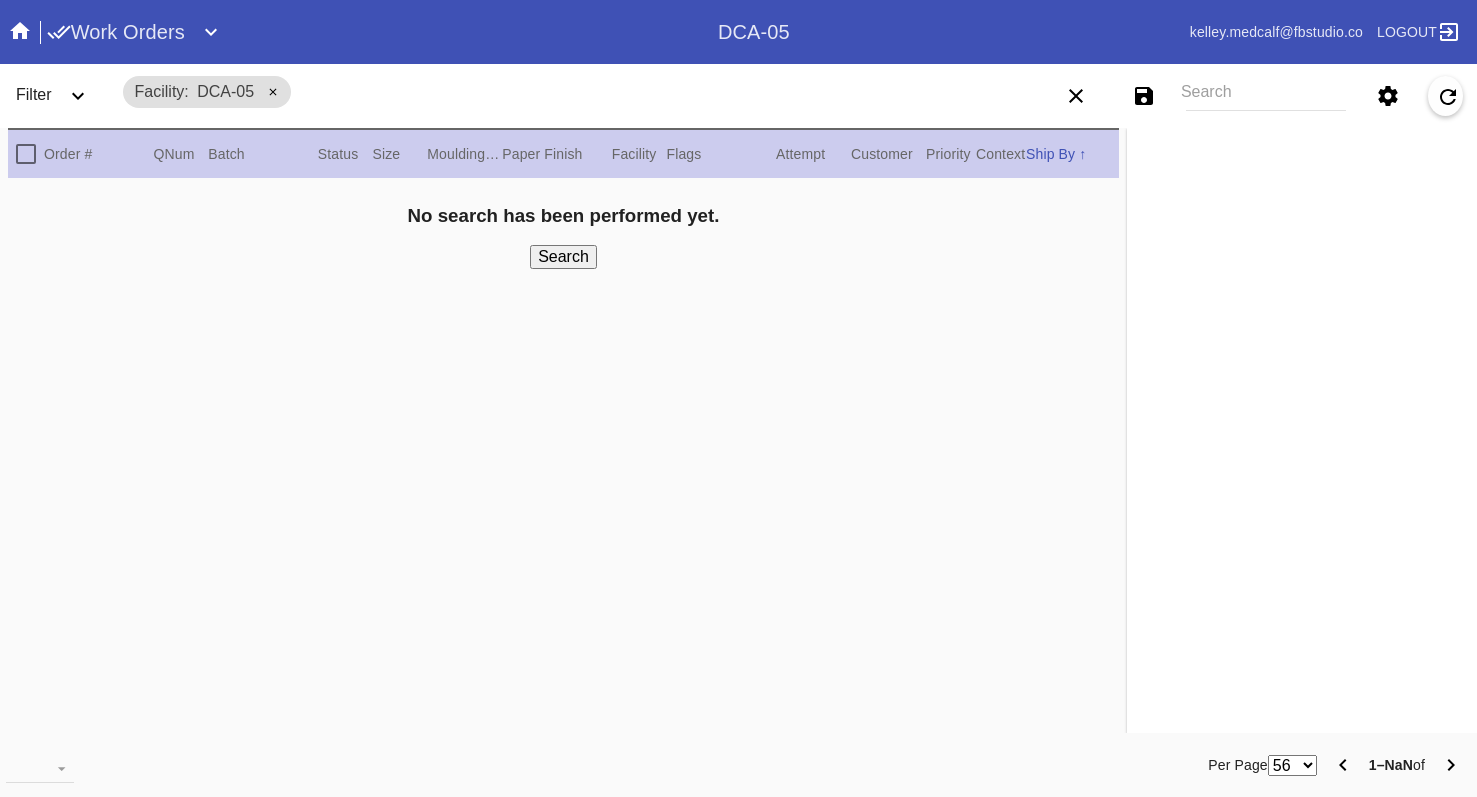 scroll, scrollTop: 0, scrollLeft: 0, axis: both 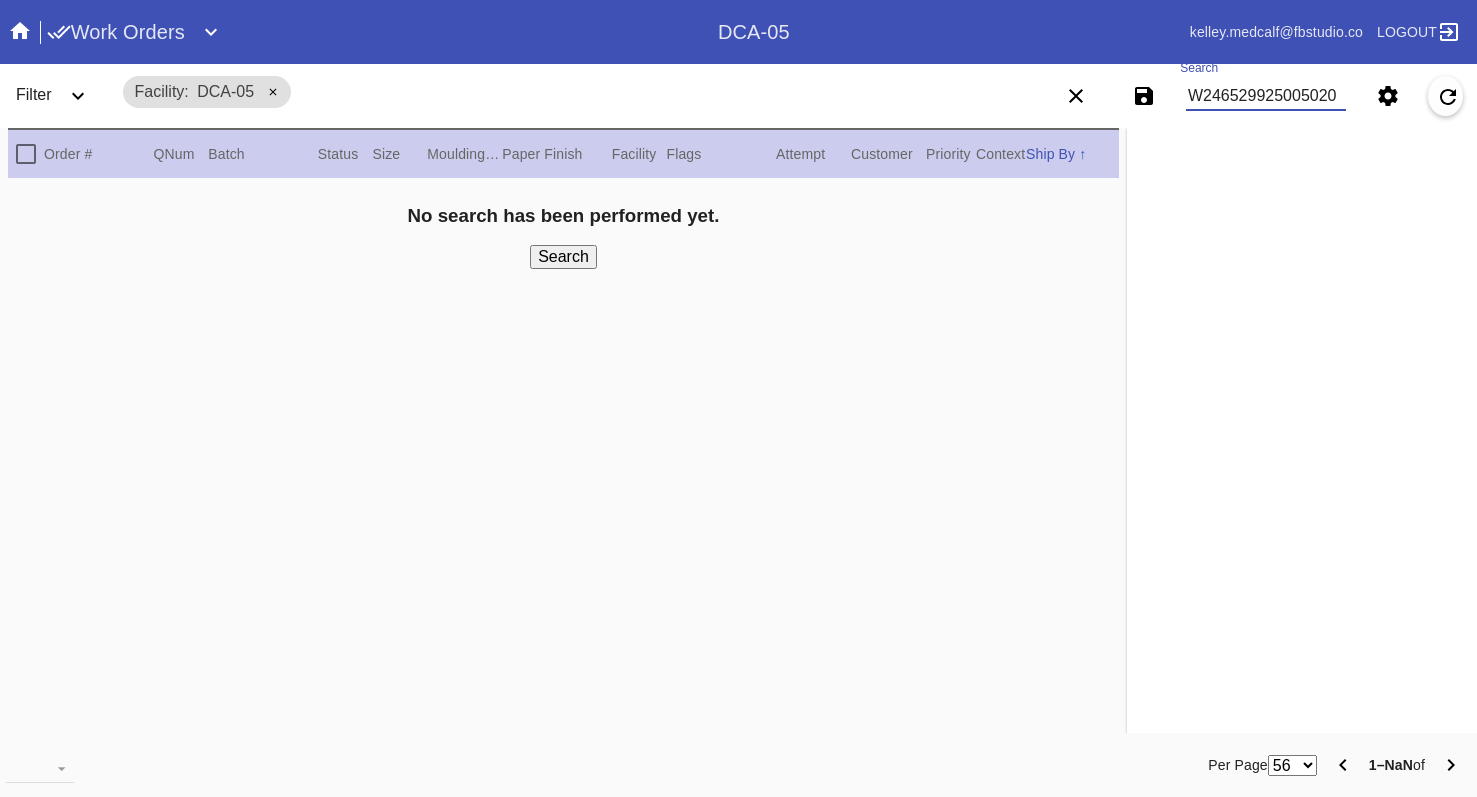 type on "W246529925005020" 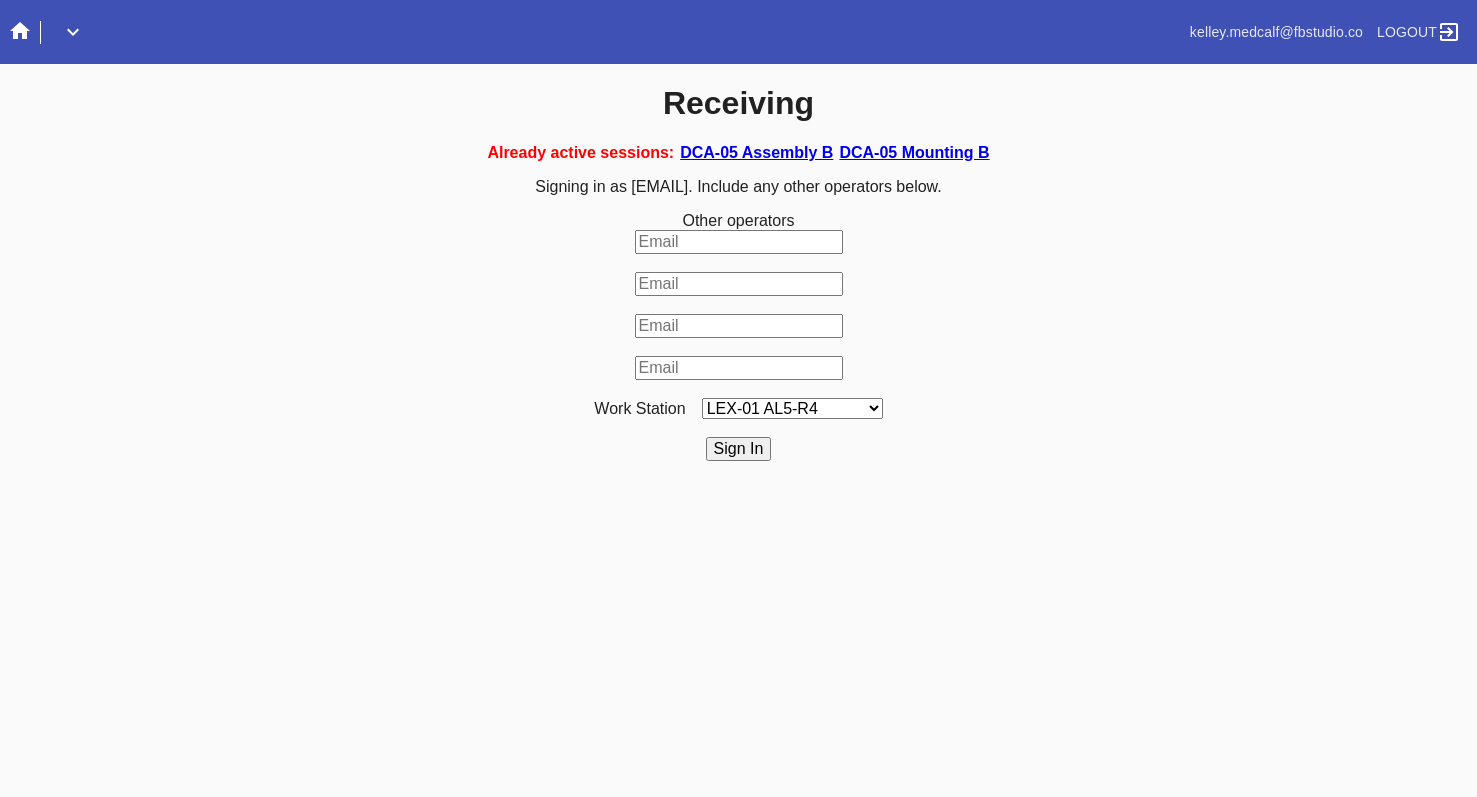 scroll, scrollTop: 0, scrollLeft: 0, axis: both 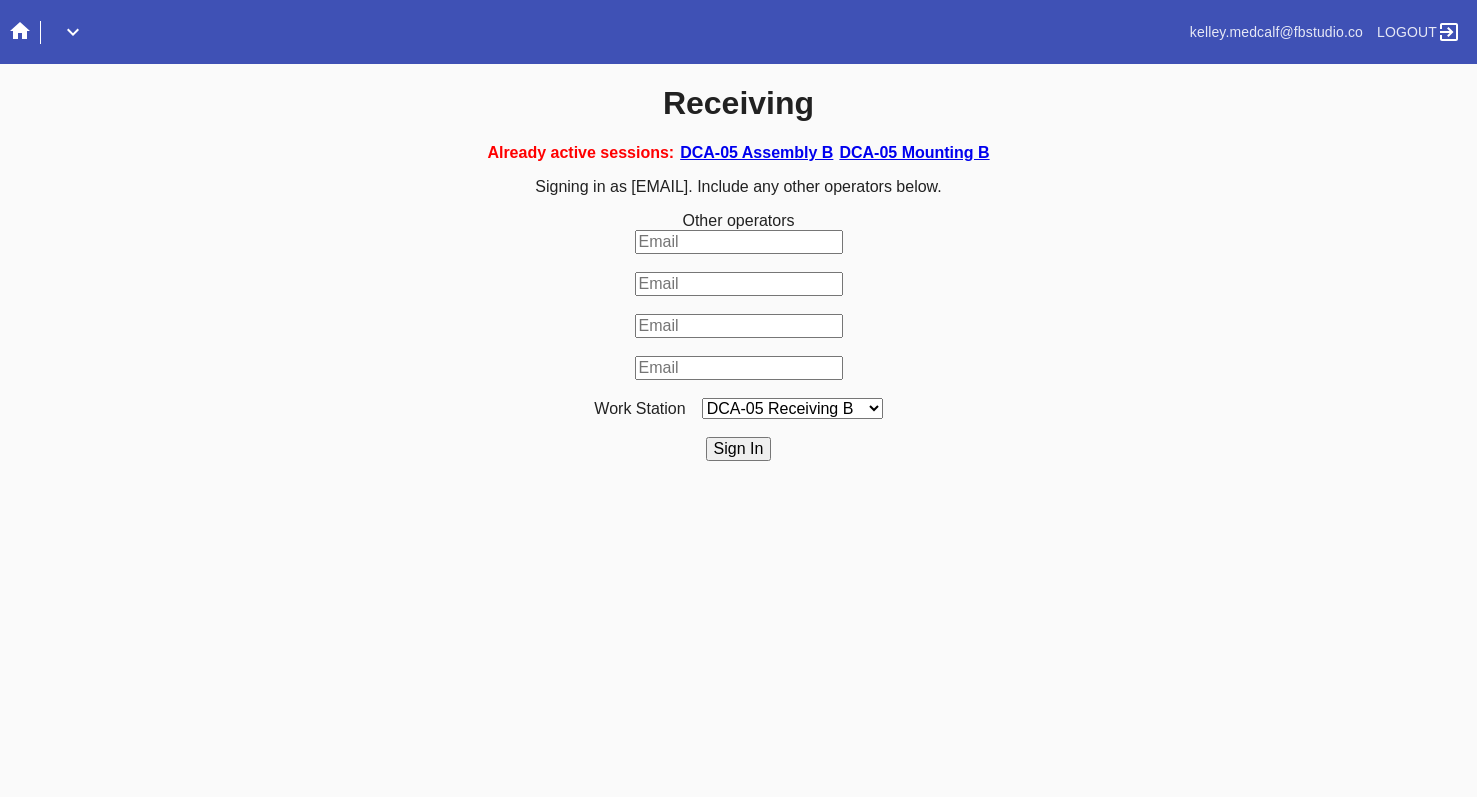 click on "LEX-01 AL5-R4
LEX-01 AL1-R1
LEX-01 AL5-R2
LEX-01 AL5-R5
LAS-01 Art Cell 4 - R1
LEX-01 AL1-R2
LEX-01 AL1-R3
LEX-01 AL5-R3
LEX-01 AL5-R6
LEX-01 AL1-R4
LEX-01 AC1-R1
LAS-01 Art Cell 1 - R1
LEX-01 AL4-R1
LEX-01 AC2-R1
LEX-01 AL4-R2
LEX-01 AC3-R1
LAS-01 Art Cell 5 - R1
LEX-01 AC4-R1
LAS-01 Art Cell 2 - R1
LAS-01 Art Cell 6 - R1
LAS-01 Art Cell 8 - R1
LEX-01 AL2-R1
LAS-01 Art Cell 3 - R1
DCA-05 Receiving A
DCA-05 Receiving B
DCA-05 Receiving C
DCA-05 Receiving D
LEX-01 AL2-R2
DCA-05 Receiving E
DCA-05 Receiving F
DCA-05 Receiving G
DCA-05 Receiving H
LAS-01 Art Cell 7 - R1
LEX-01 AL3-R1
LEX-01 AL3-R2
LEX-01 AL3-R3
LEX-01 AL3-R4
LEX-01 AL5-R1" at bounding box center [792, 408] 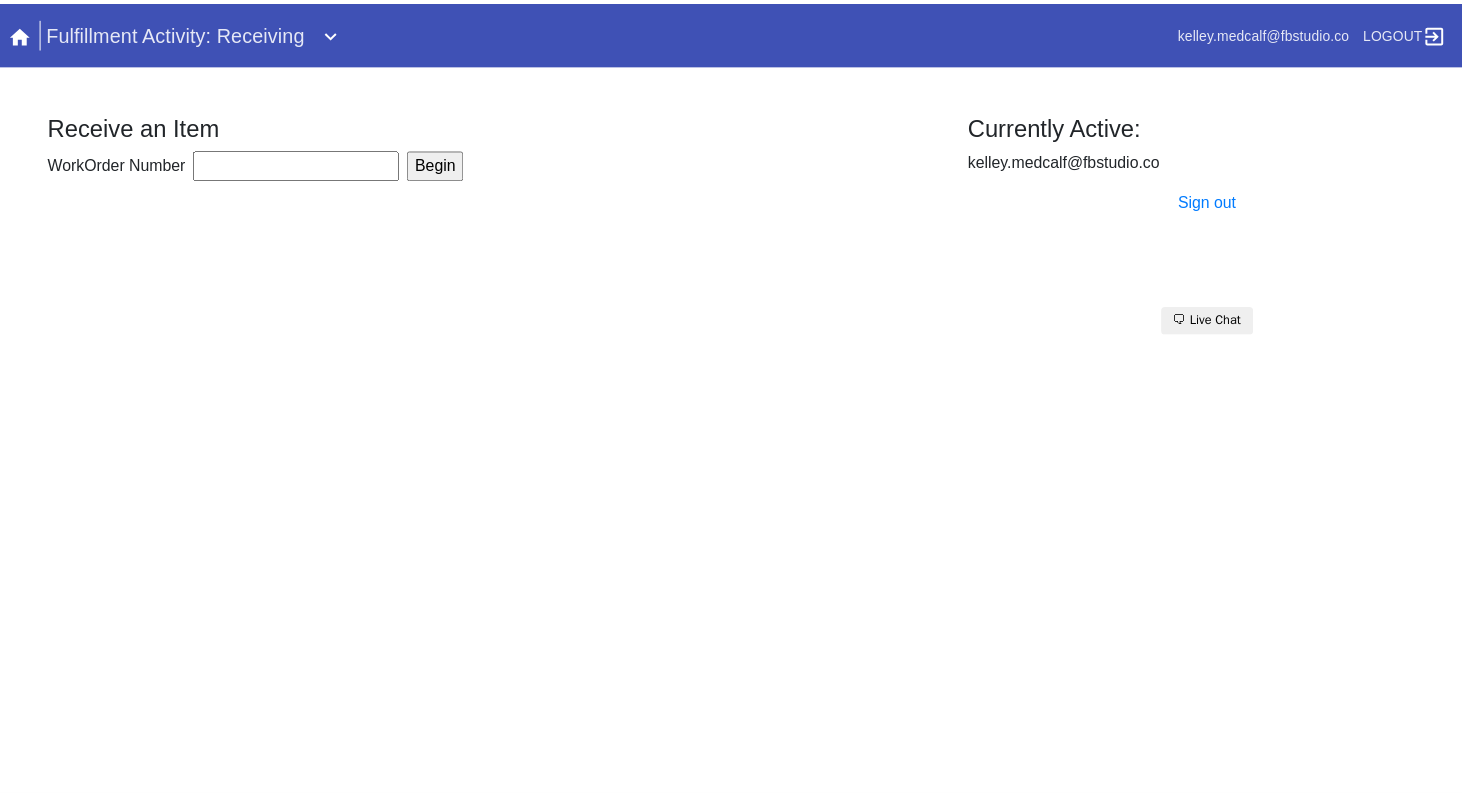 scroll, scrollTop: 0, scrollLeft: 0, axis: both 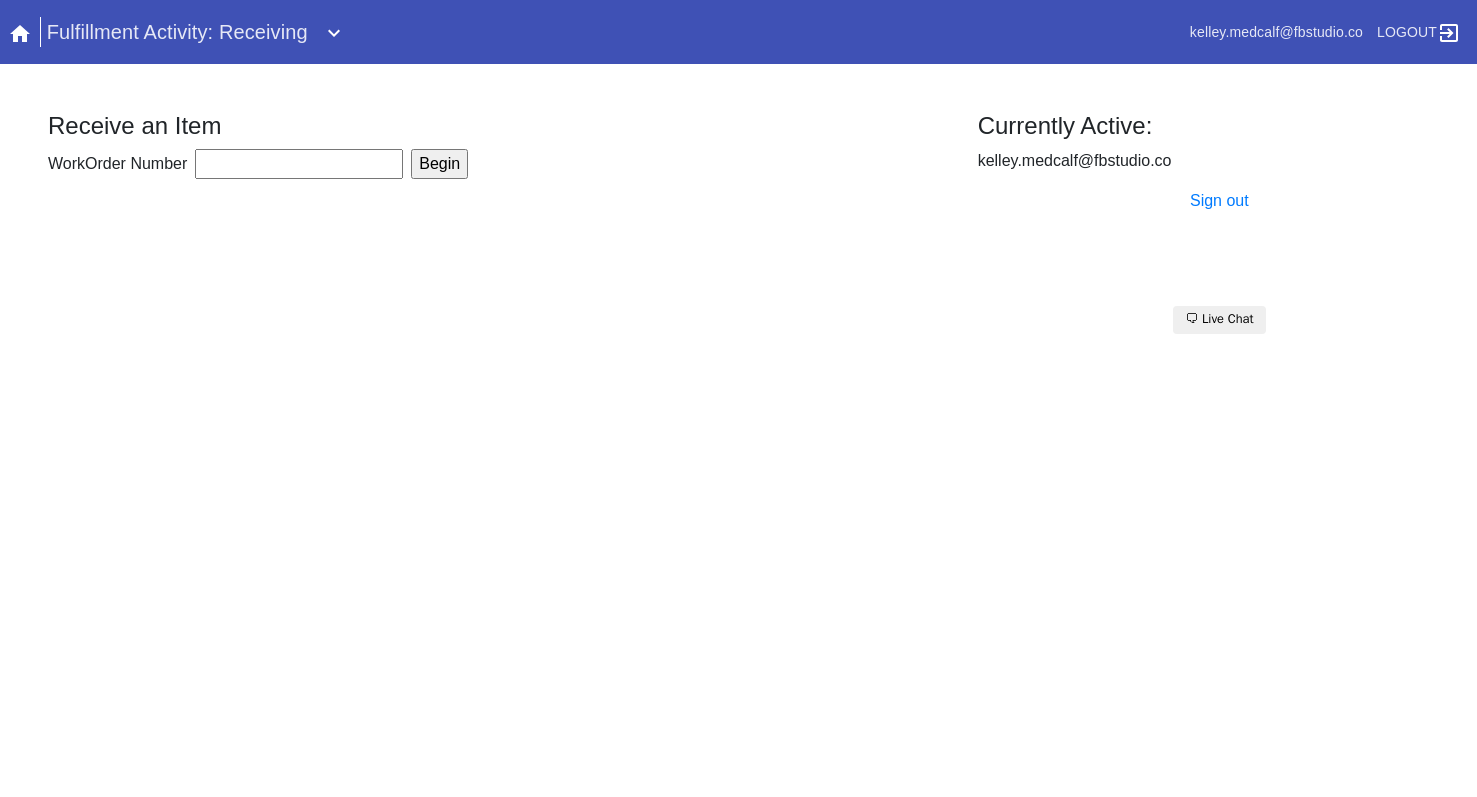 click on "Fulfillment Activity: Receiving" at bounding box center [177, 32] 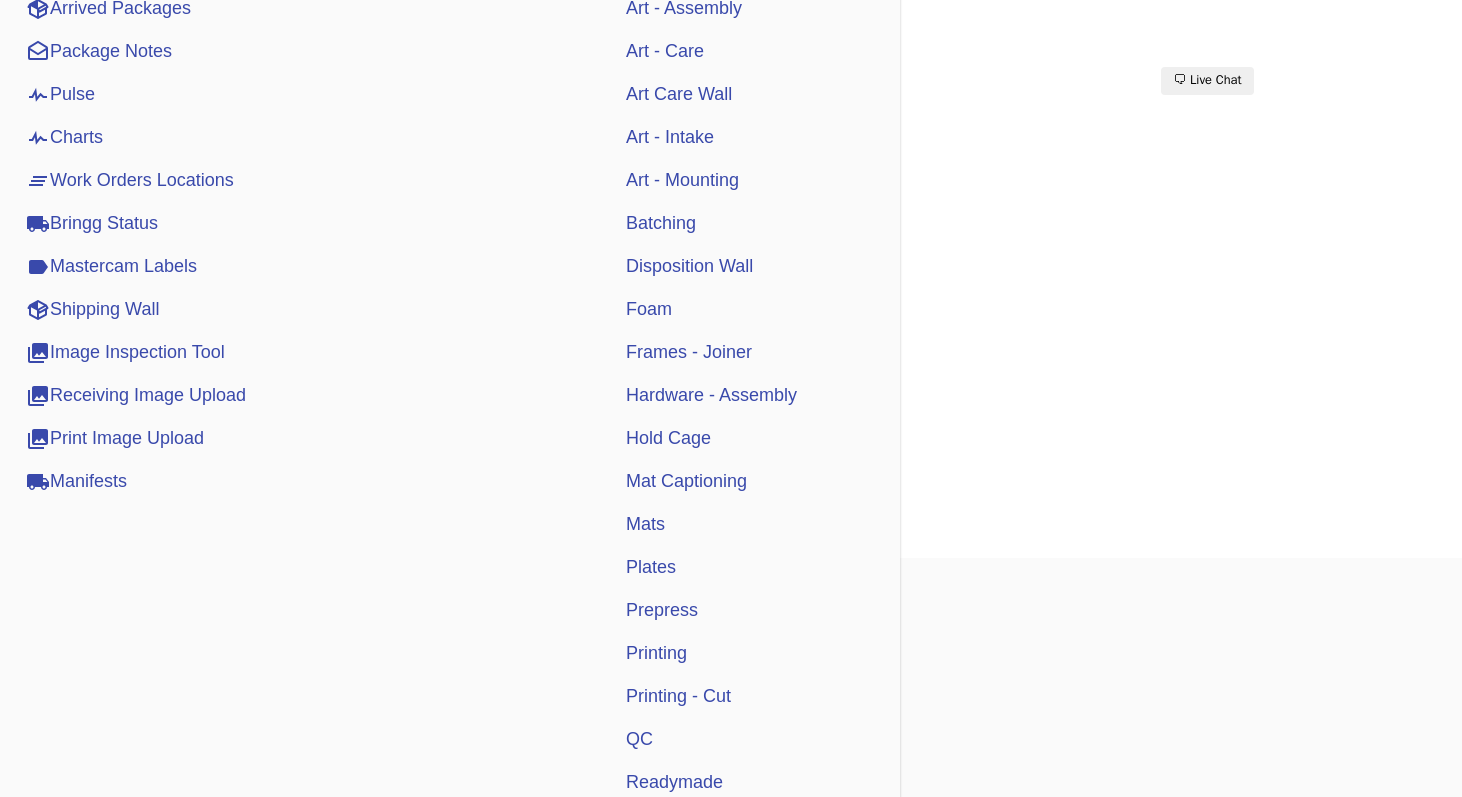 scroll, scrollTop: 644, scrollLeft: 0, axis: vertical 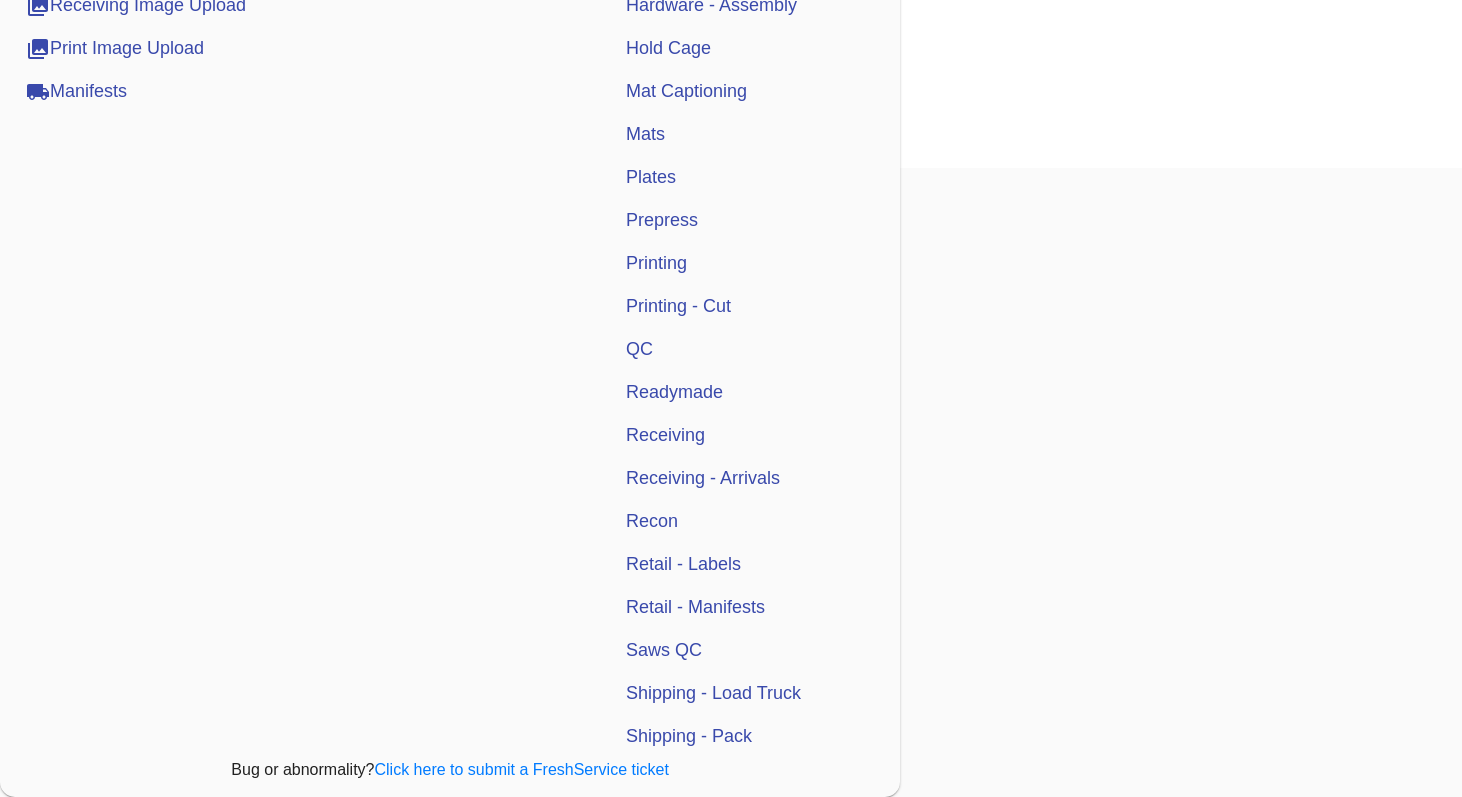 click on "QC" at bounding box center (639, 349) 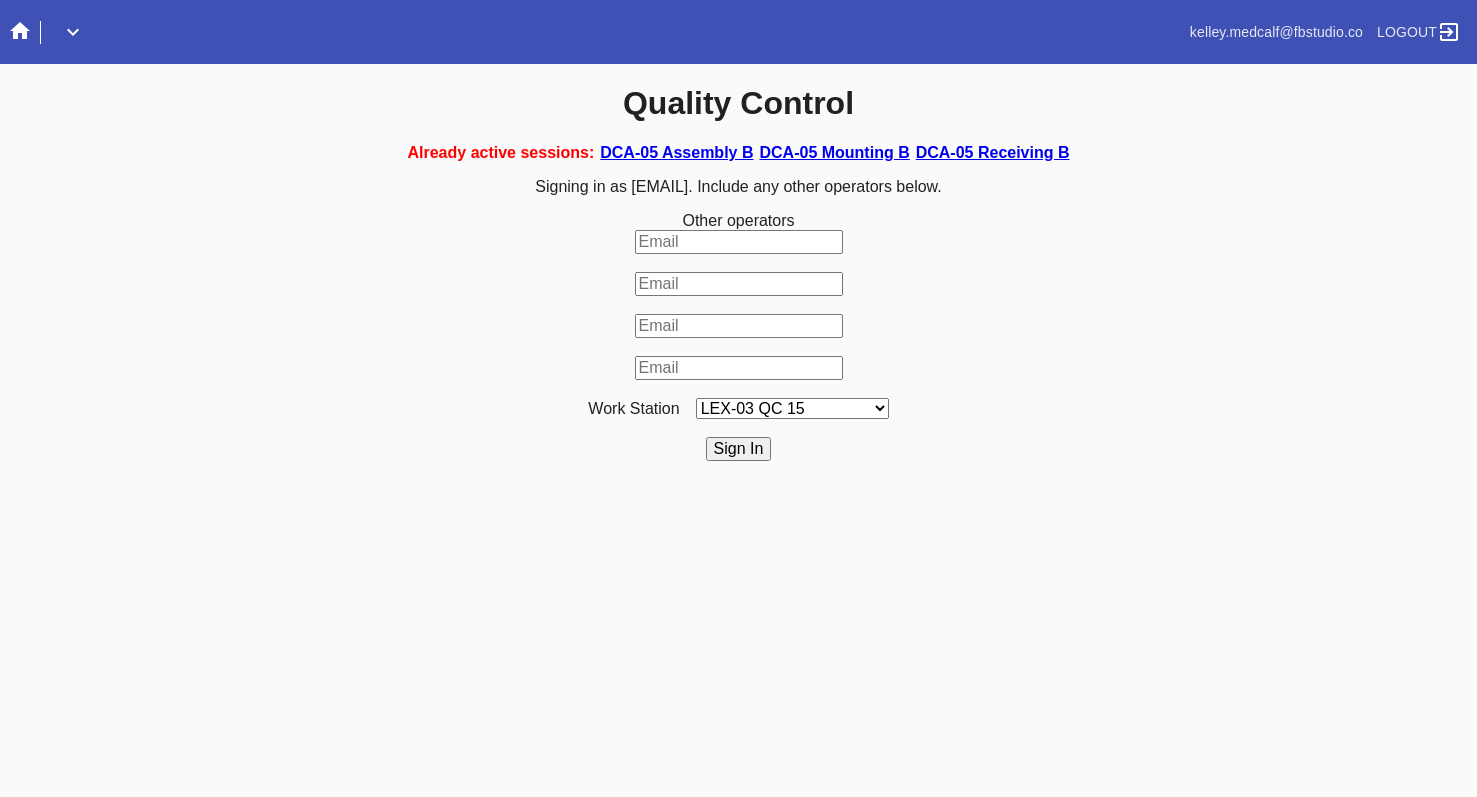 scroll, scrollTop: 0, scrollLeft: 0, axis: both 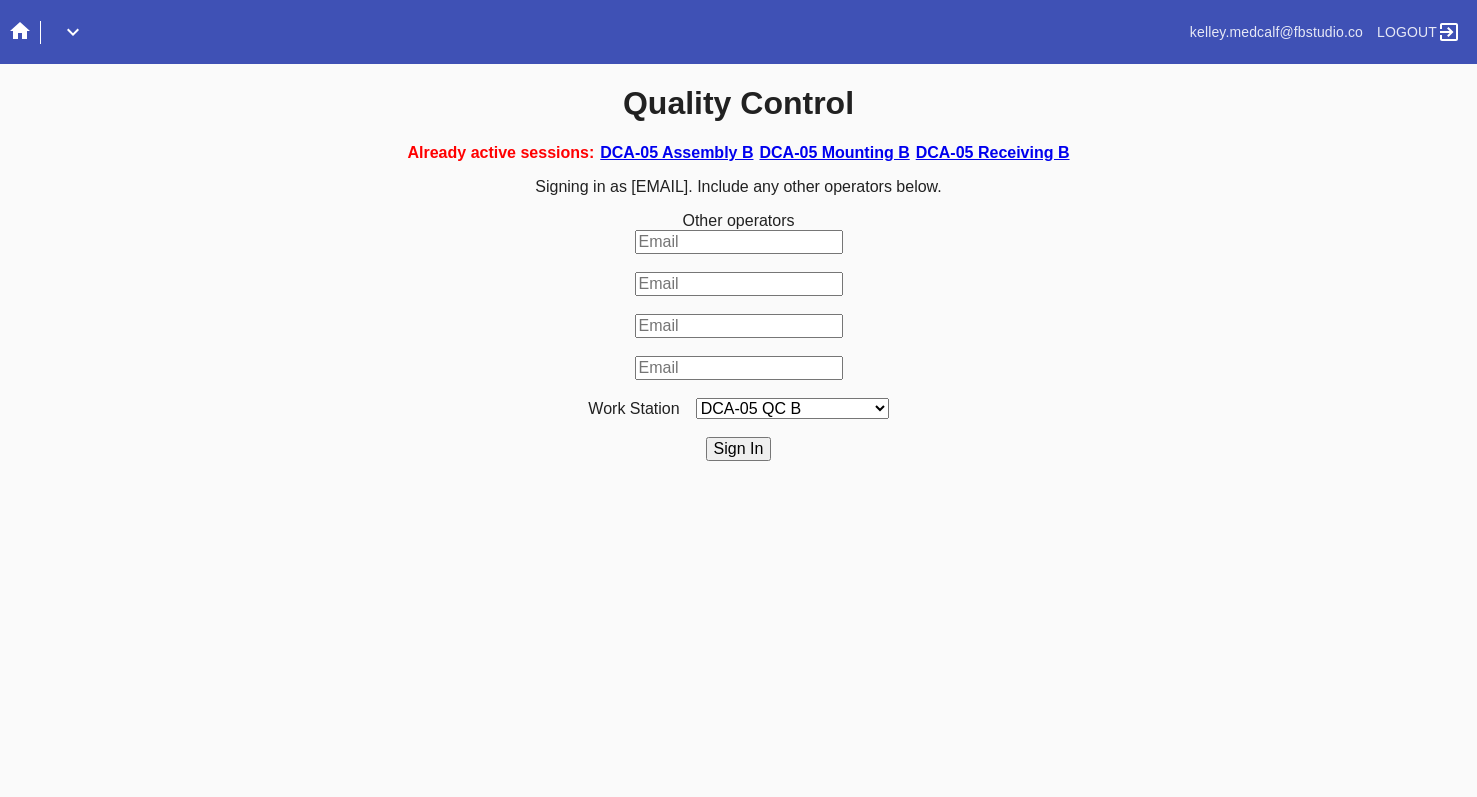 click on "LEX-03 QC 15
LEX-01 AC1-Q1
LEX-01 QC A-2
LEX-01 QC B-2
LAS-01 Art Cell 3 - QC1
LEX-01 AC2-Q1
LEX-01 AC3-Q1
LAS-01 Art Cell 7 - QC1
LEX-01 AL2-Q1
LEX-01 AL5-Q1
LEX-01 AC4-Q1
LEX-01 AL5-Q2
LAS-01 Art Cell 4 - QC1
LAS-01 Art Cell 8 - QC1
LAS-01 Art Cell 1 - QC1
LEX-03 QC 9
LEX-01 QC C-2
LEX-01 QC D-2
LEX-01 QC E-2
LEX-01 QC F-2
LAS-01 Art Cell 5 - QC1
LEX-03 QC 10
LEX-01 AL1-Q1
LEX-03 QC 1
LEX-03 QC 11
LAS-01 Art Cell 2 - QC1
LEX-01 AL1-Q2
ELP-01 QC A-2
ELP-01 QC C-2
ELP-01 QC D-2
ELP-01 QC E-2
ELP-01 QC F-2
ELP-01 QC G-2
ELP-01 QC H-2
LEX-03 Ornament QC
LEX-03 QC 12
LEX-03 QC 2
LEX-03 QC 3
LEX-03 QC 4
LEX-03 QC 5
LEX-03 QC 6
LEX-03 QC 7
LEX-03 QC 8
LEX-03 QC 13
DCA-05 QC A
LEX-03 QC 16
DCA-05 QC B
DCA-05 QC C
DCA-05 QC D
LEX-01 AL4-Q1
LAS-01 Art Cell 6 - QC1
DCA-05 QC E
DCA-05 QC F
DCA-05 QC G
DCA-05 QC H
ELP-01 QC B-2
LEX-03 QC 14
LEX-01 AL3-Q1
LEX-01 AL3-Q2" at bounding box center (792, 408) 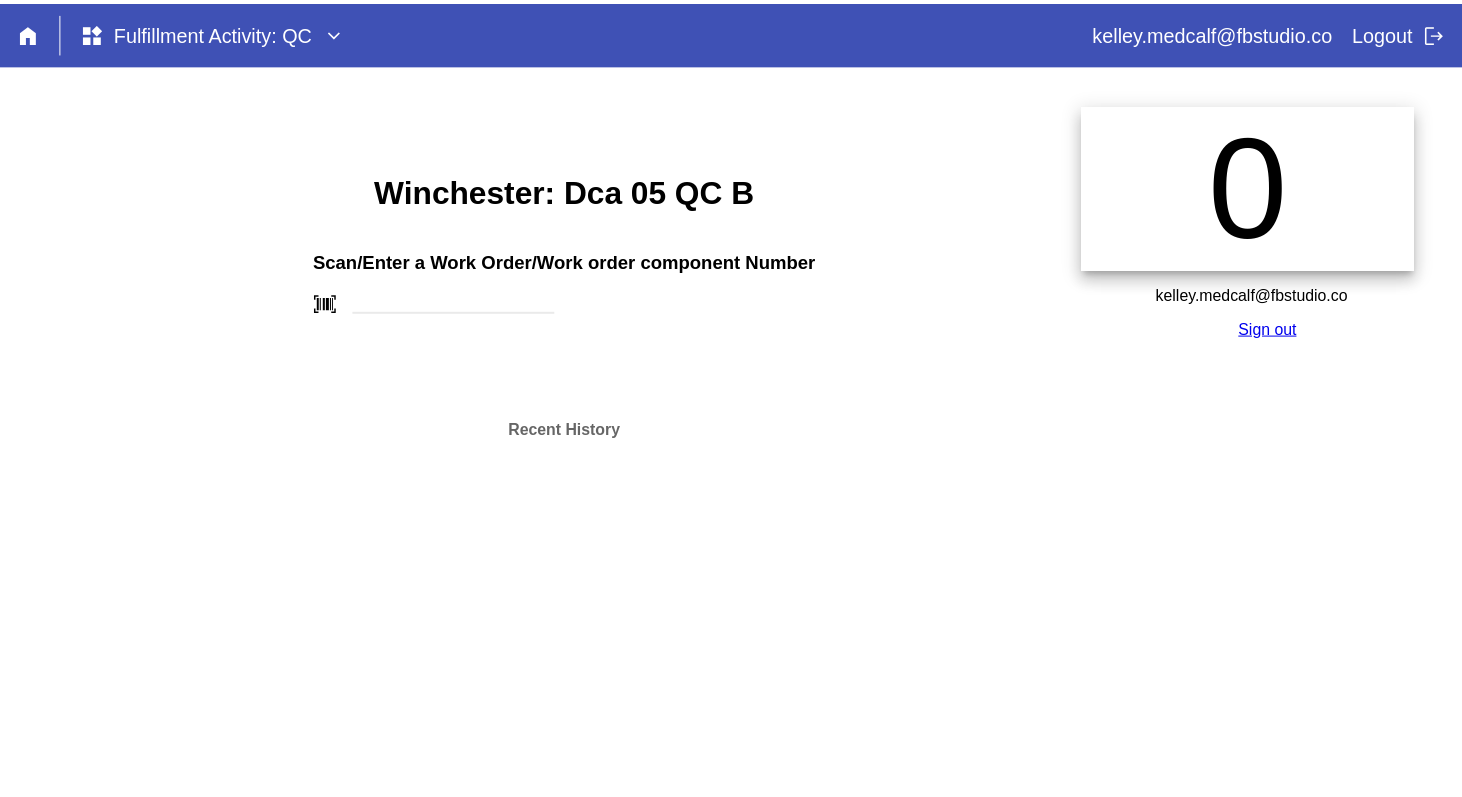 scroll, scrollTop: 0, scrollLeft: 0, axis: both 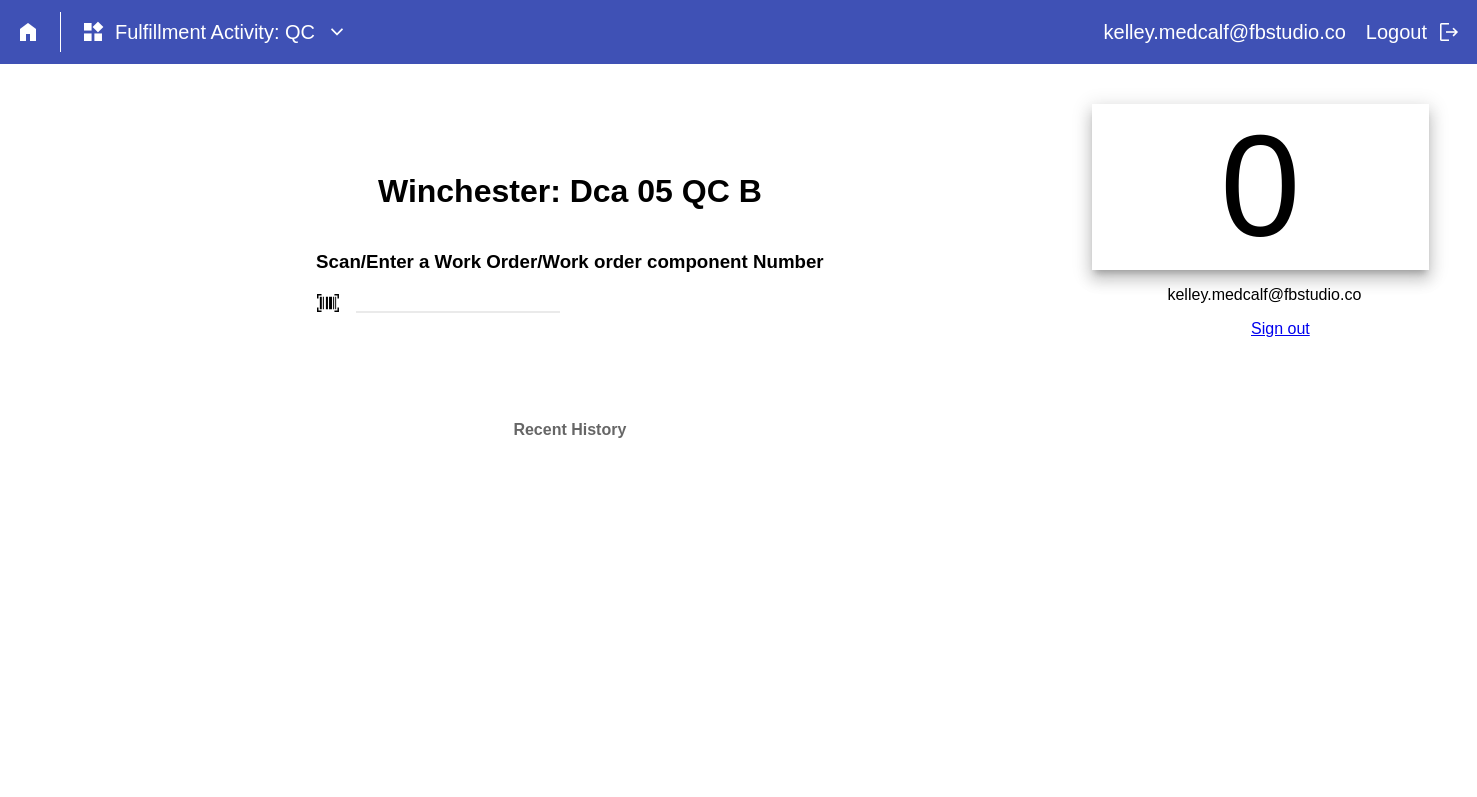 click on "widgets Fulfillment Activity: QC" at bounding box center (198, 32) 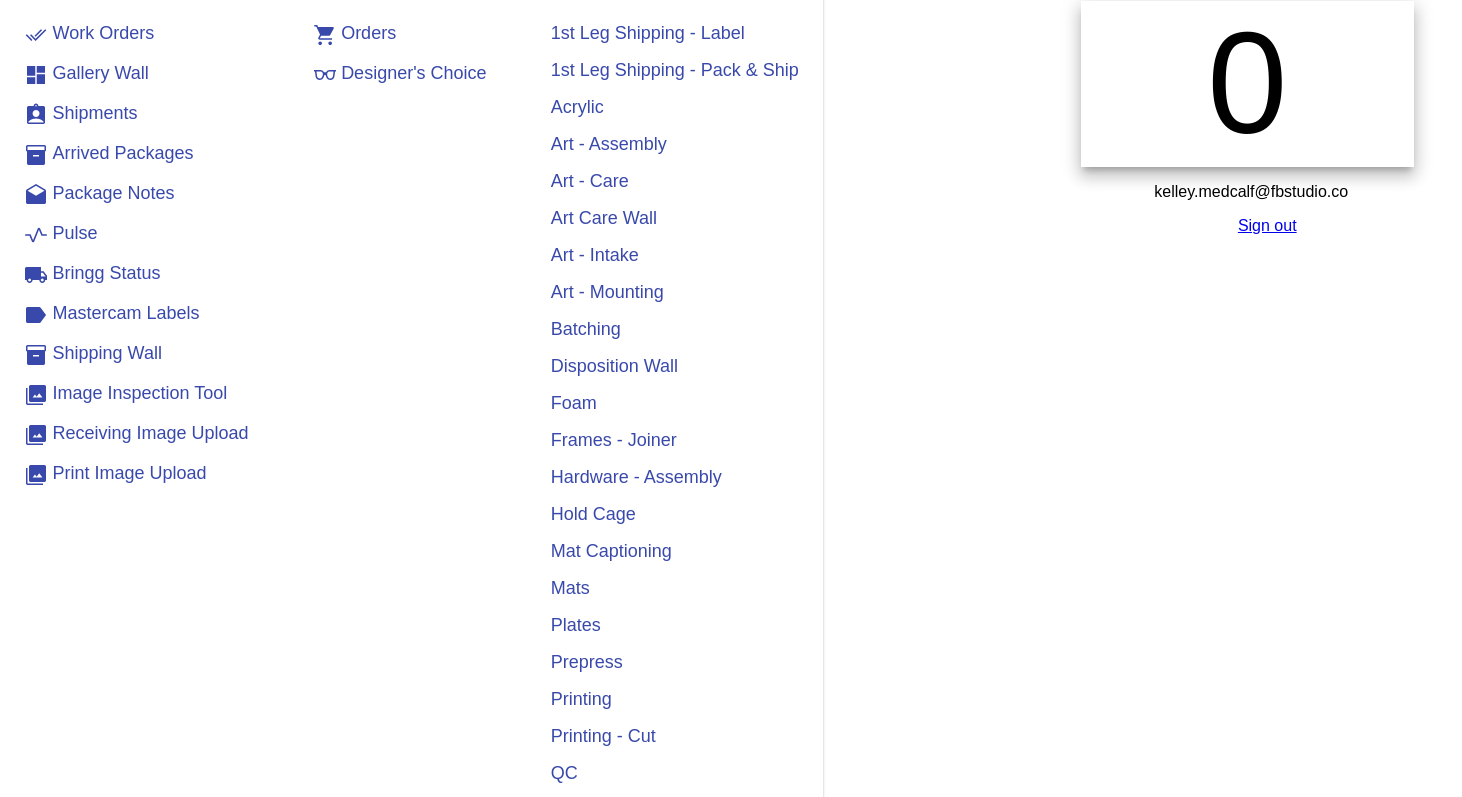 scroll, scrollTop: 486, scrollLeft: 0, axis: vertical 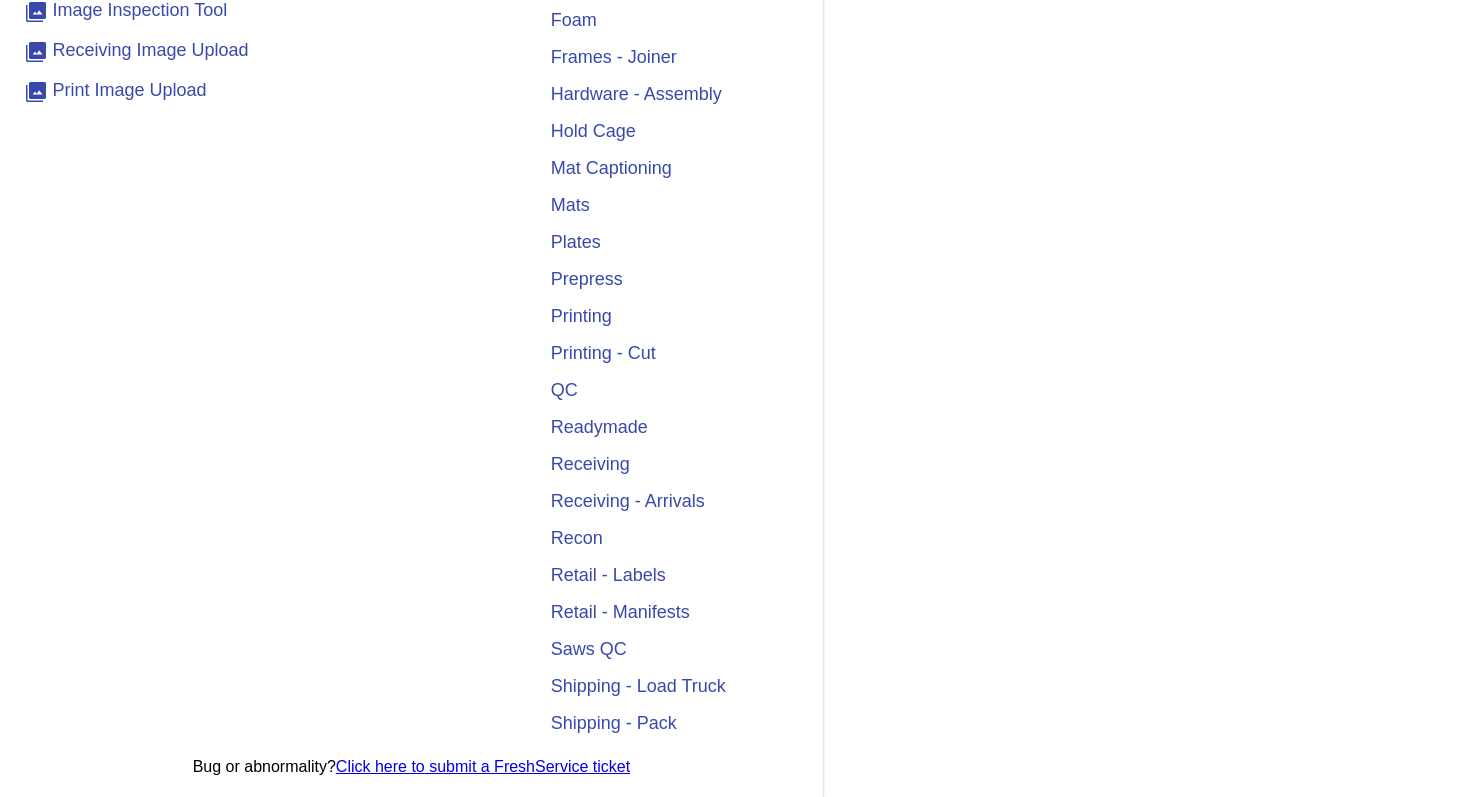 click on "Receiving" at bounding box center [675, 464] 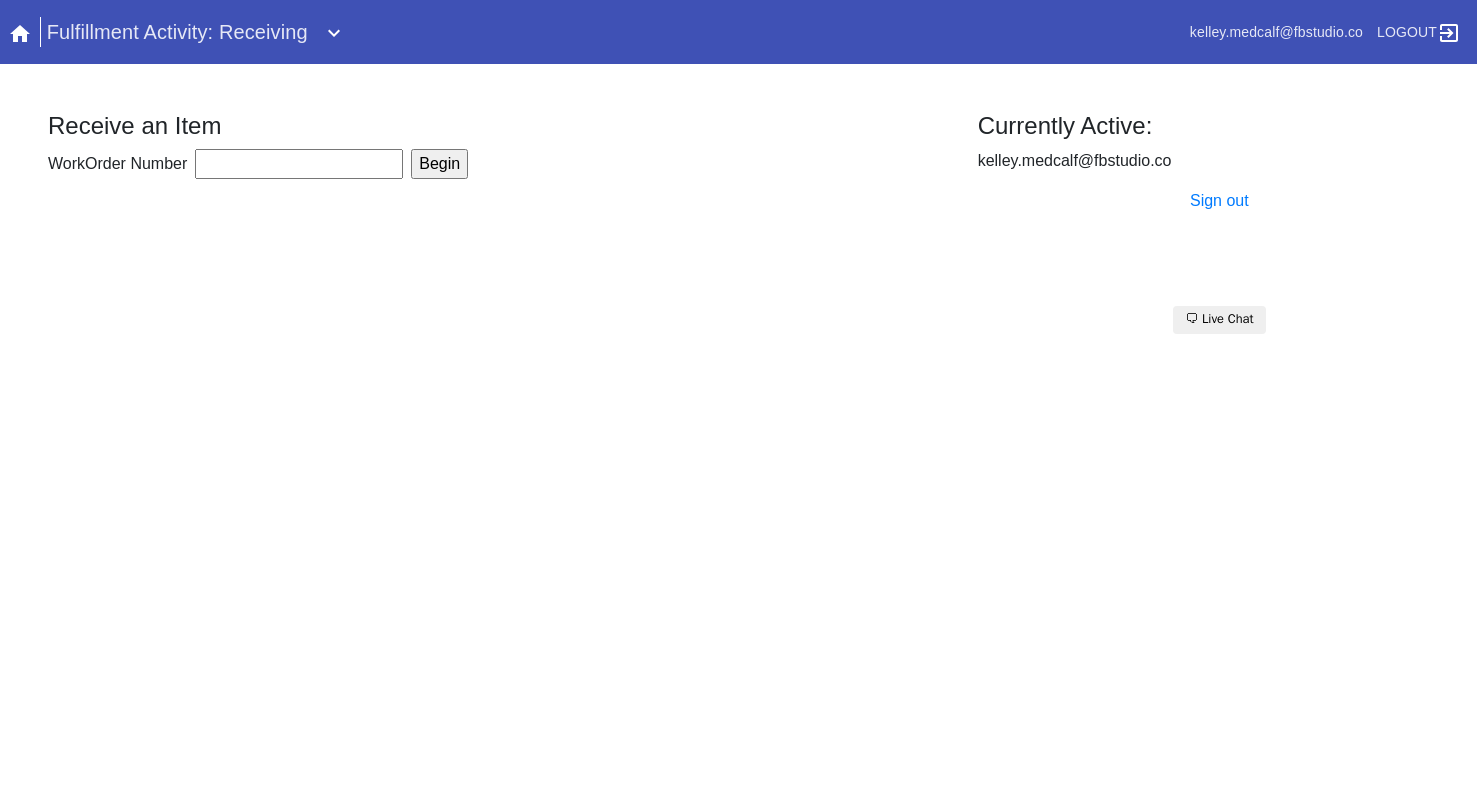 scroll, scrollTop: 0, scrollLeft: 0, axis: both 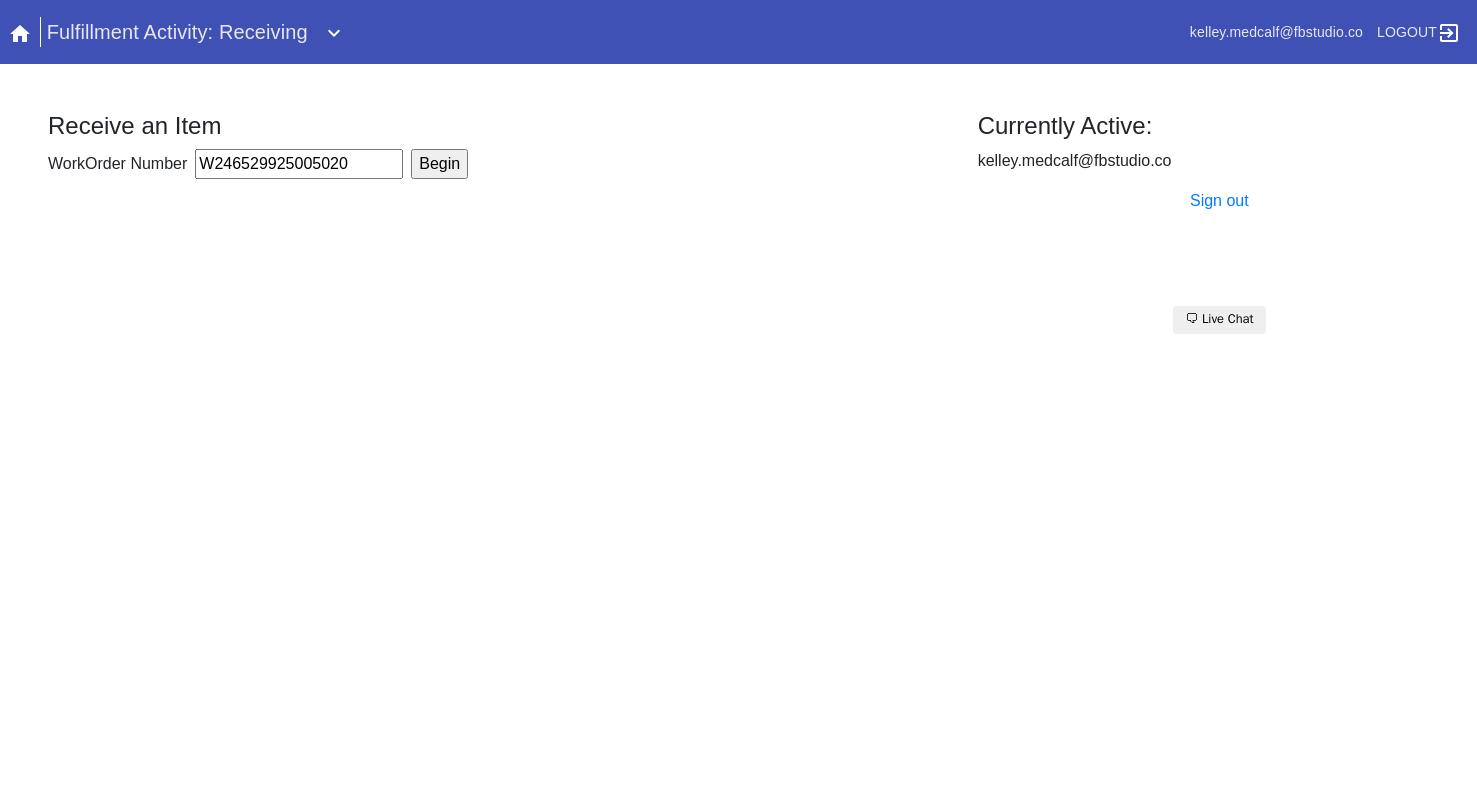 type on "W246529925005020" 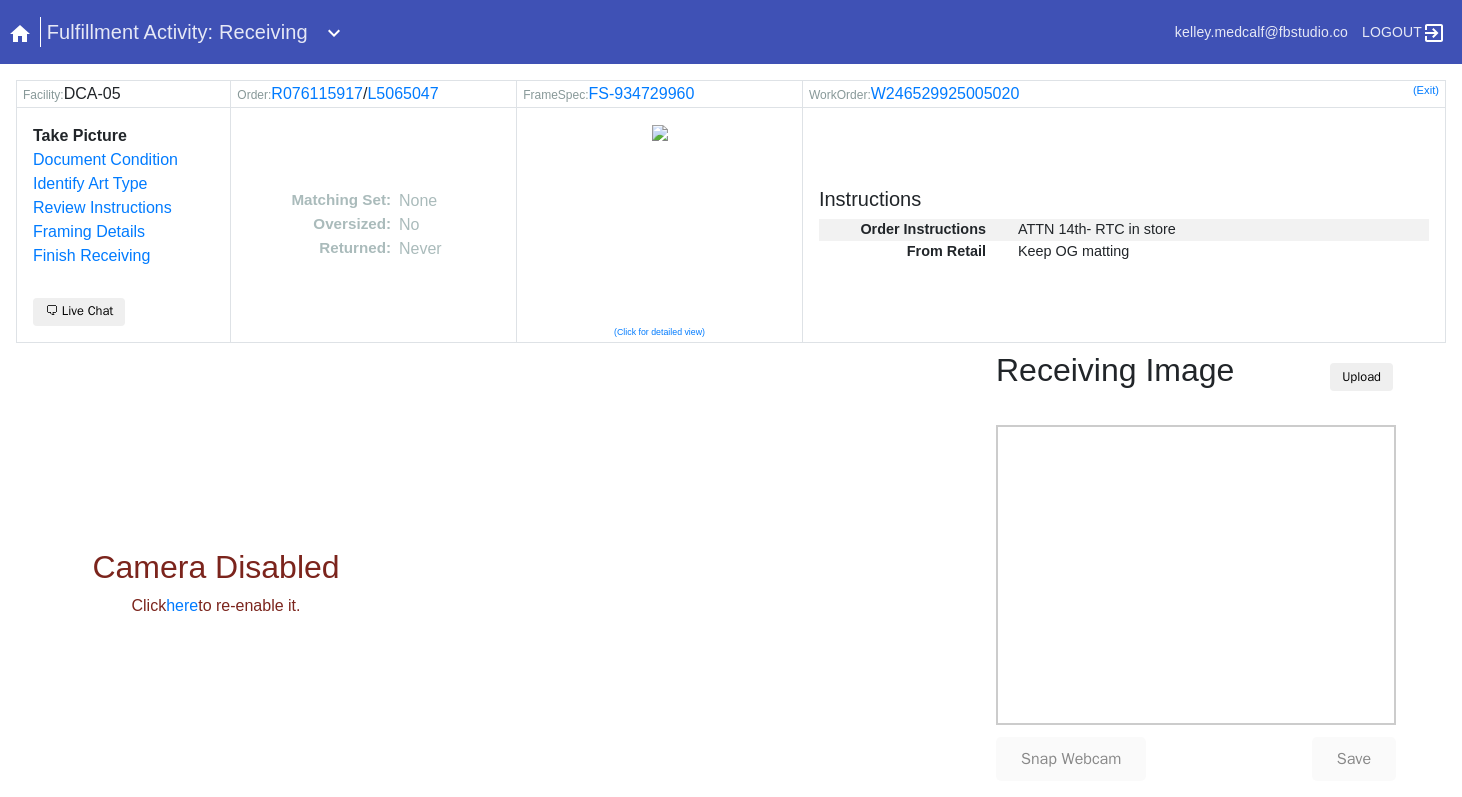 scroll, scrollTop: 0, scrollLeft: 0, axis: both 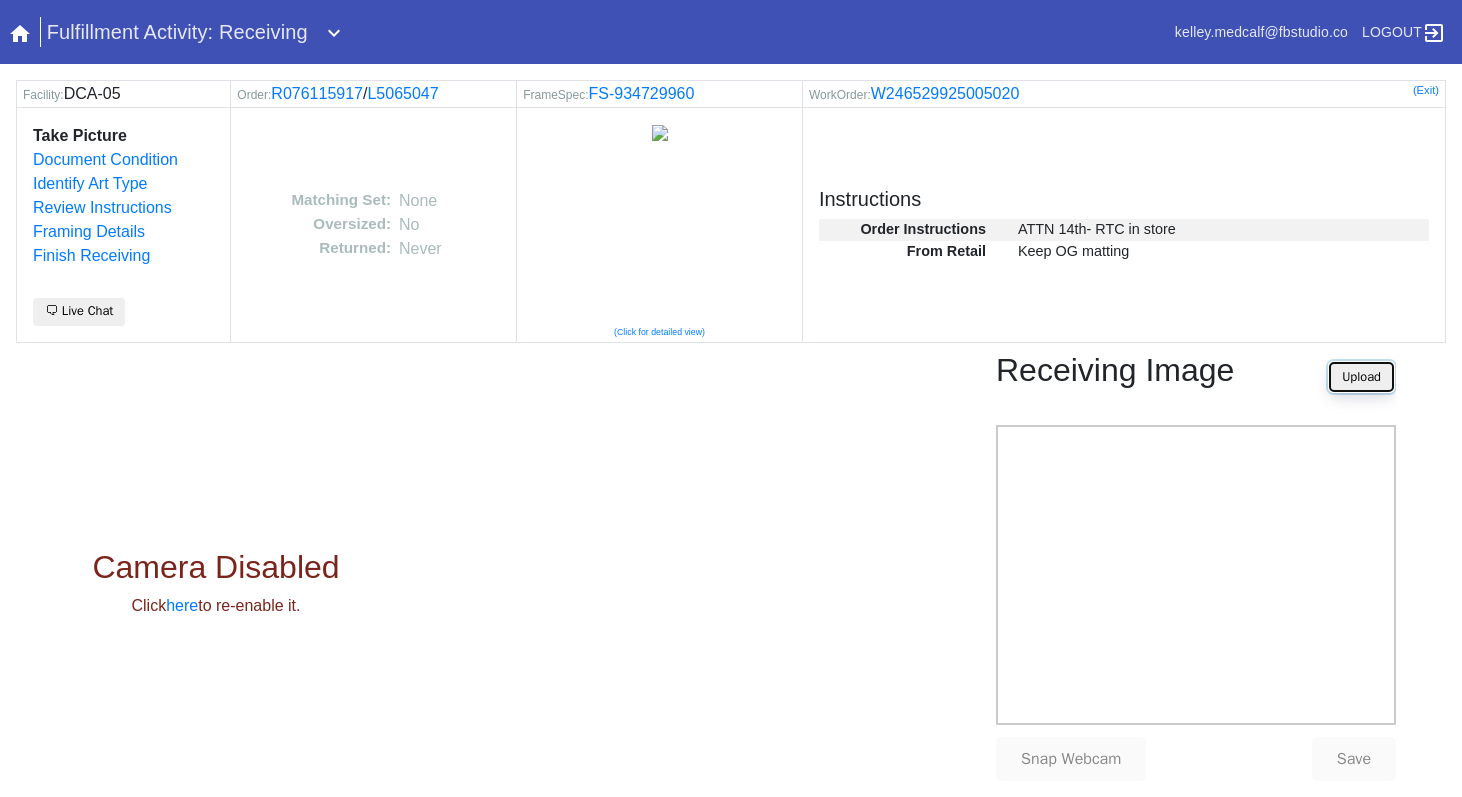 click on "Upload" at bounding box center [1361, 377] 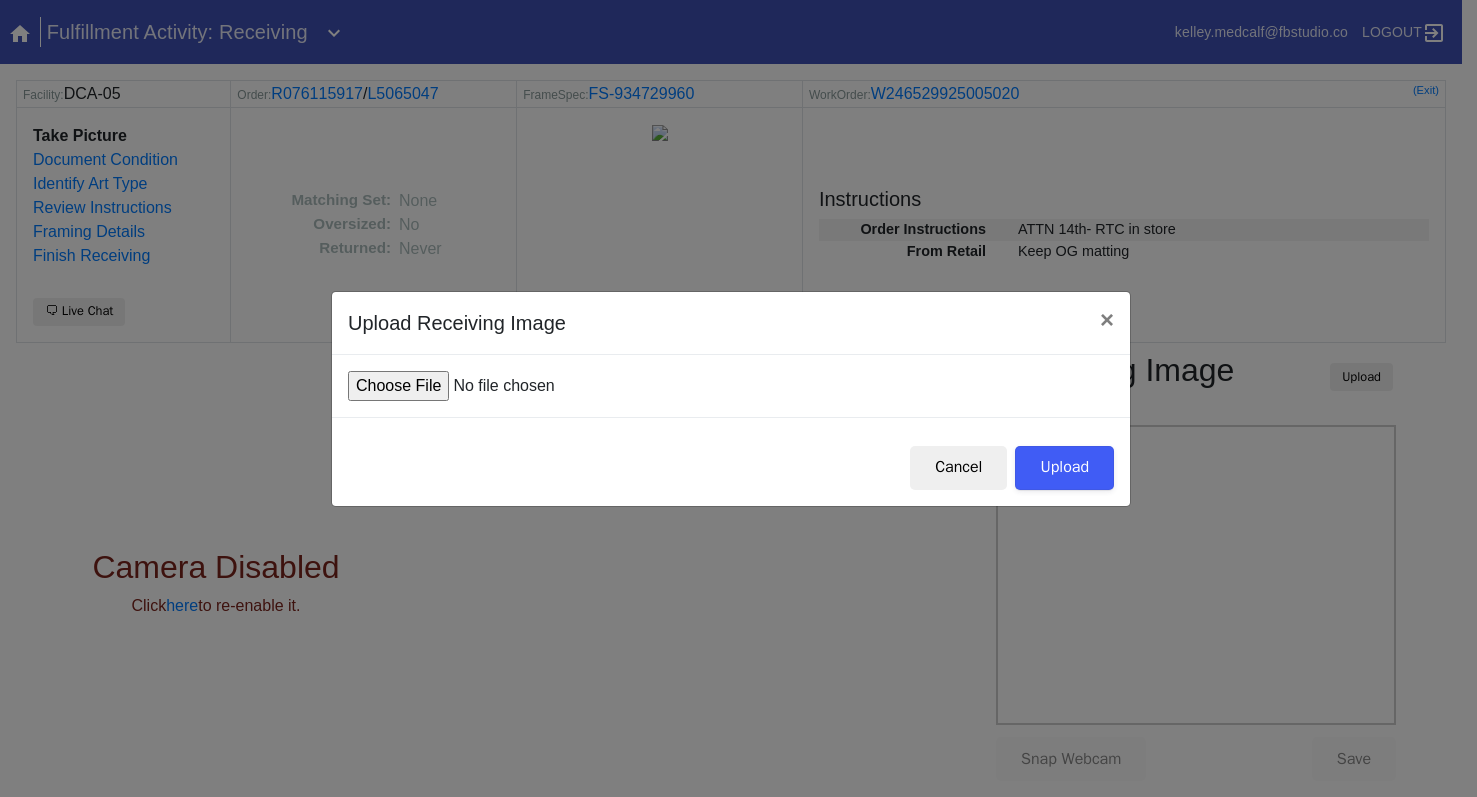 click at bounding box center [499, 386] 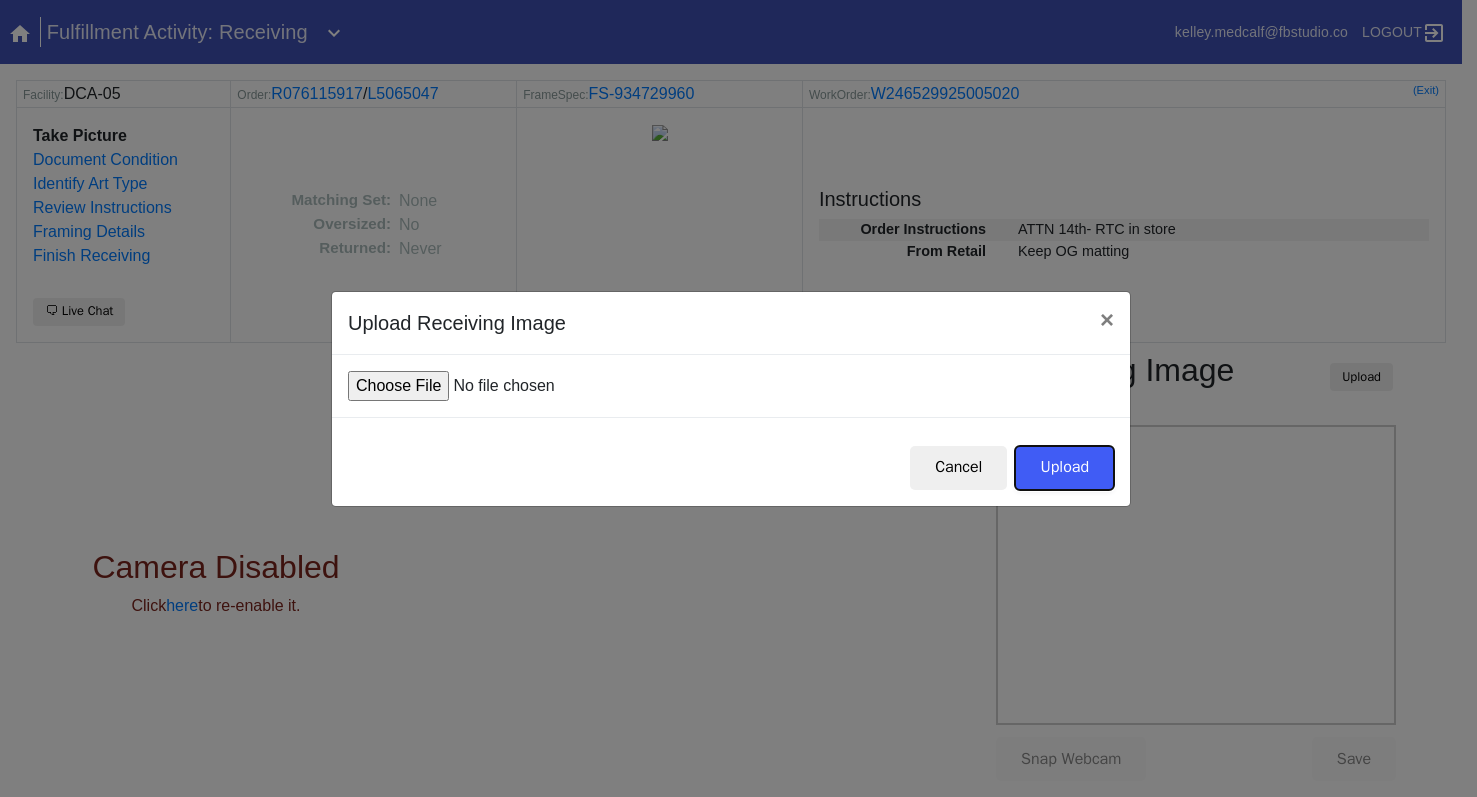 click on "Upload" at bounding box center [1064, 468] 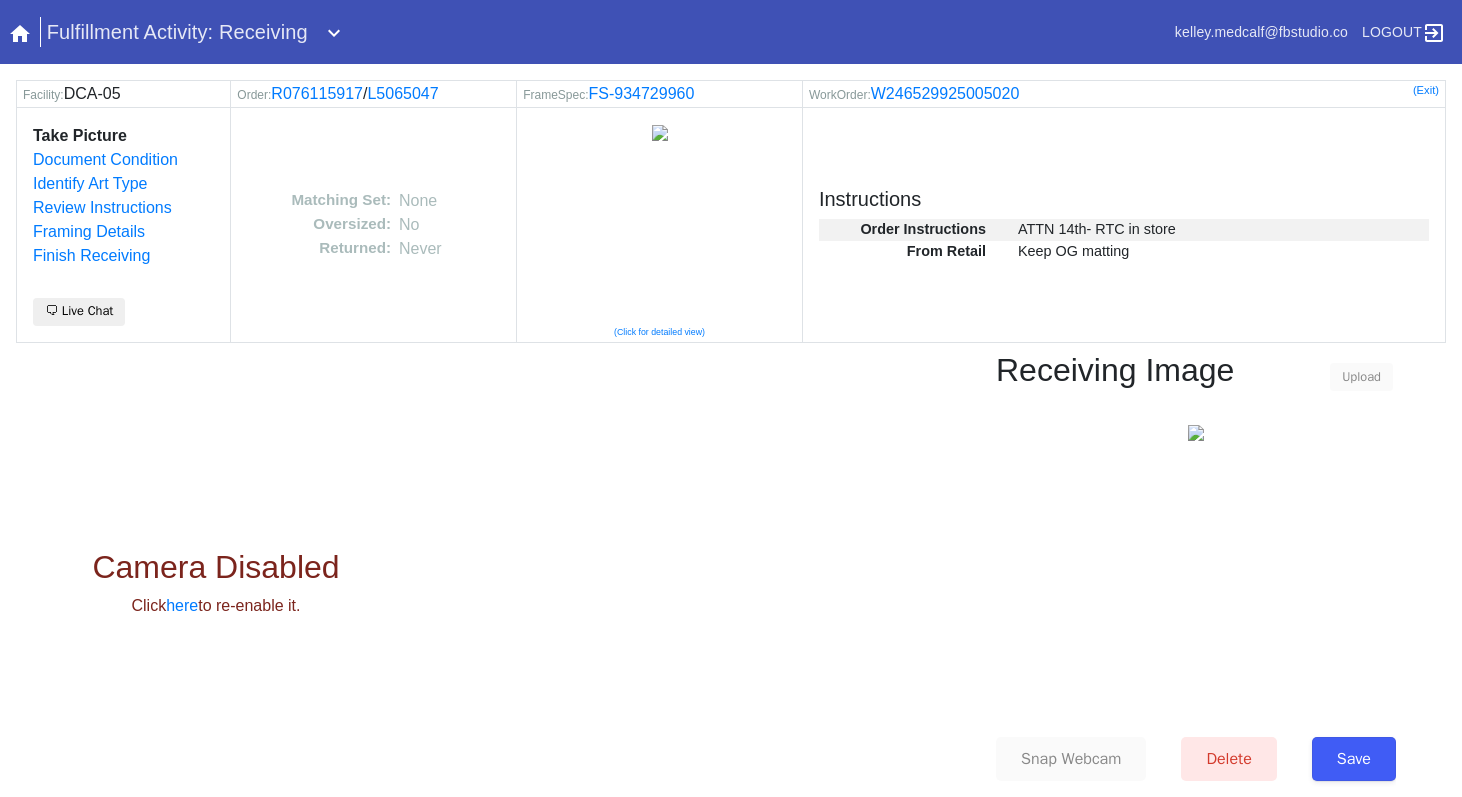 scroll, scrollTop: 0, scrollLeft: 0, axis: both 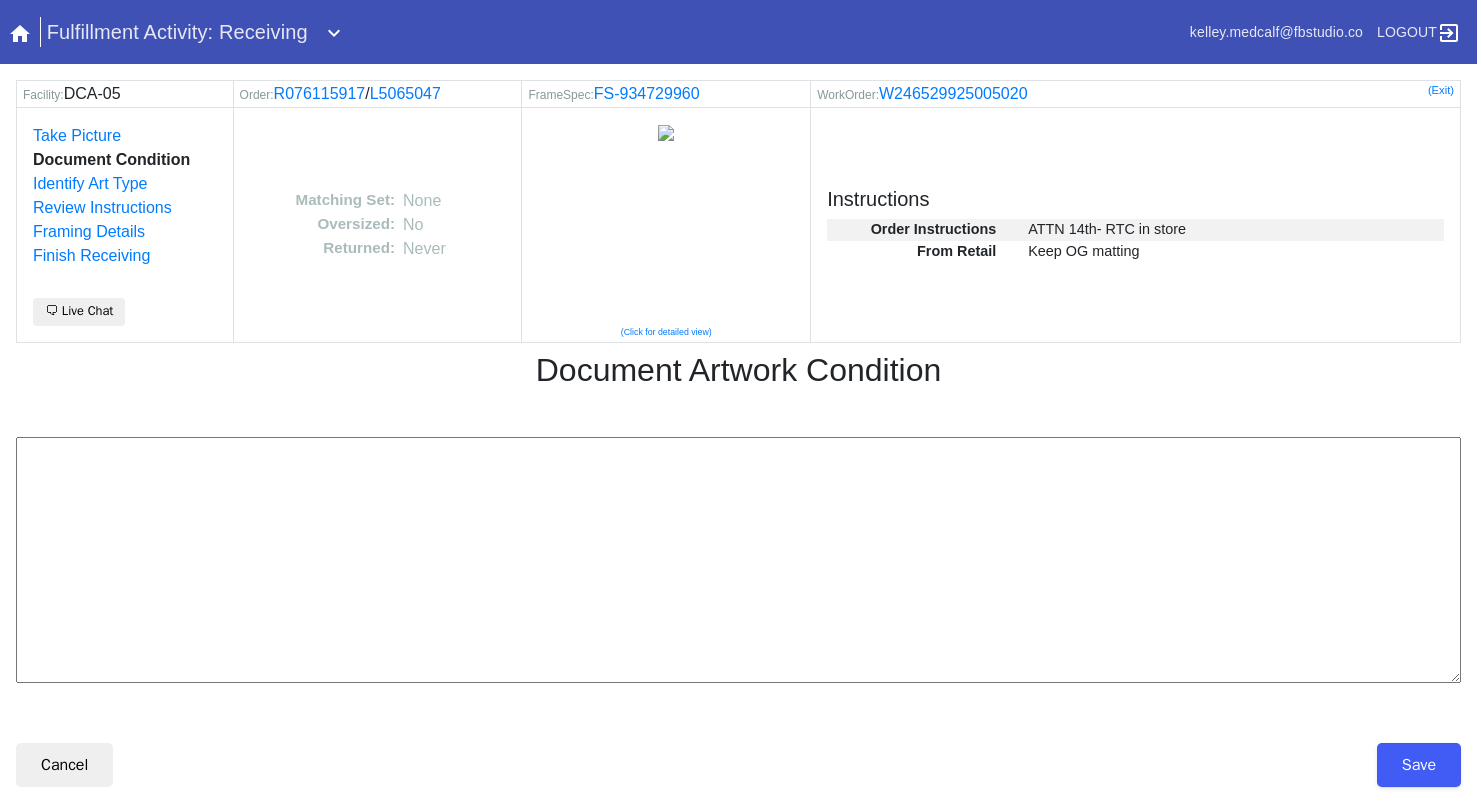 click at bounding box center (738, 560) 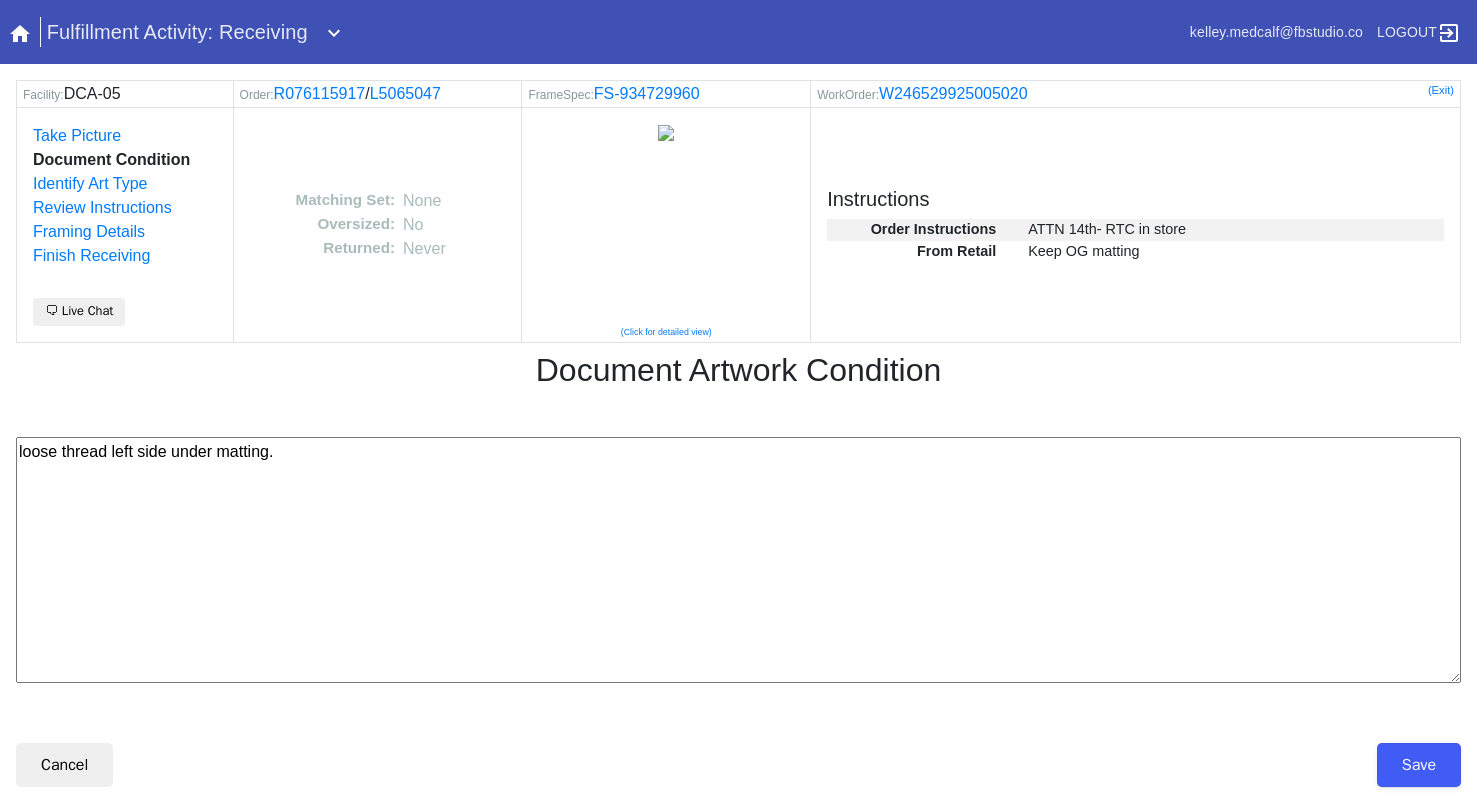 drag, startPoint x: 305, startPoint y: 454, endPoint x: 8, endPoint y: 481, distance: 298.22476 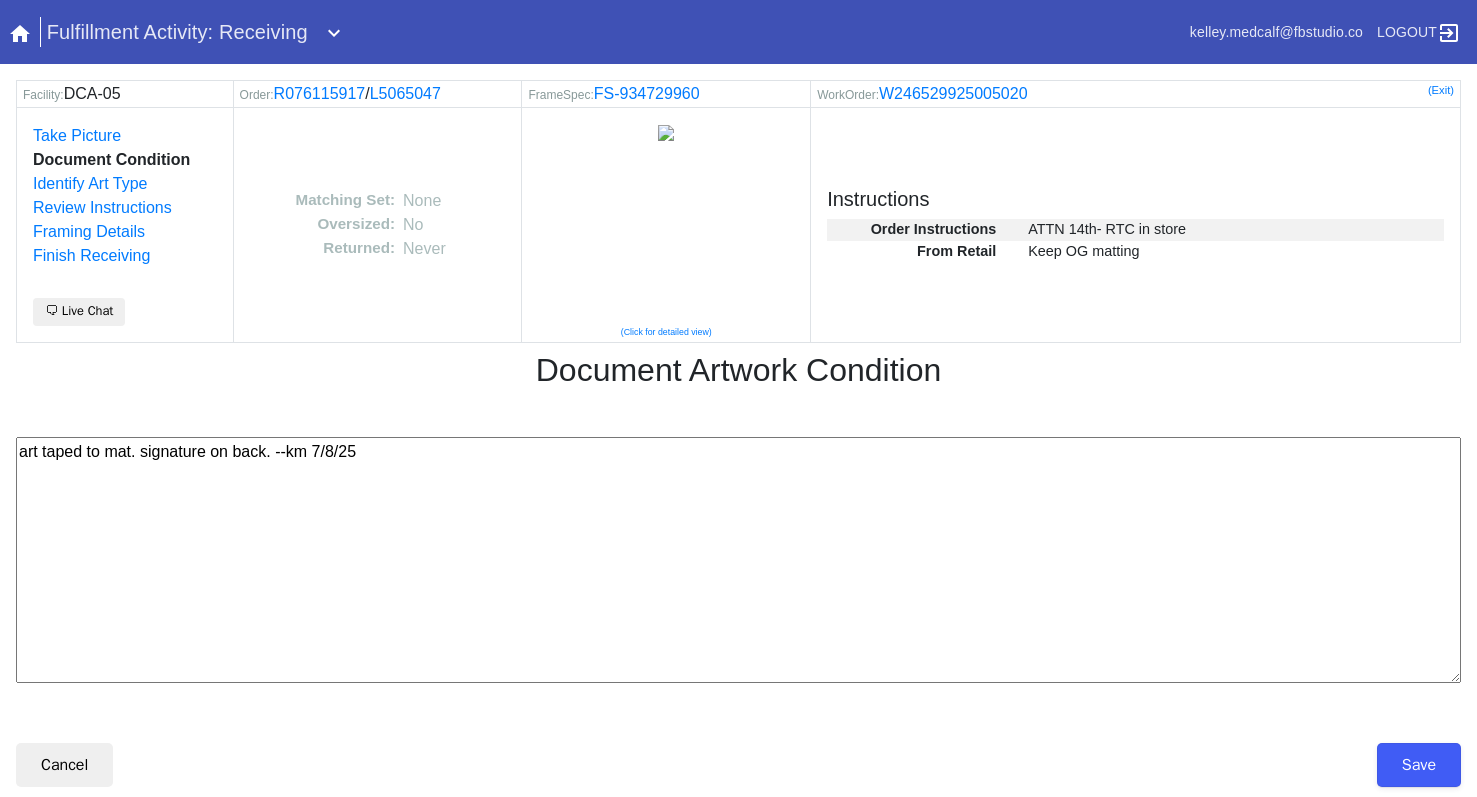 drag, startPoint x: 383, startPoint y: 467, endPoint x: 277, endPoint y: 471, distance: 106.07545 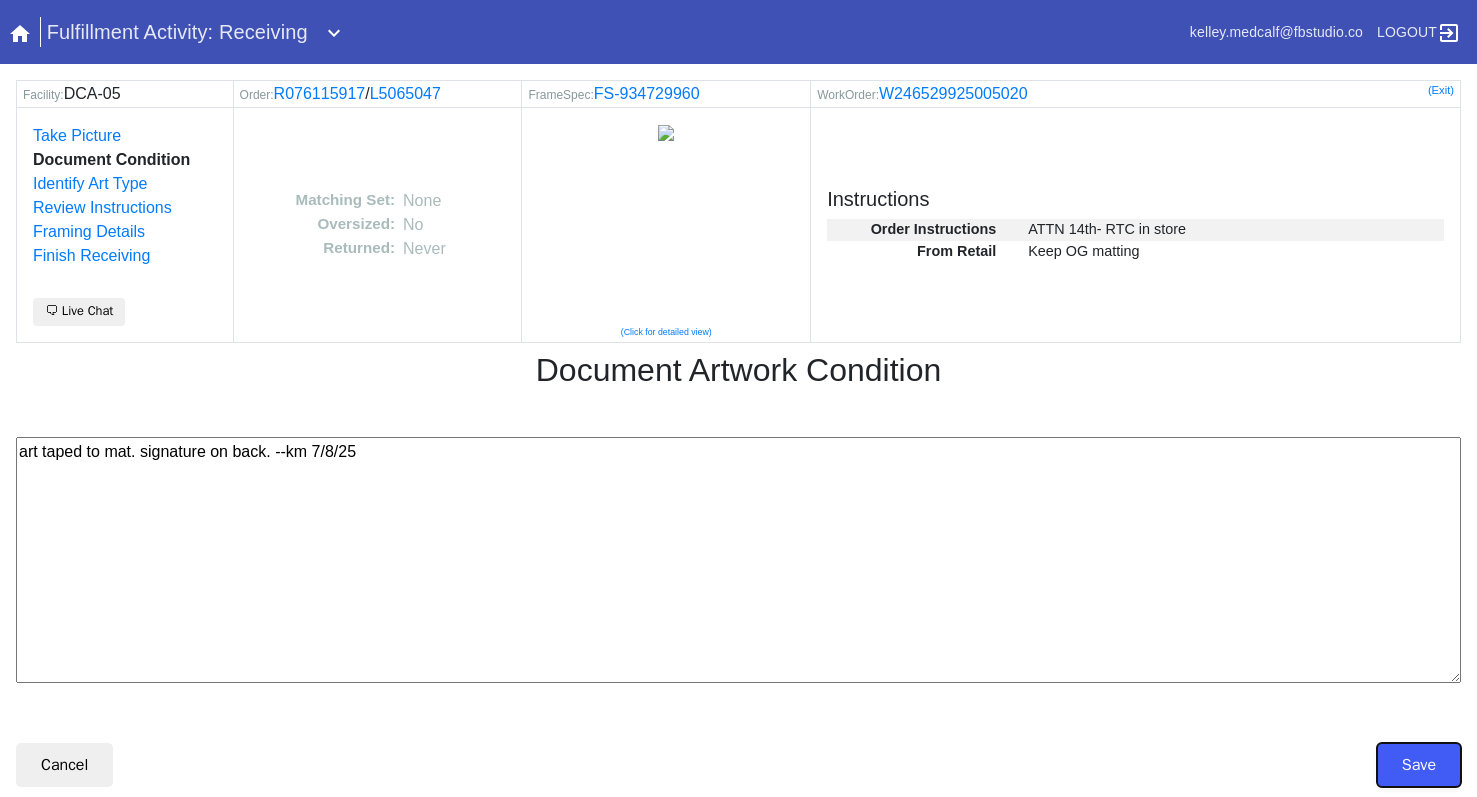click on "Save" at bounding box center (1419, 765) 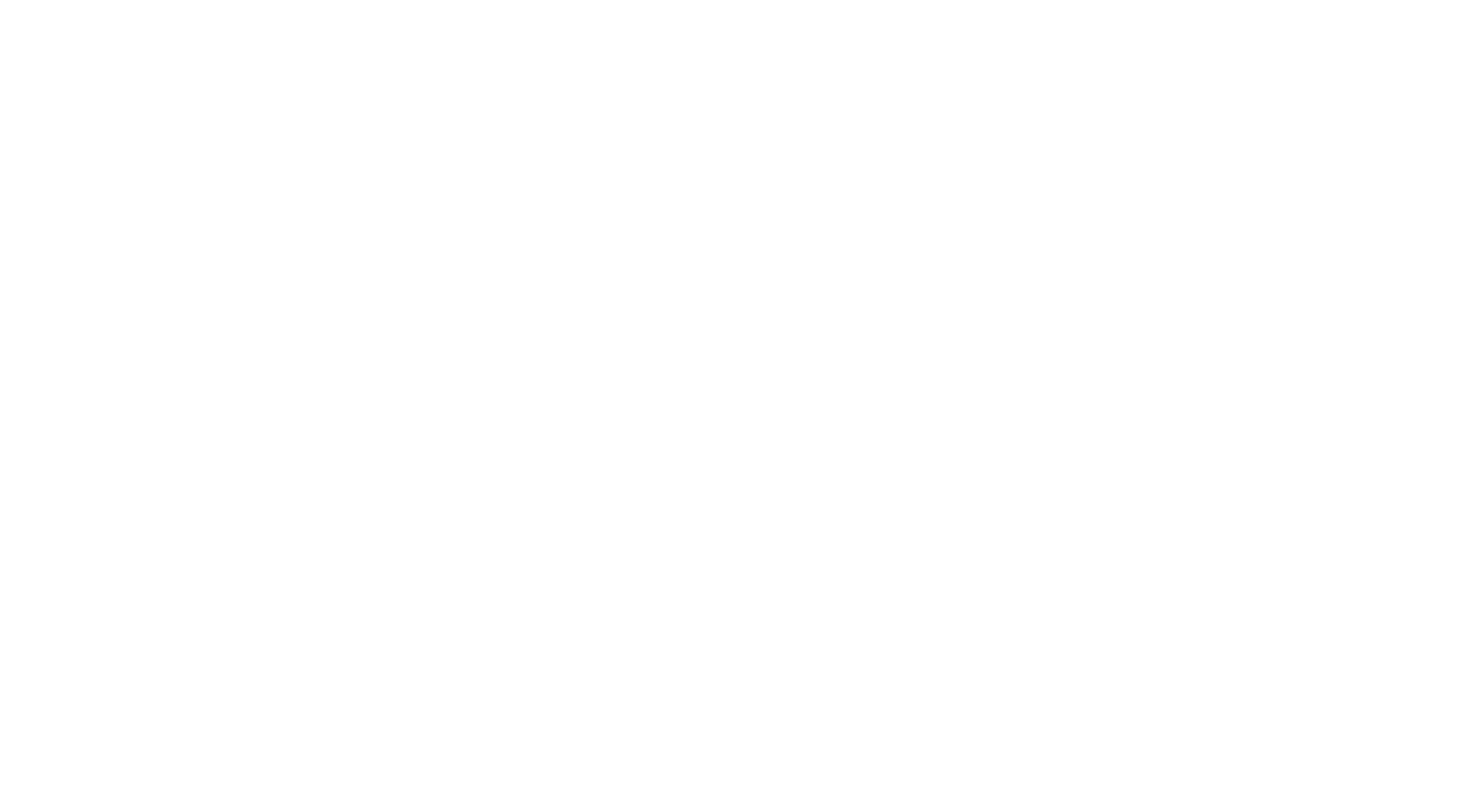 scroll, scrollTop: 0, scrollLeft: 0, axis: both 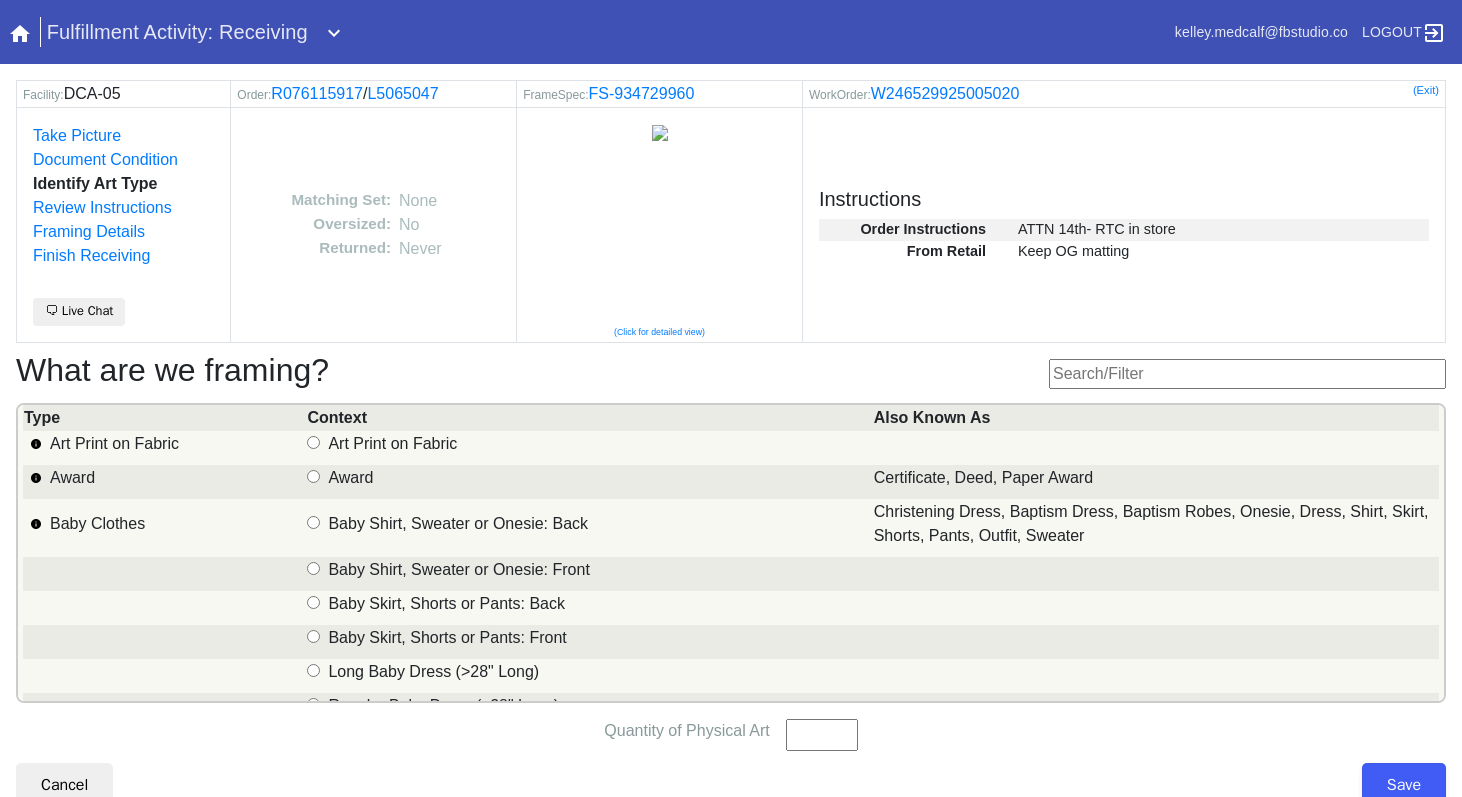 click at bounding box center [1247, 374] 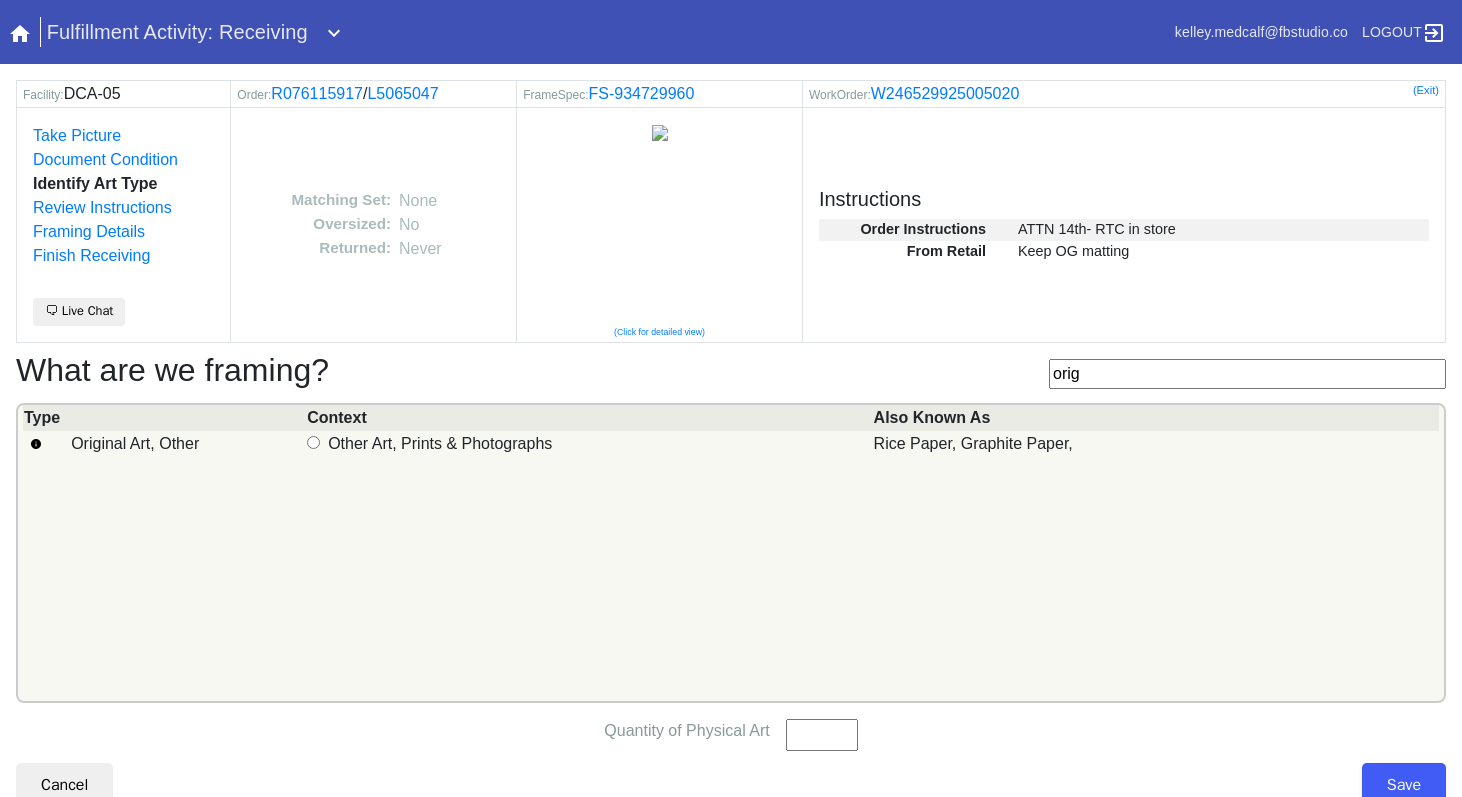 type on "orig" 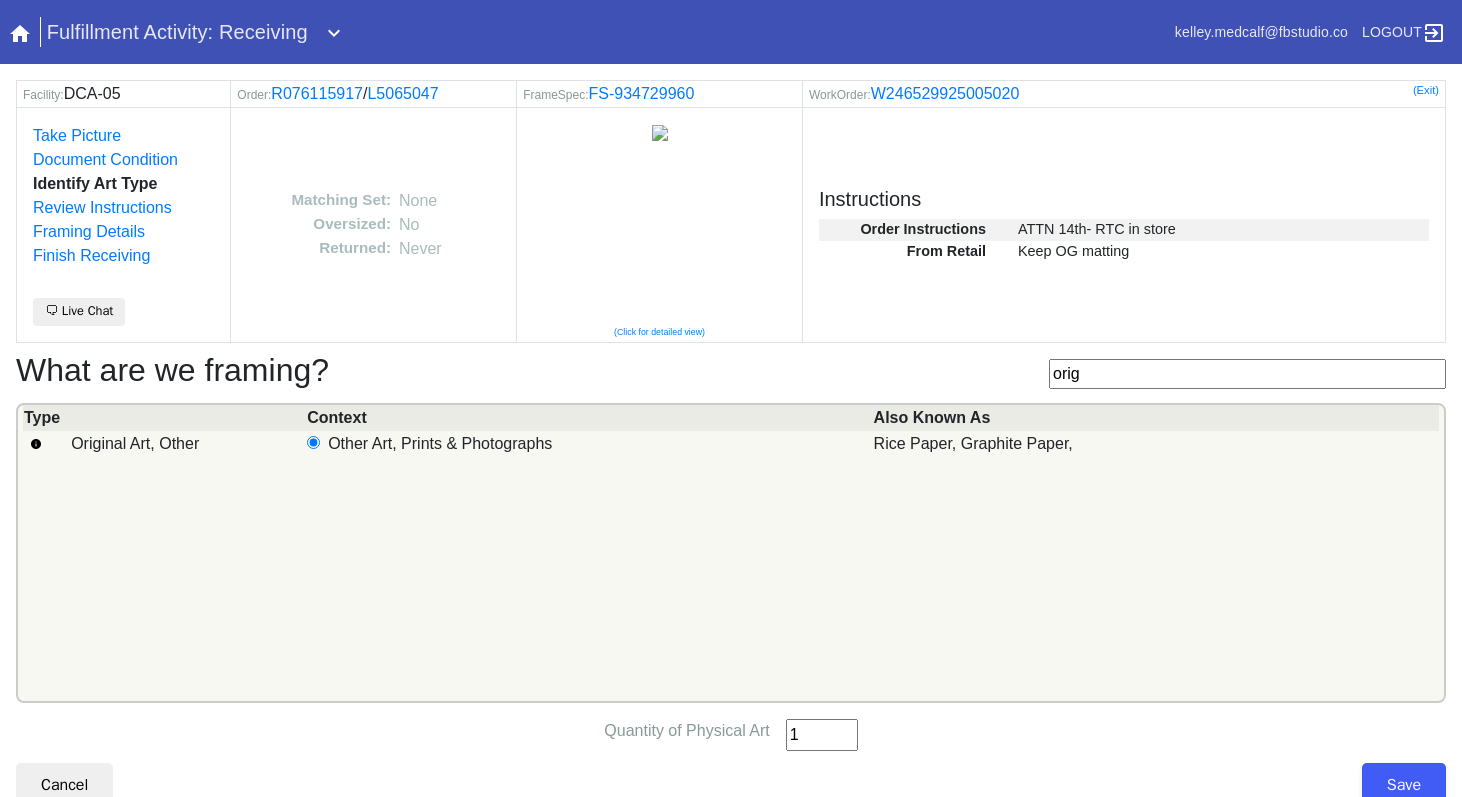 type on "1" 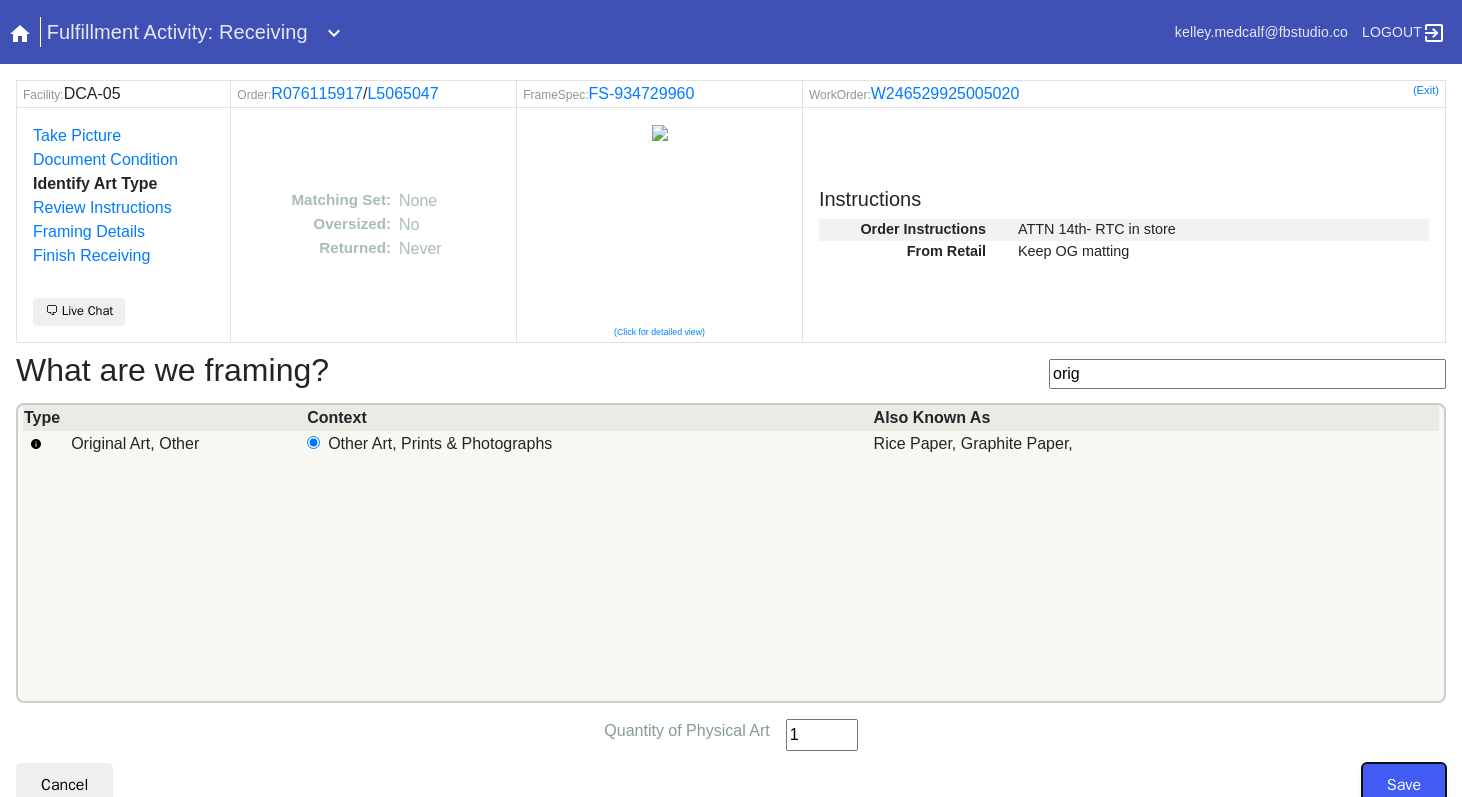 click on "Save" at bounding box center [1404, 785] 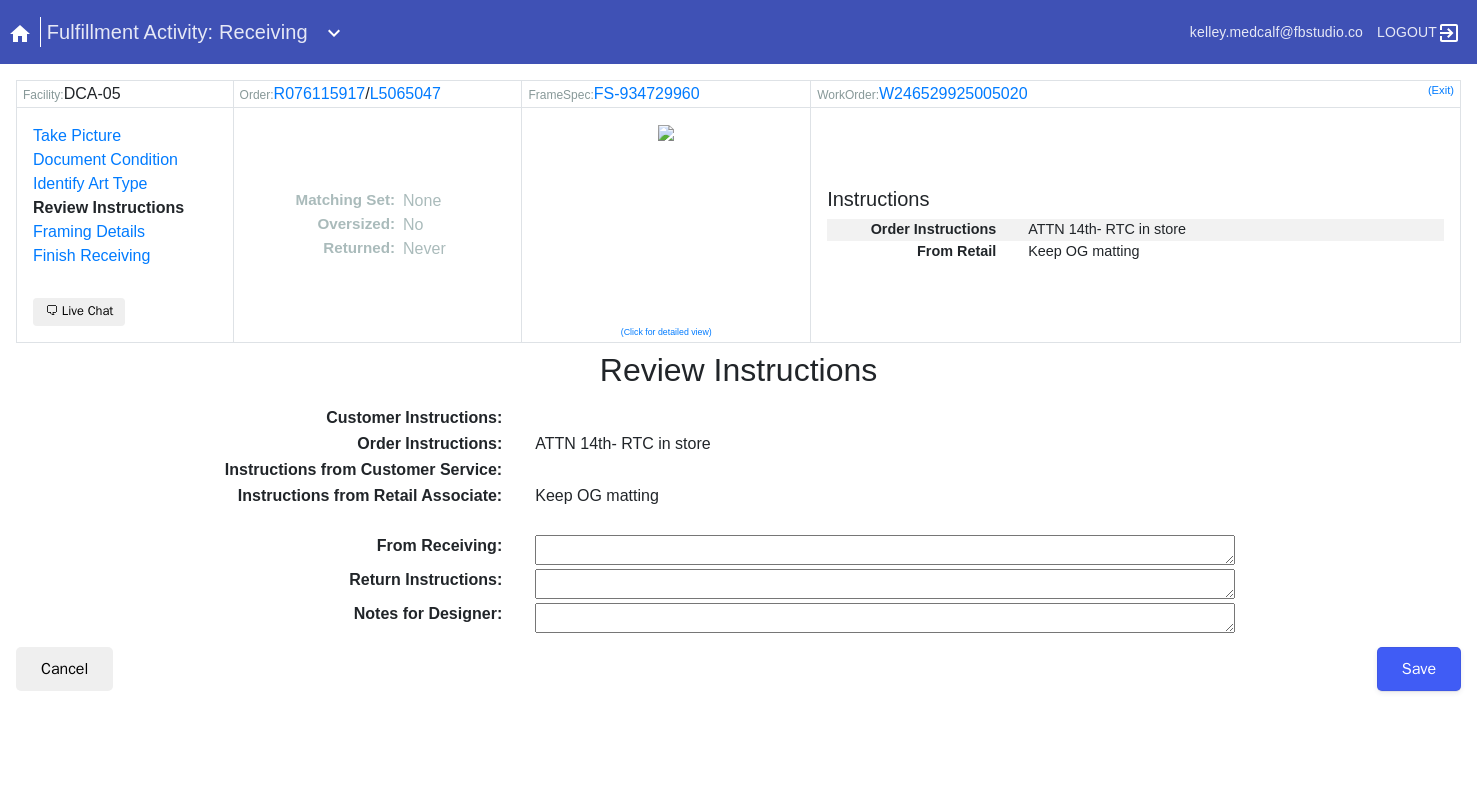 scroll, scrollTop: 0, scrollLeft: 0, axis: both 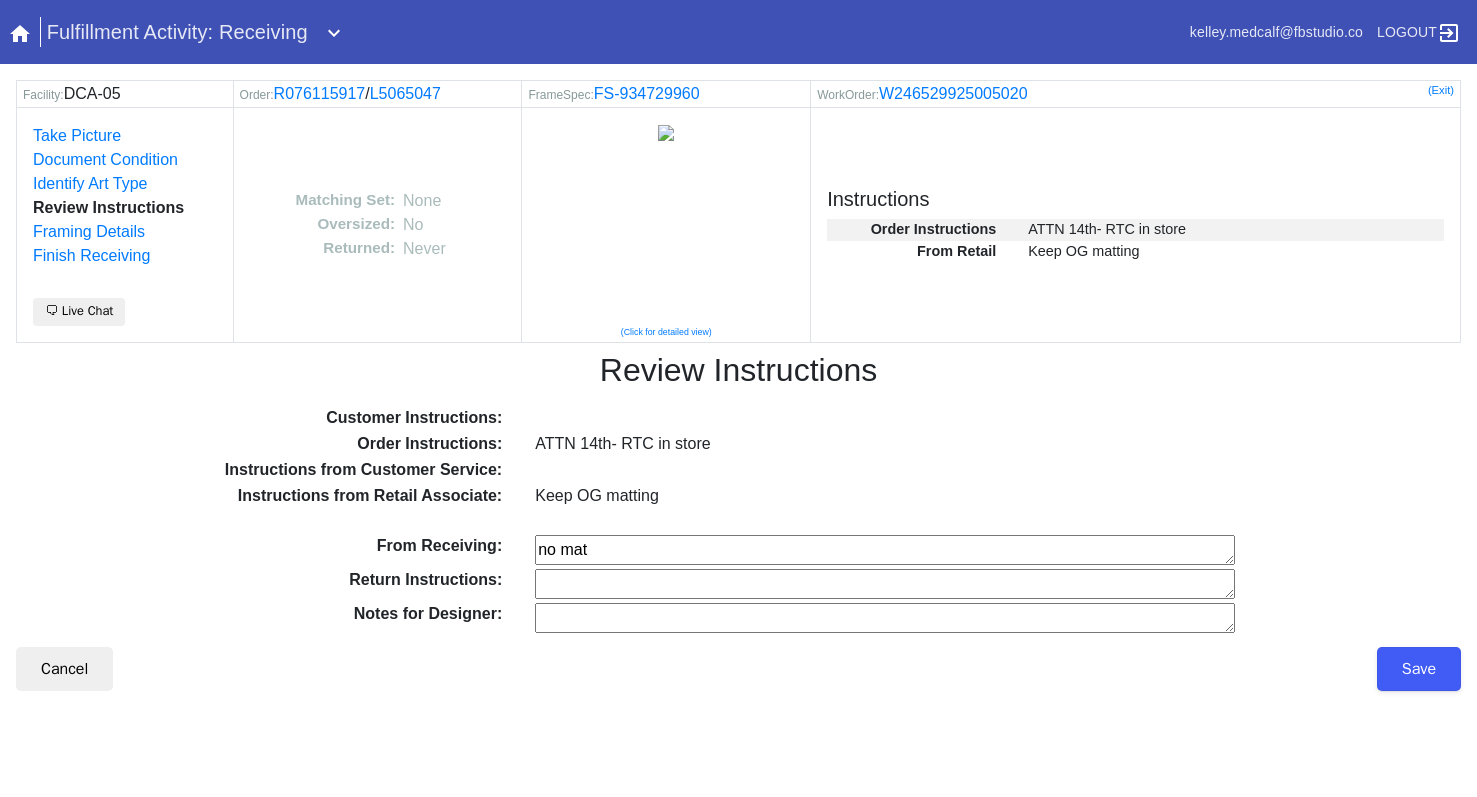 type on "no mat" 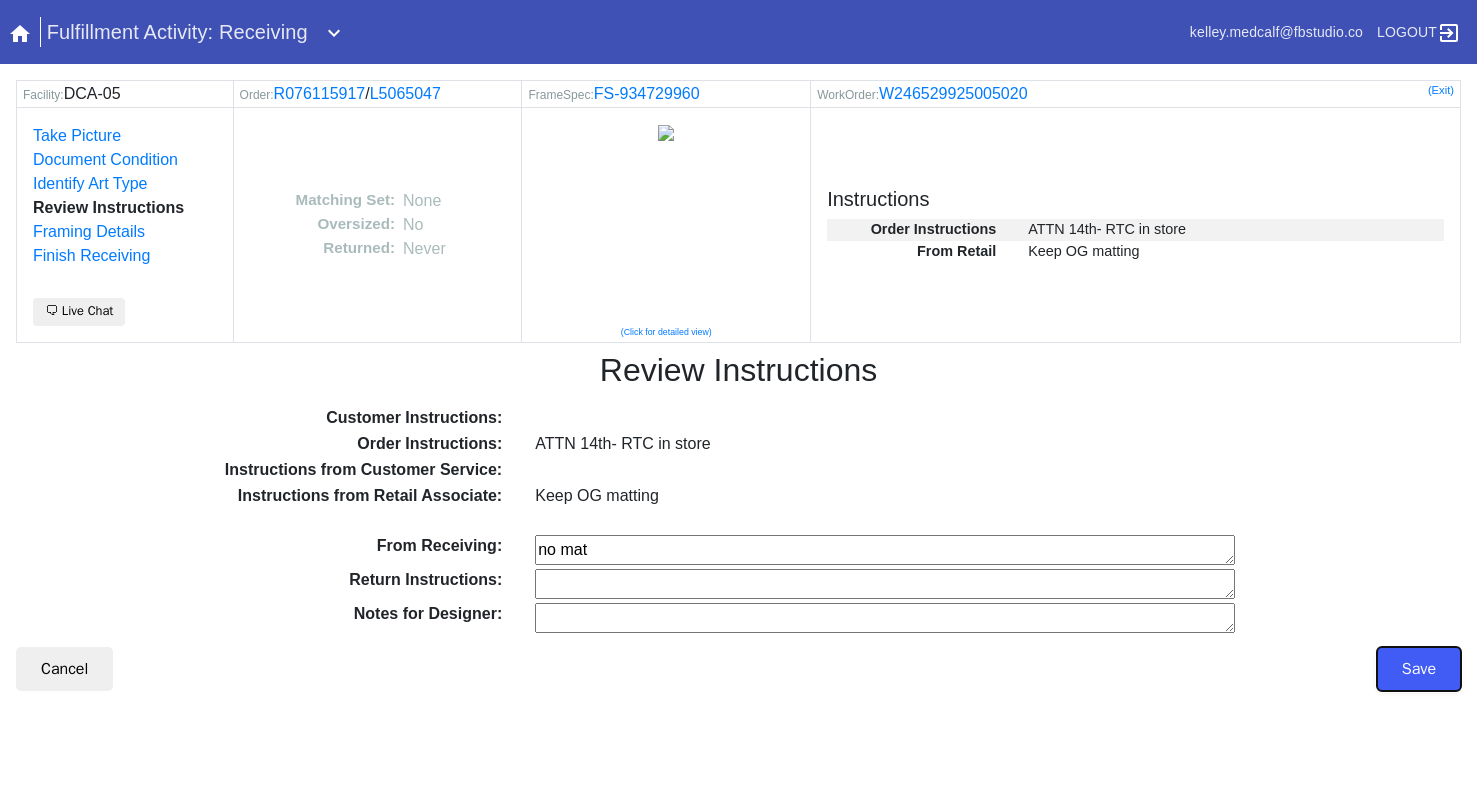 click on "Save" at bounding box center [1419, 669] 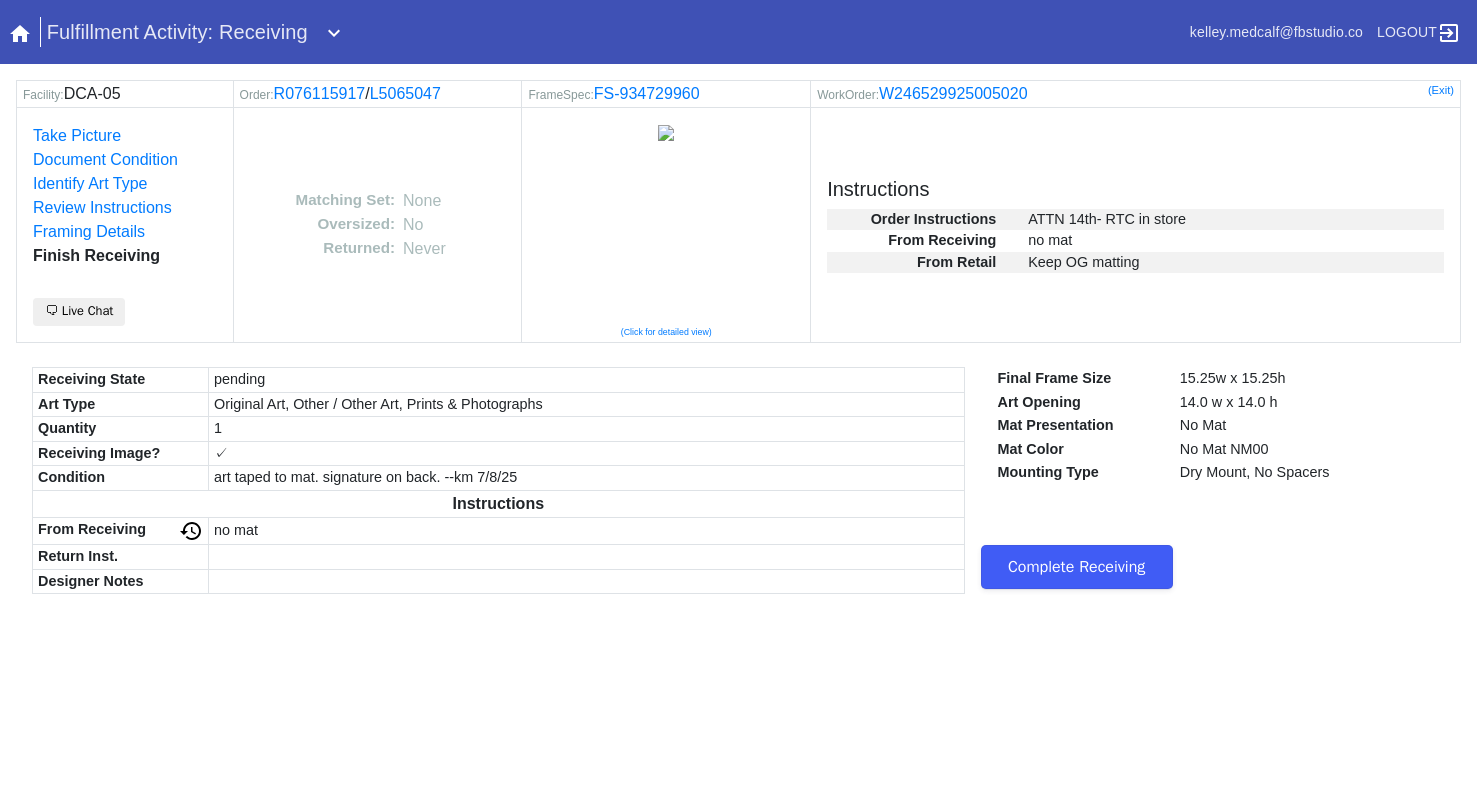 scroll, scrollTop: 0, scrollLeft: 0, axis: both 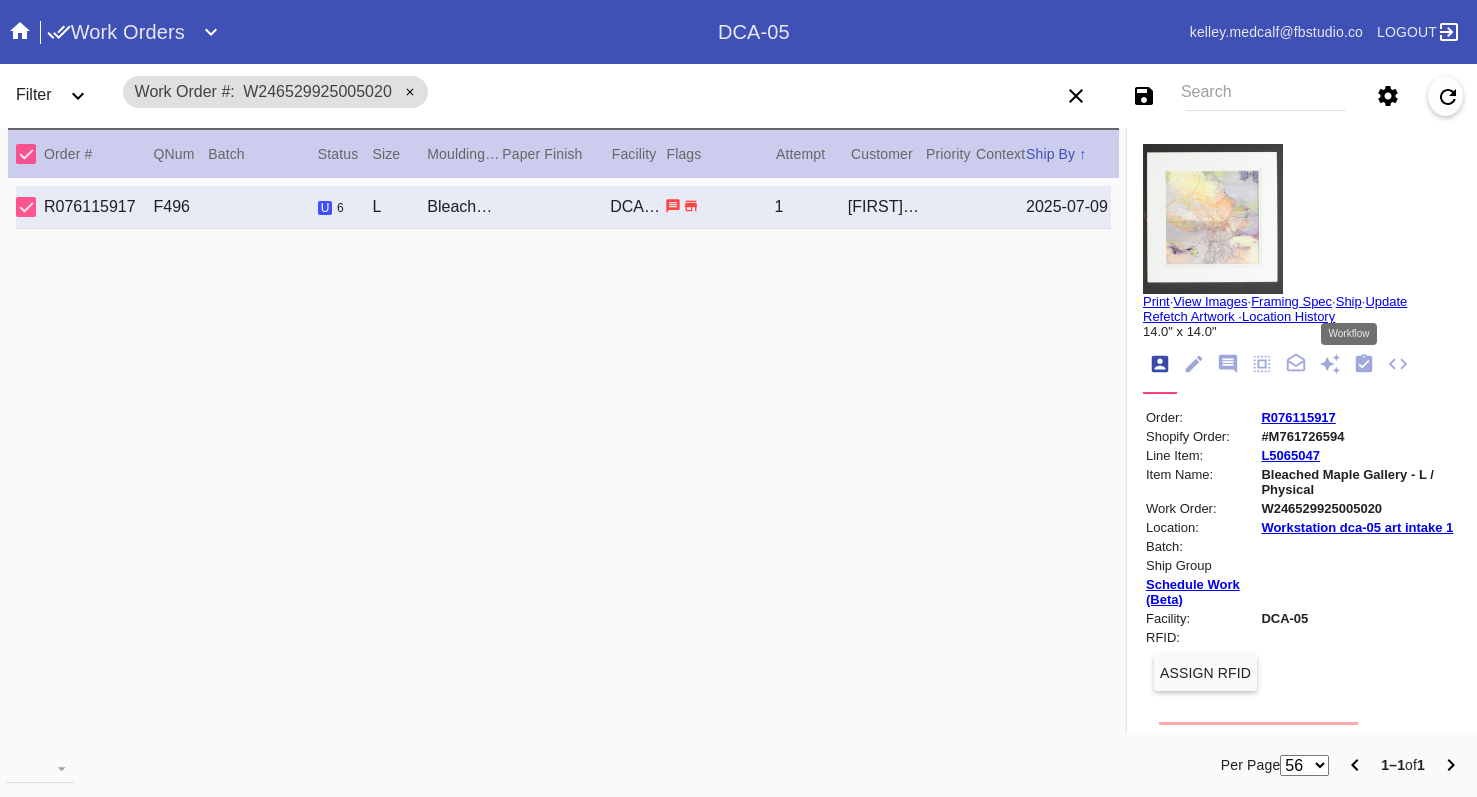 click at bounding box center [1364, 363] 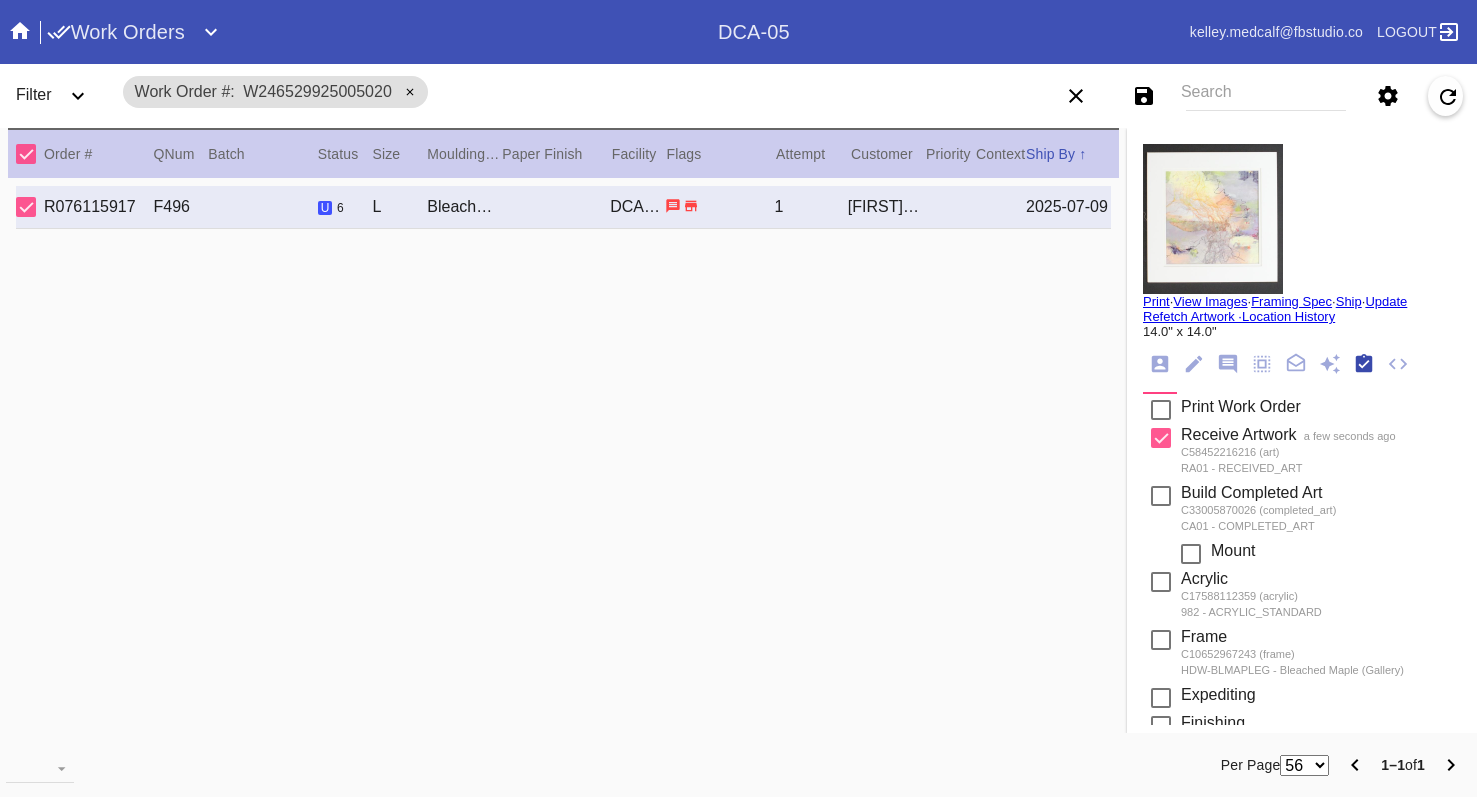 scroll, scrollTop: 320, scrollLeft: 0, axis: vertical 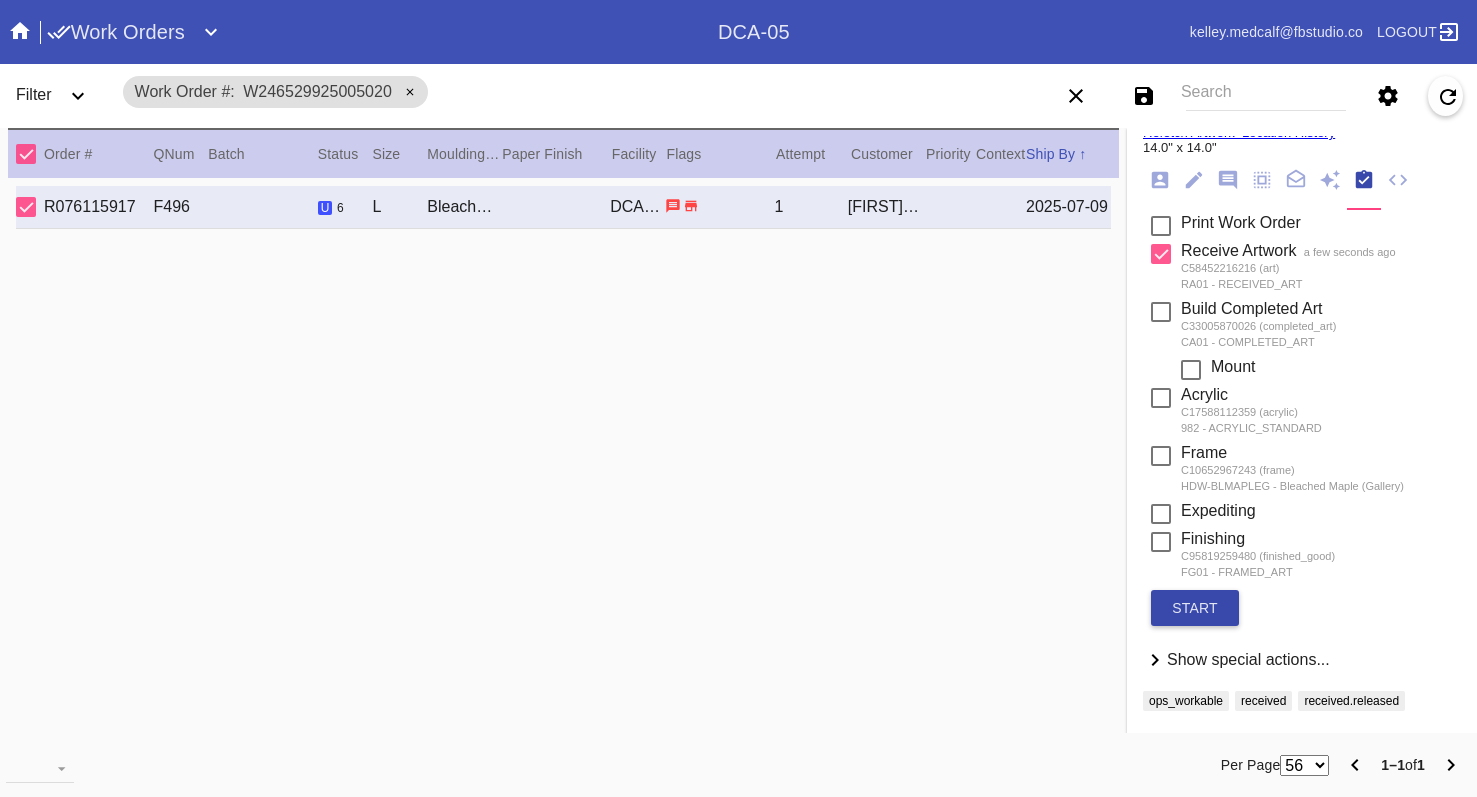 click on "start" at bounding box center (1195, 608) 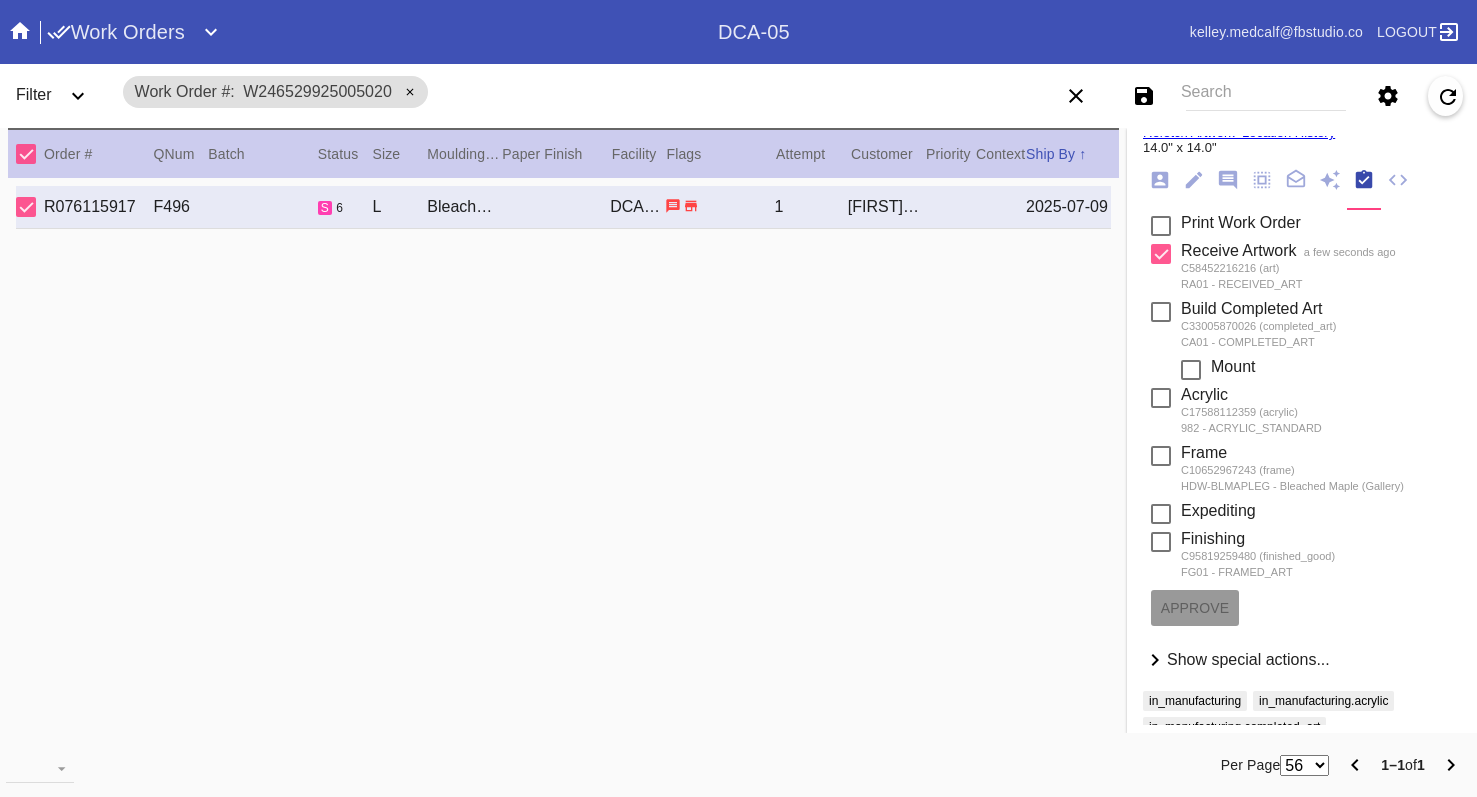 click on "Search" at bounding box center (1266, 96) 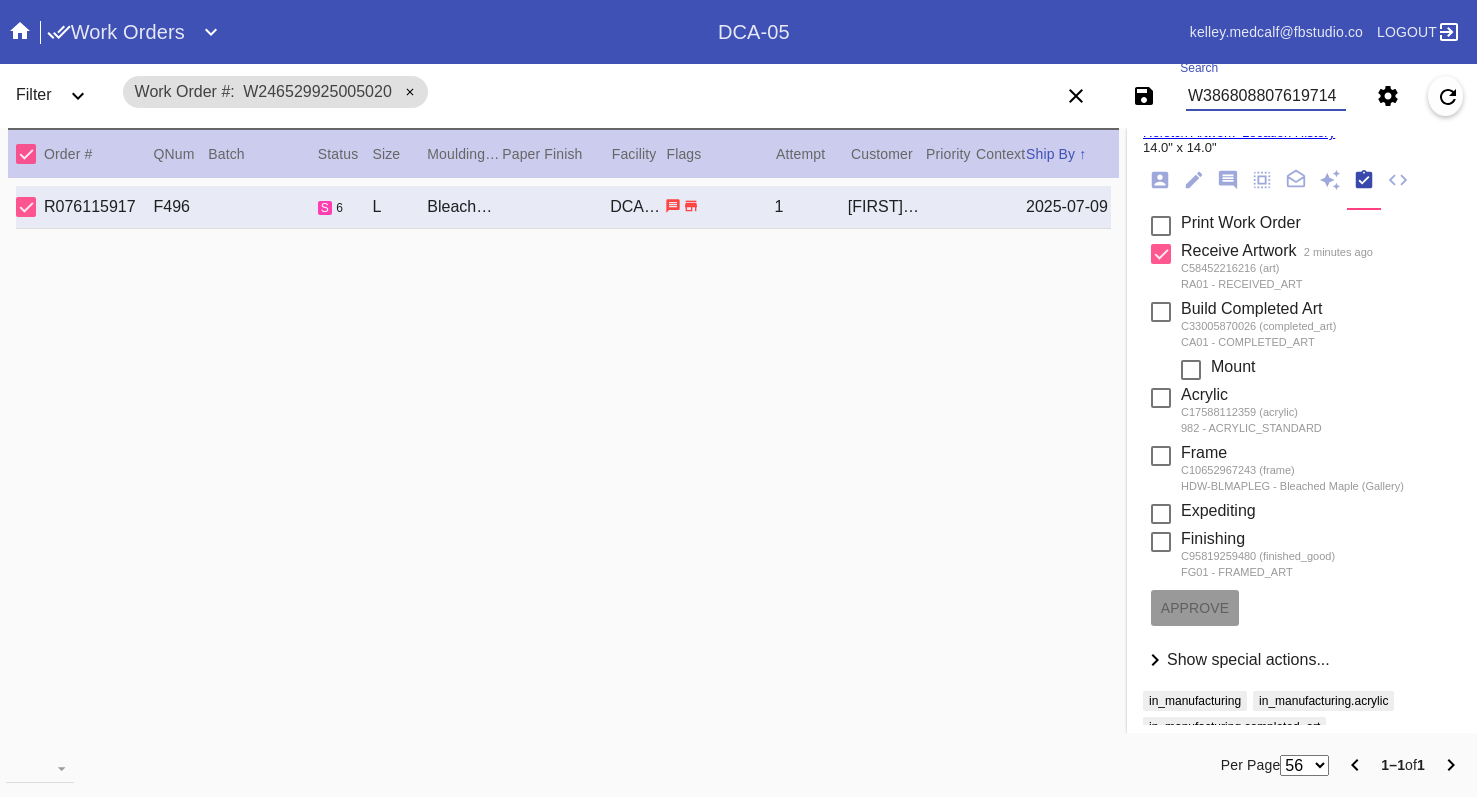 type on "W386808807619714" 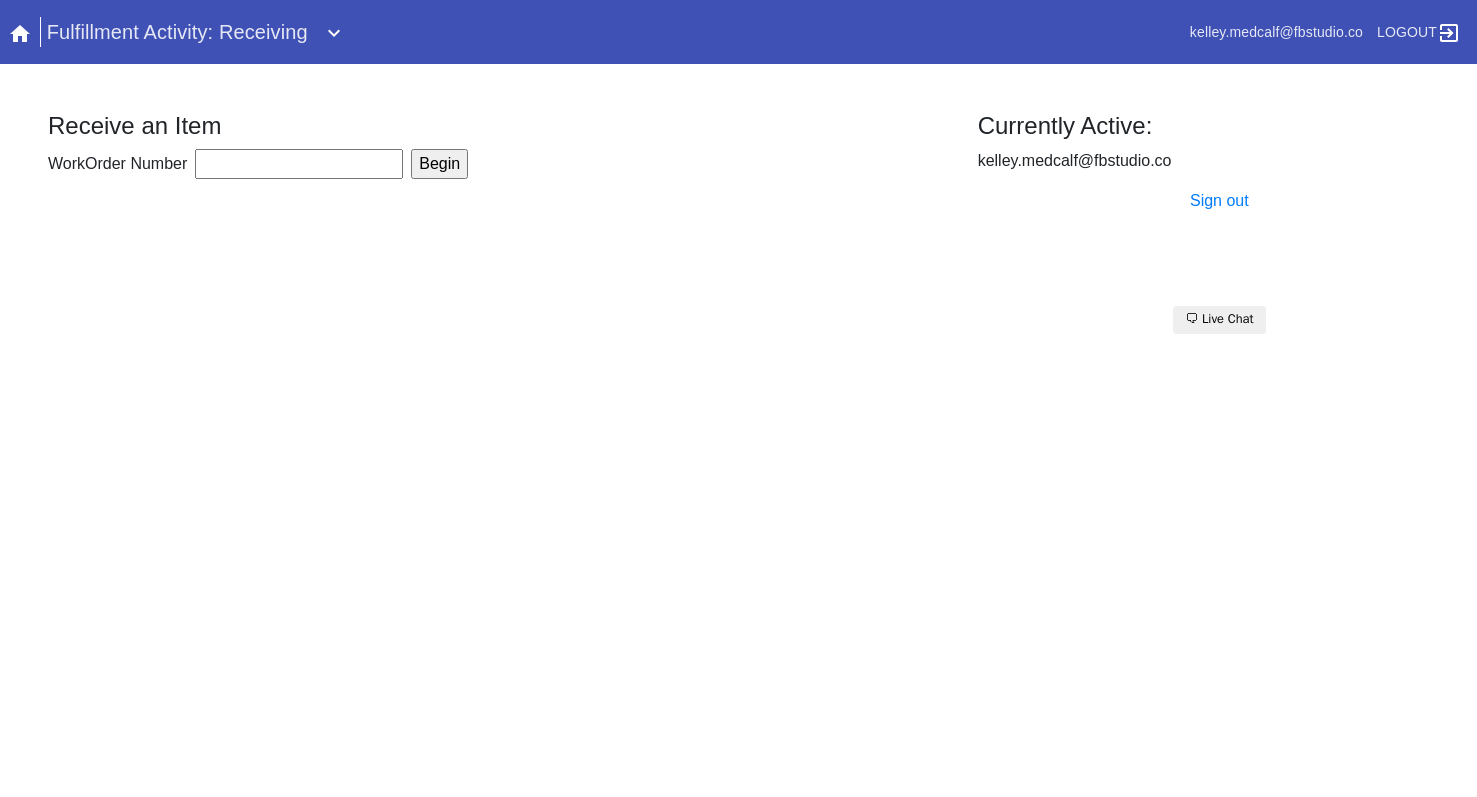 scroll, scrollTop: 0, scrollLeft: 0, axis: both 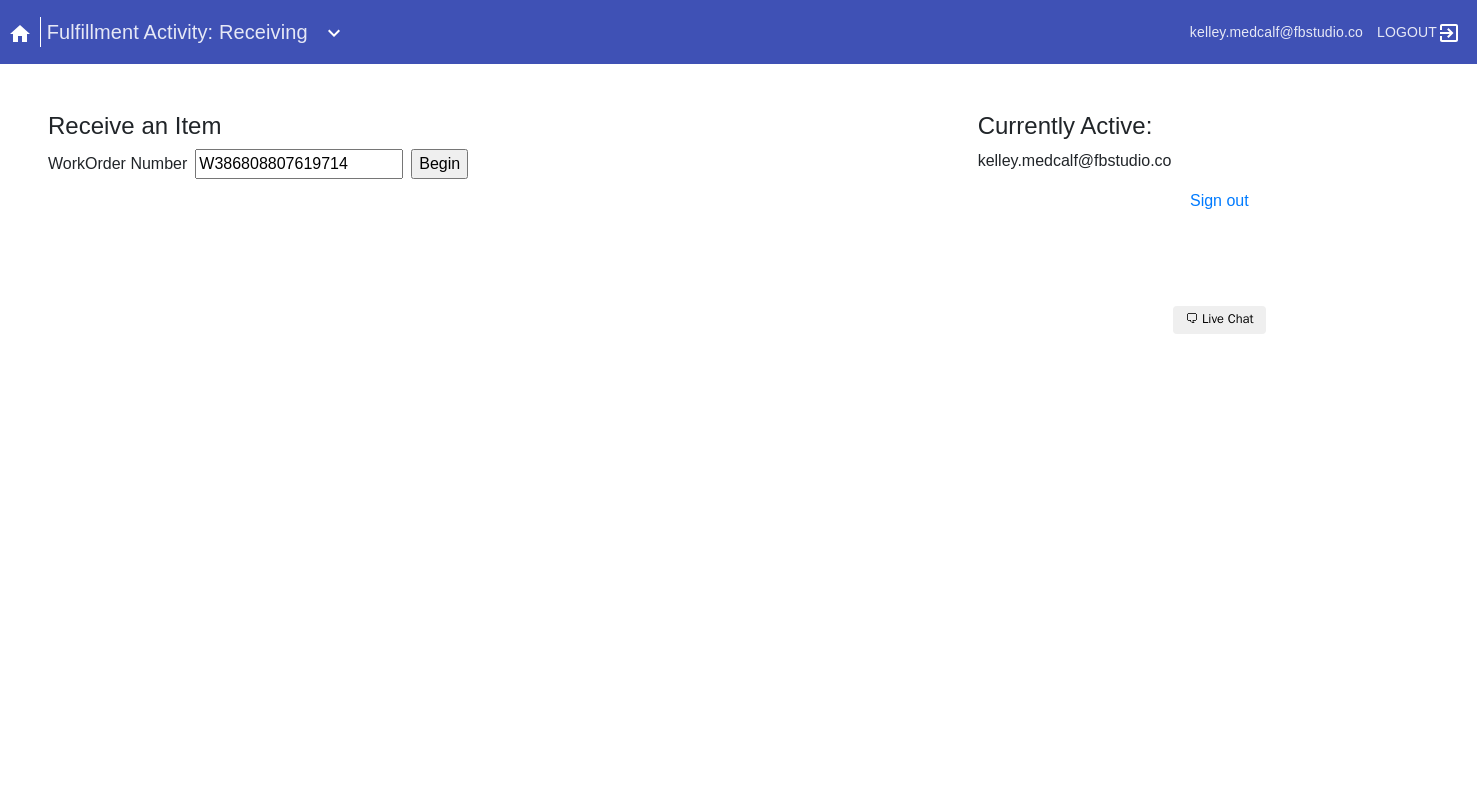 type on "W386808807619714" 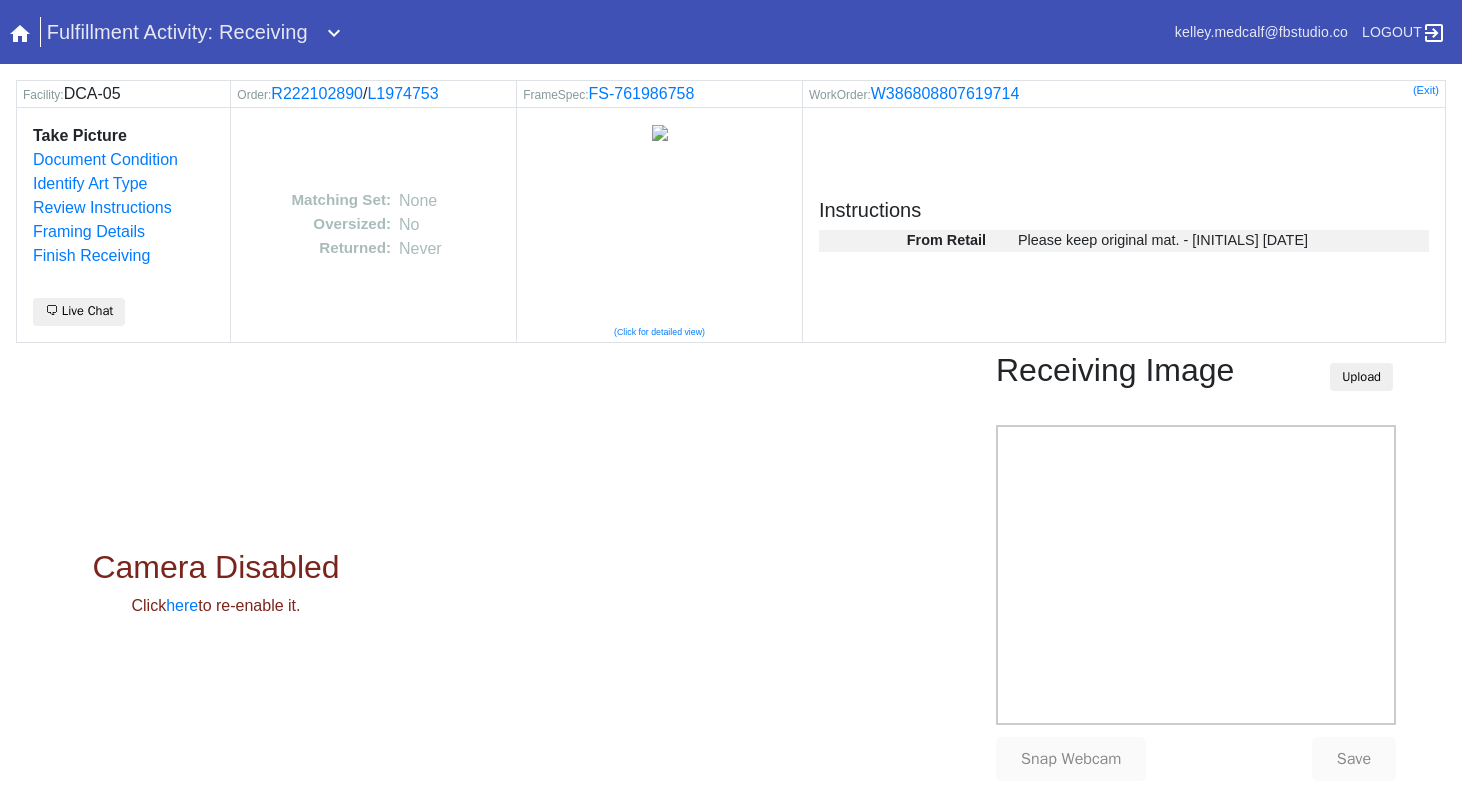 scroll, scrollTop: 0, scrollLeft: 0, axis: both 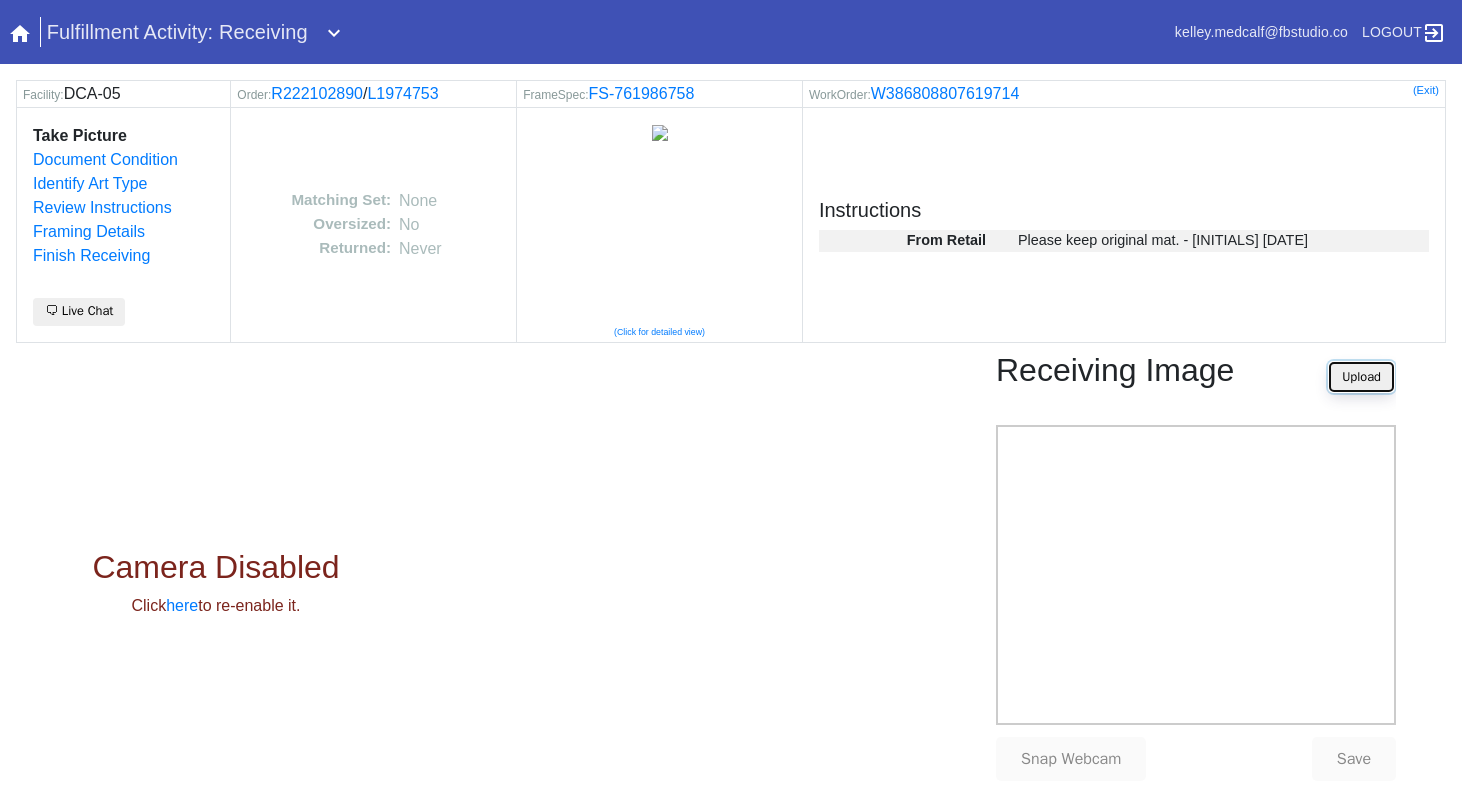 click on "Upload" at bounding box center (1361, 377) 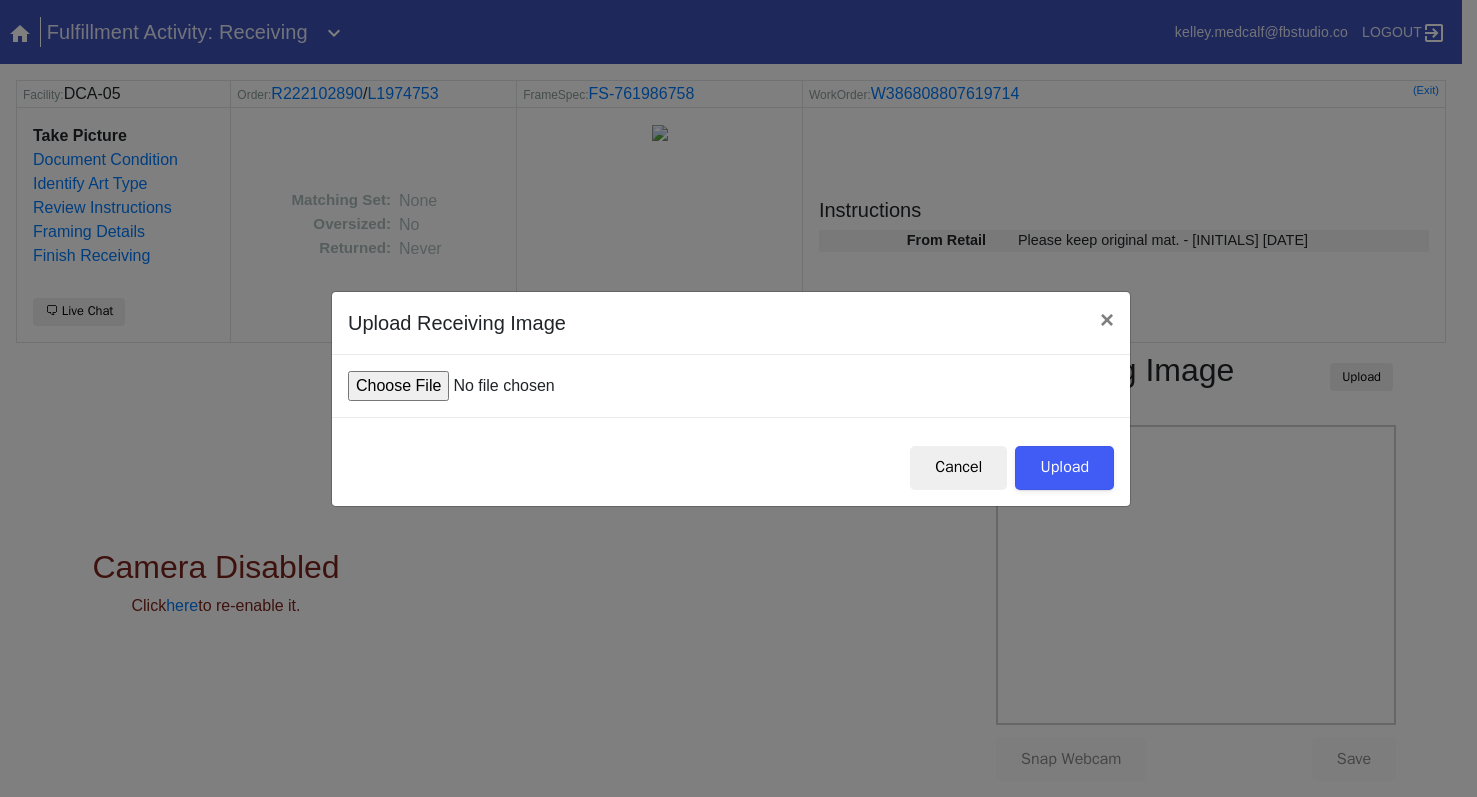 click at bounding box center (499, 386) 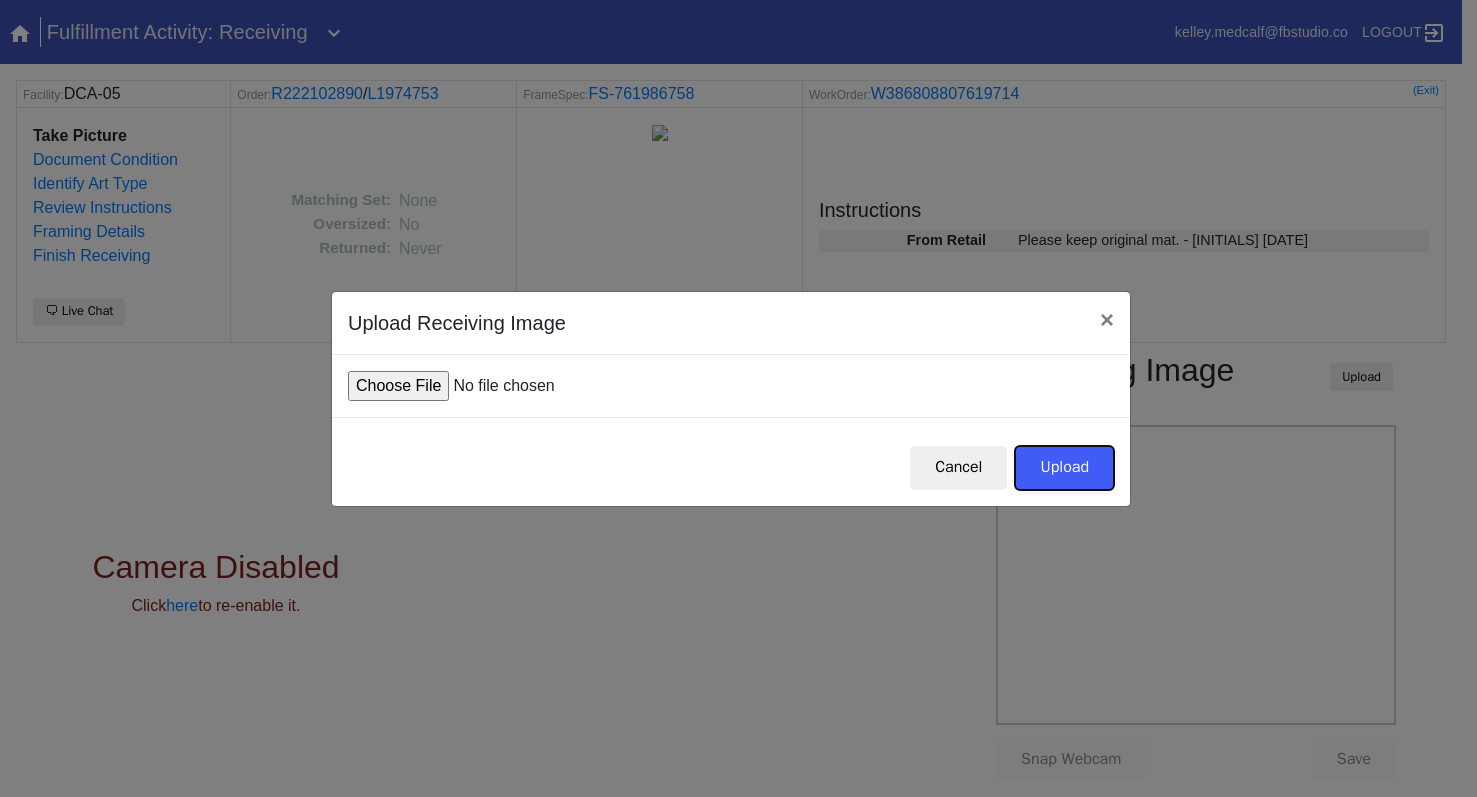 click on "Upload" at bounding box center [1064, 468] 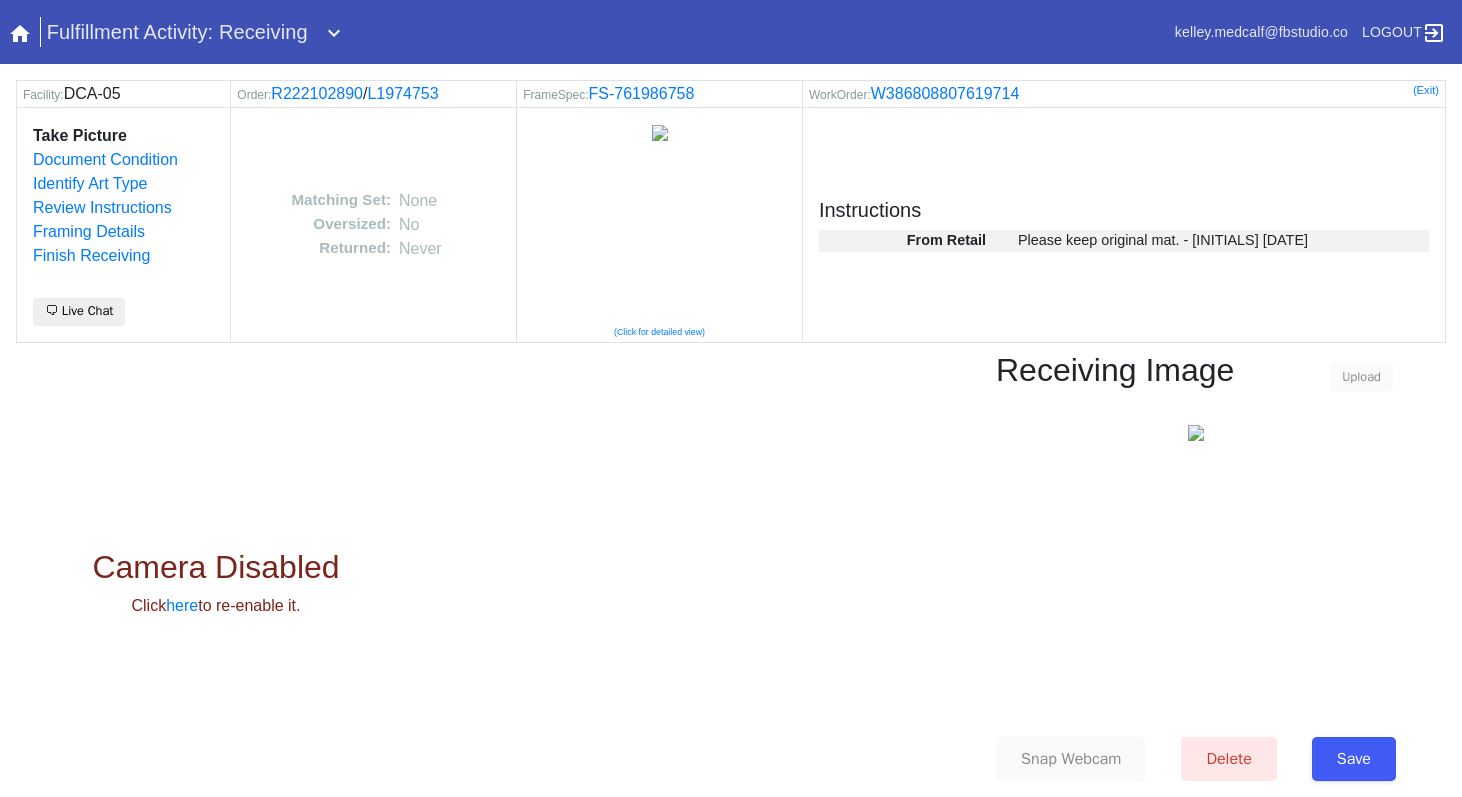 scroll, scrollTop: 0, scrollLeft: 0, axis: both 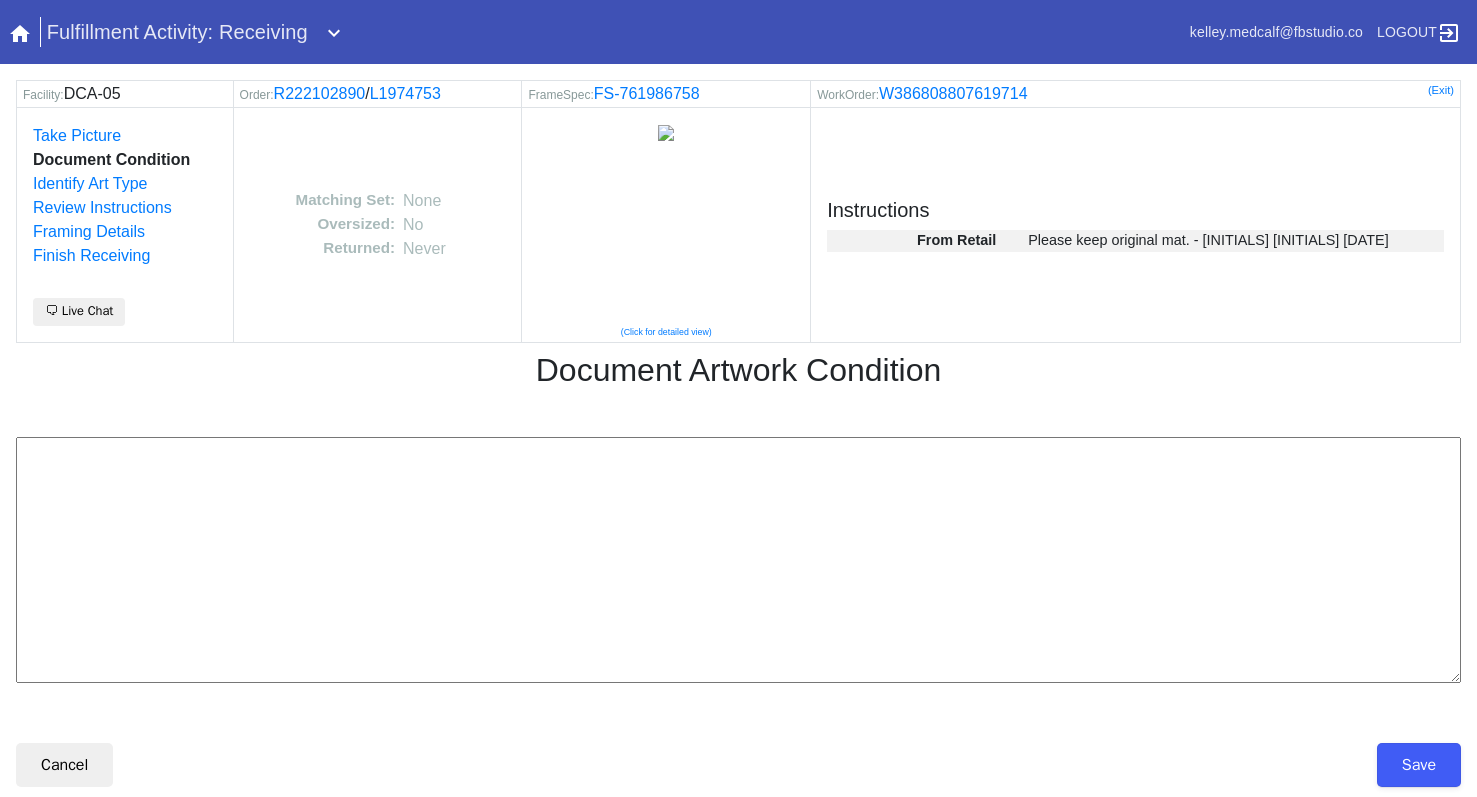 click at bounding box center (738, 560) 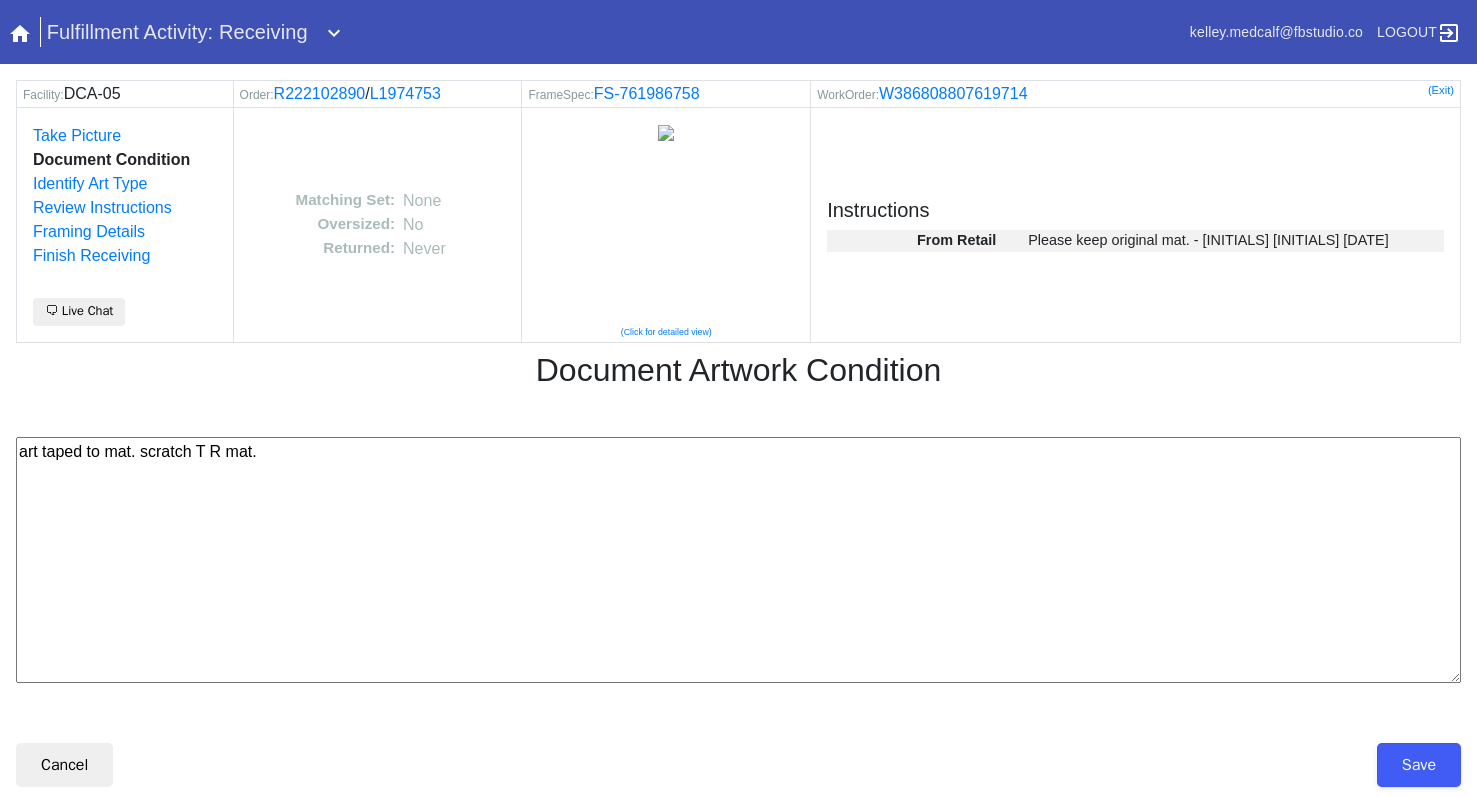 paste on "--km 7/8/25" 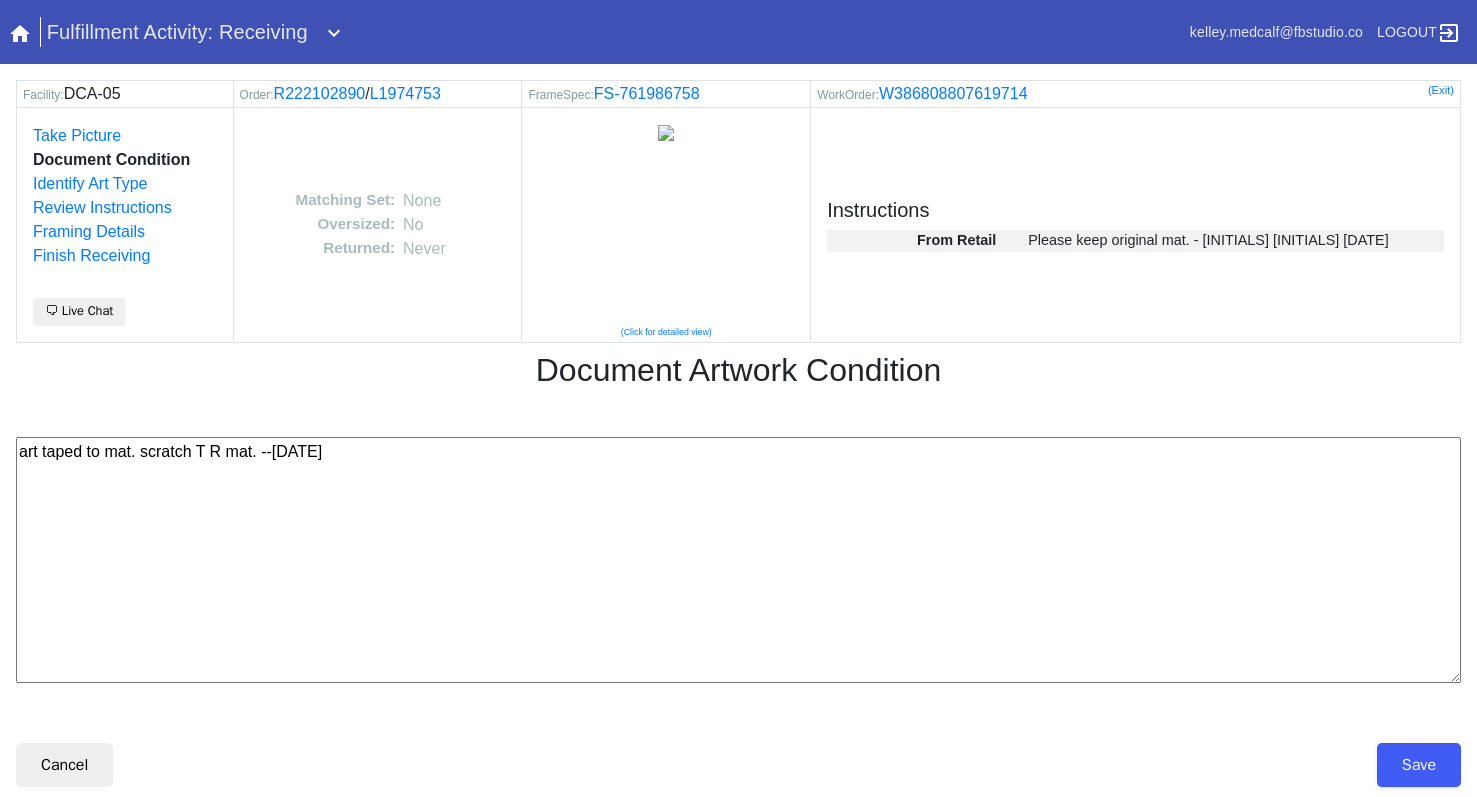 type on "art taped to mat. scratch T R mat. --[DATE]" 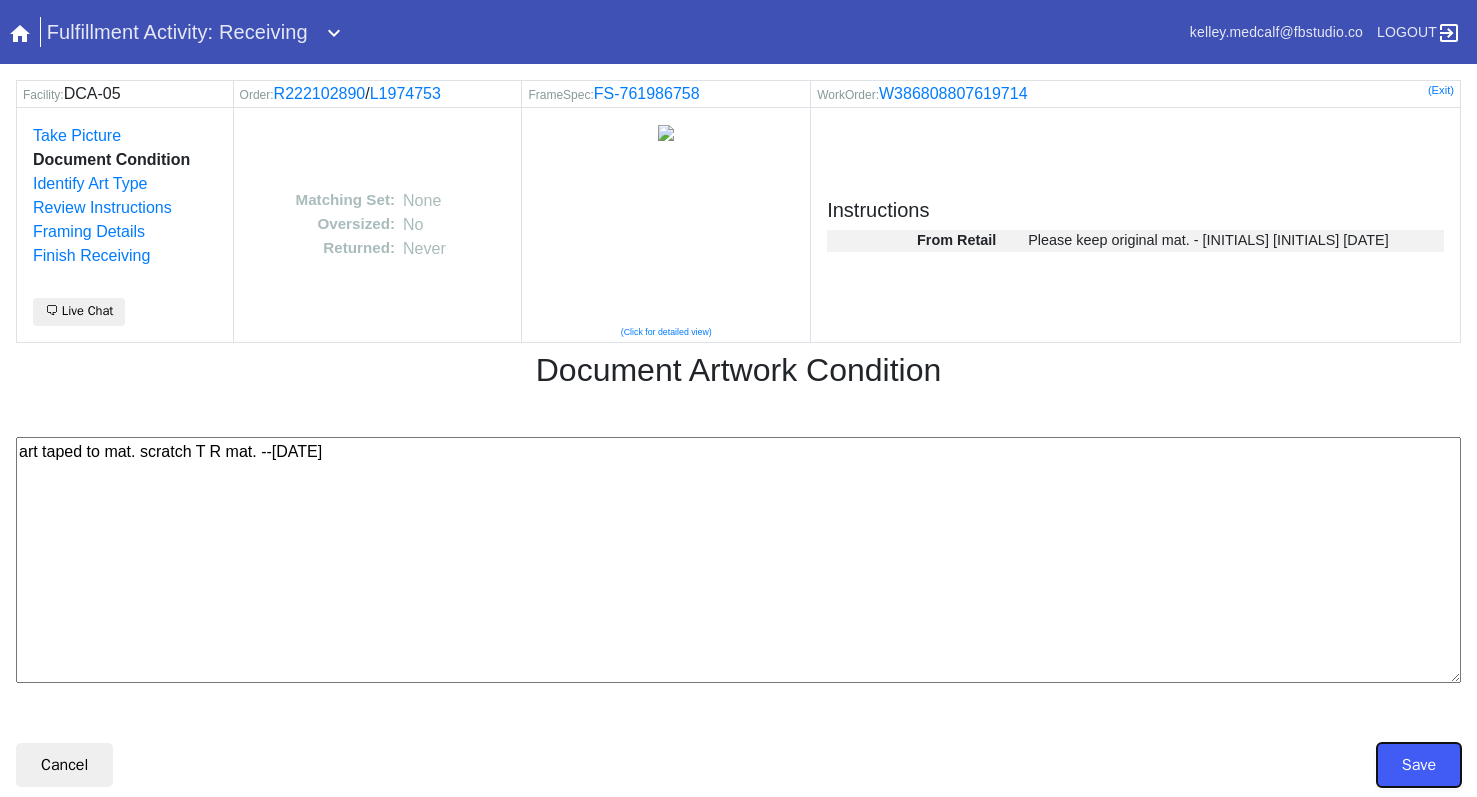 click on "Save" at bounding box center (1419, 765) 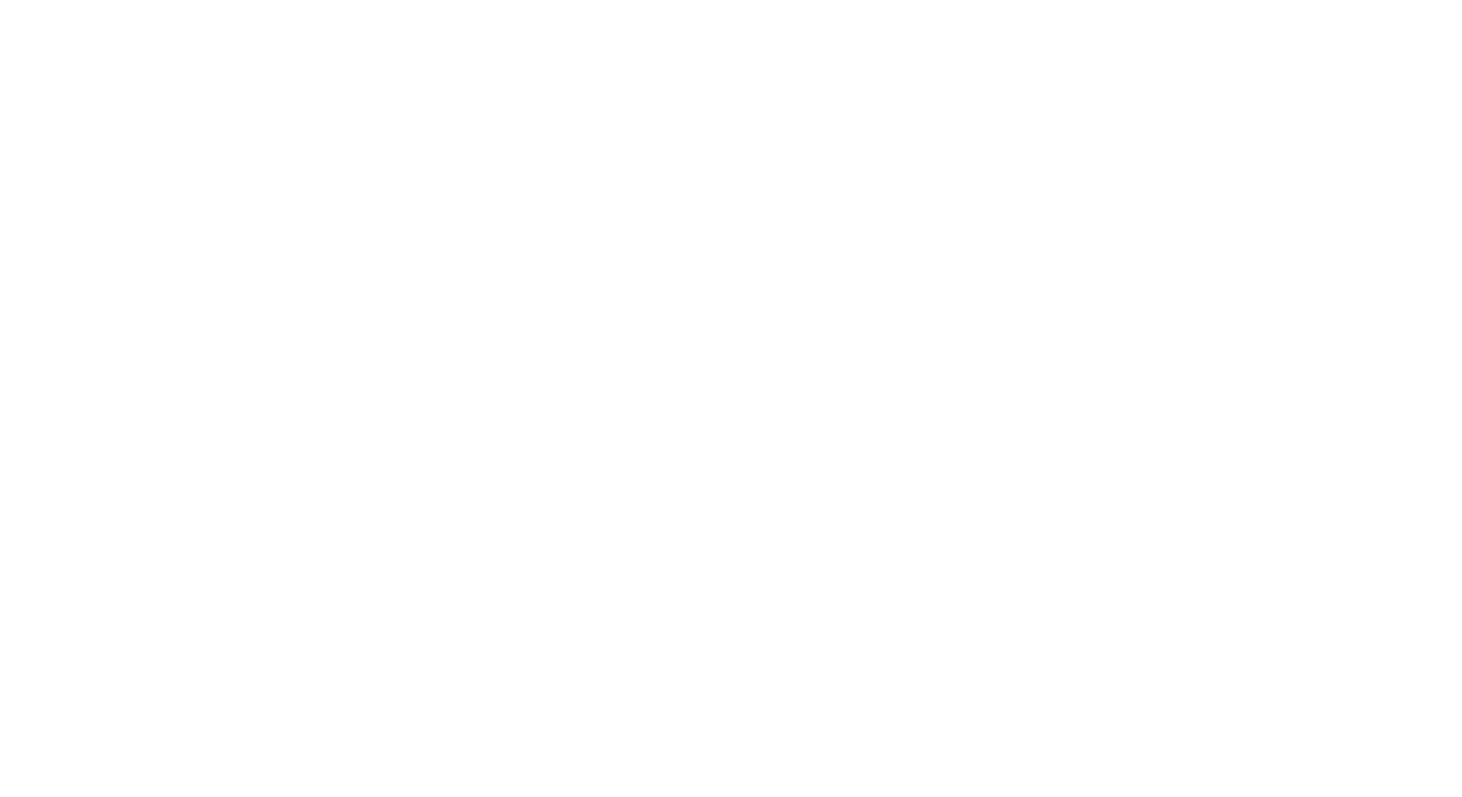 scroll, scrollTop: 0, scrollLeft: 0, axis: both 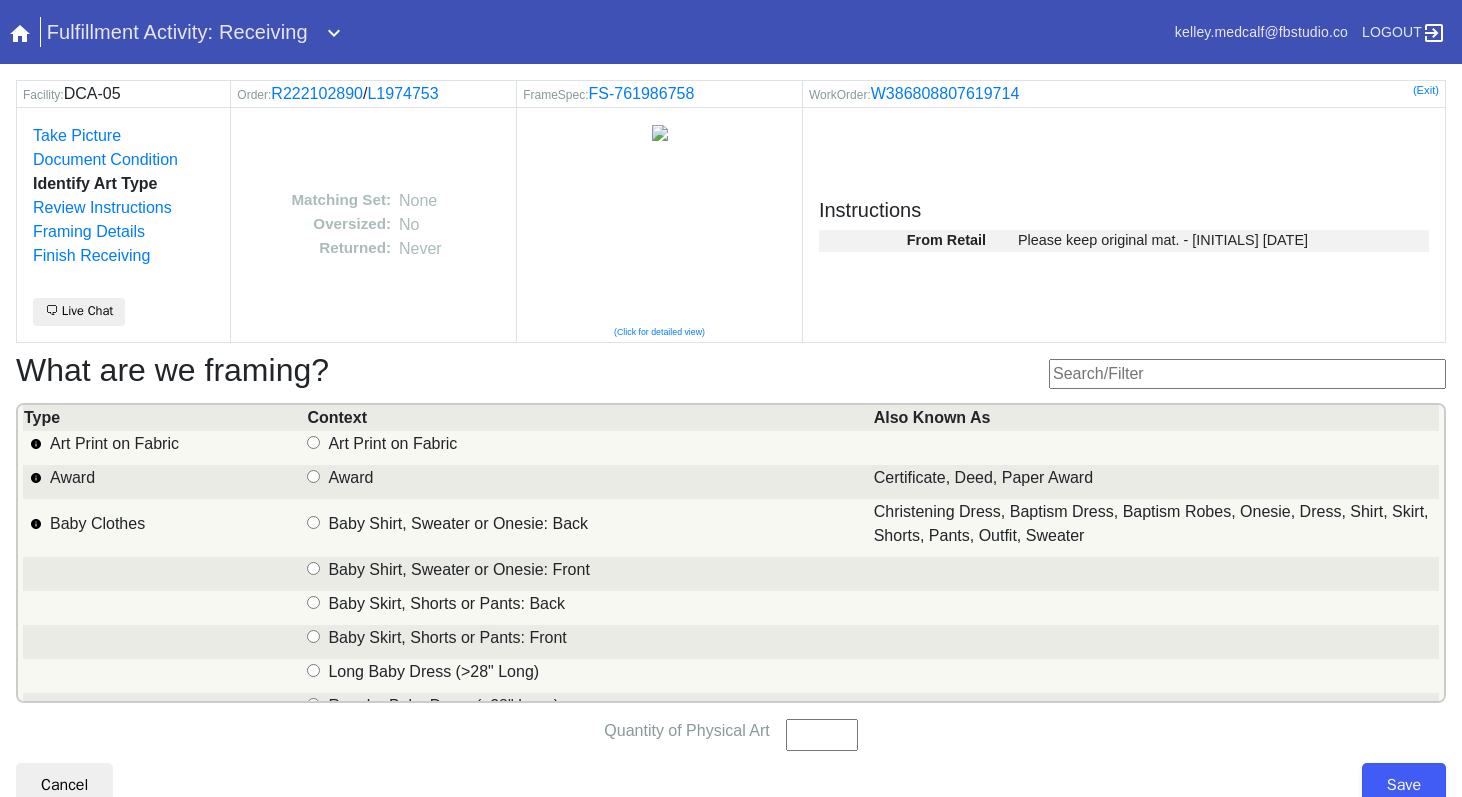 click at bounding box center (1247, 374) 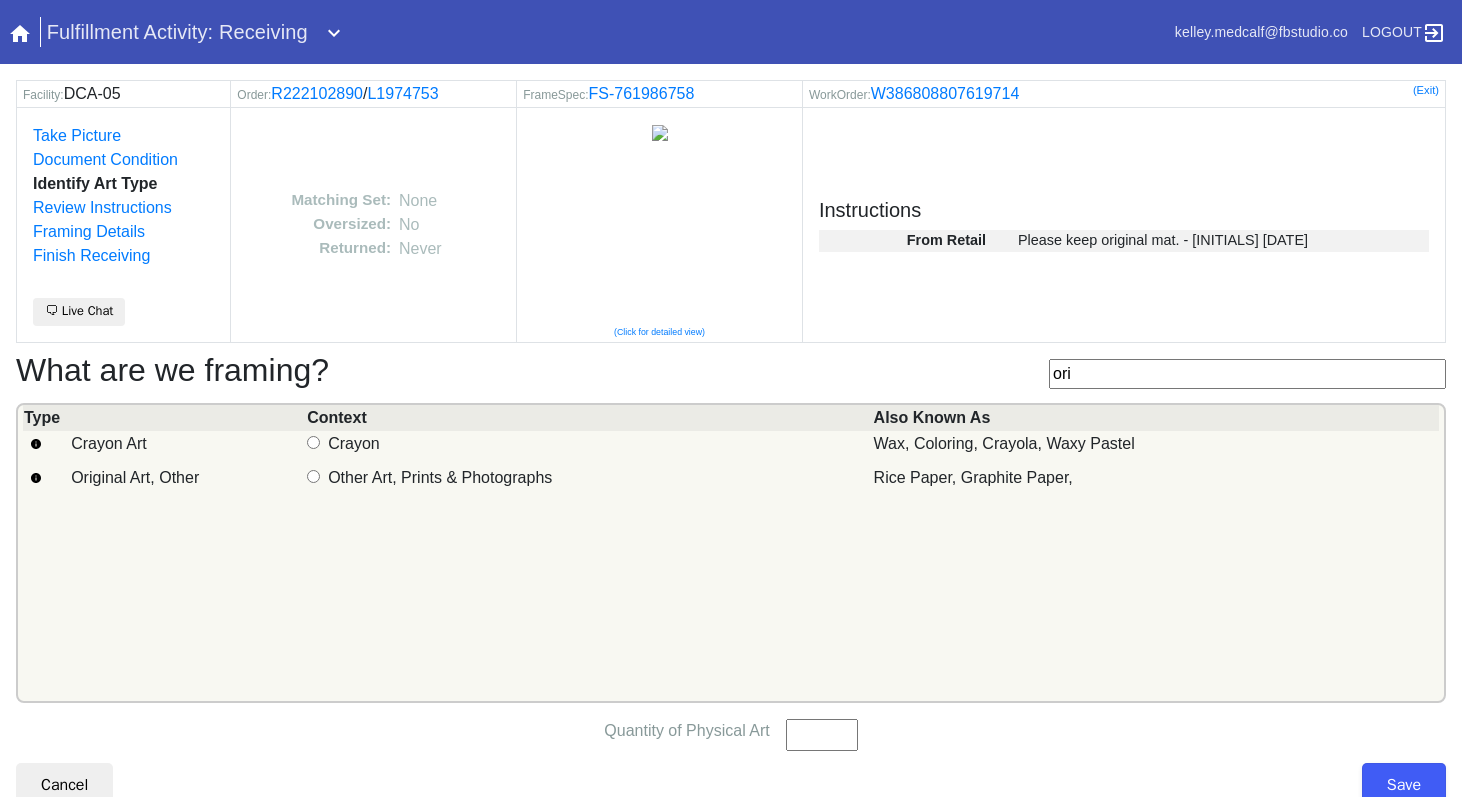 type on "ori" 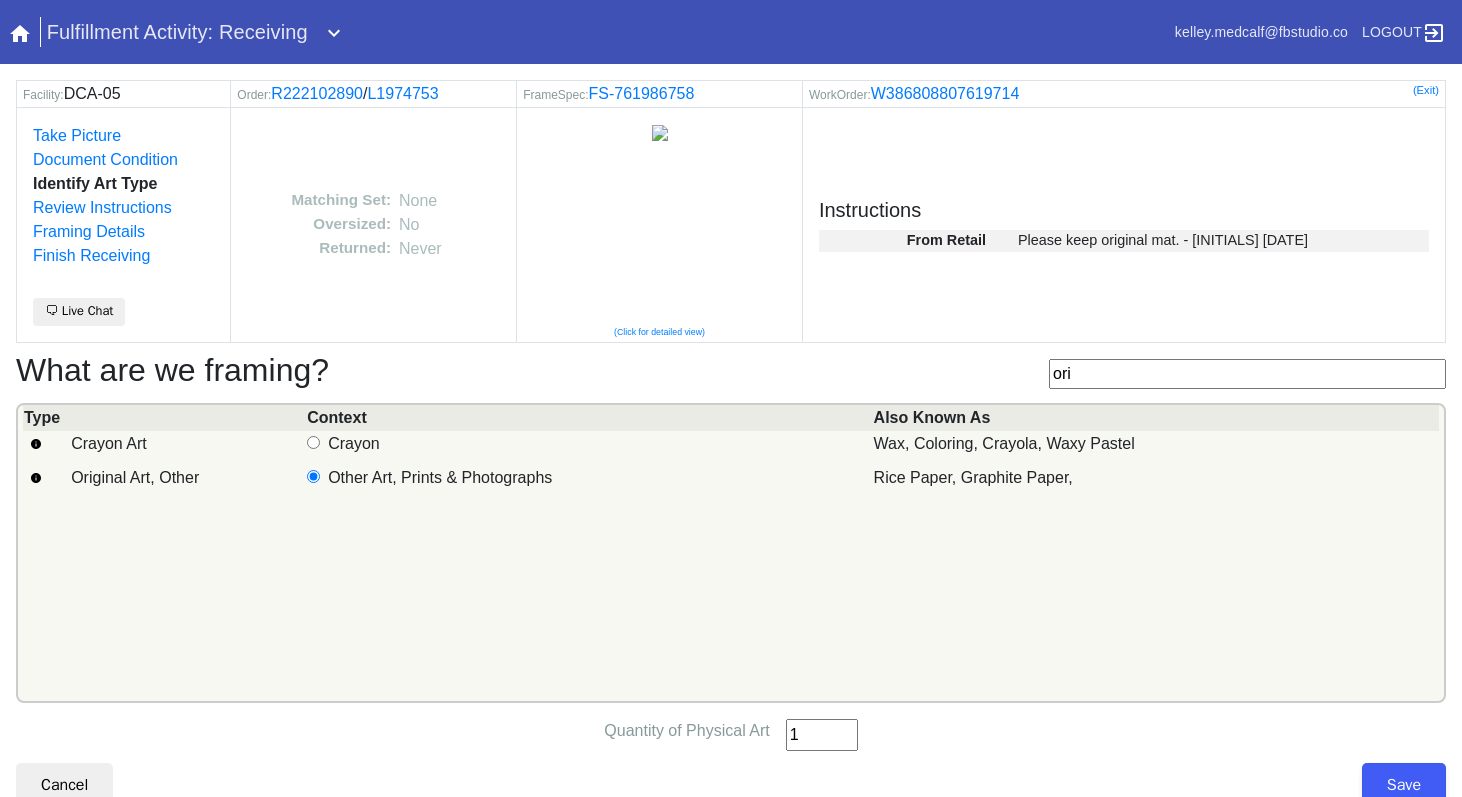 type on "1" 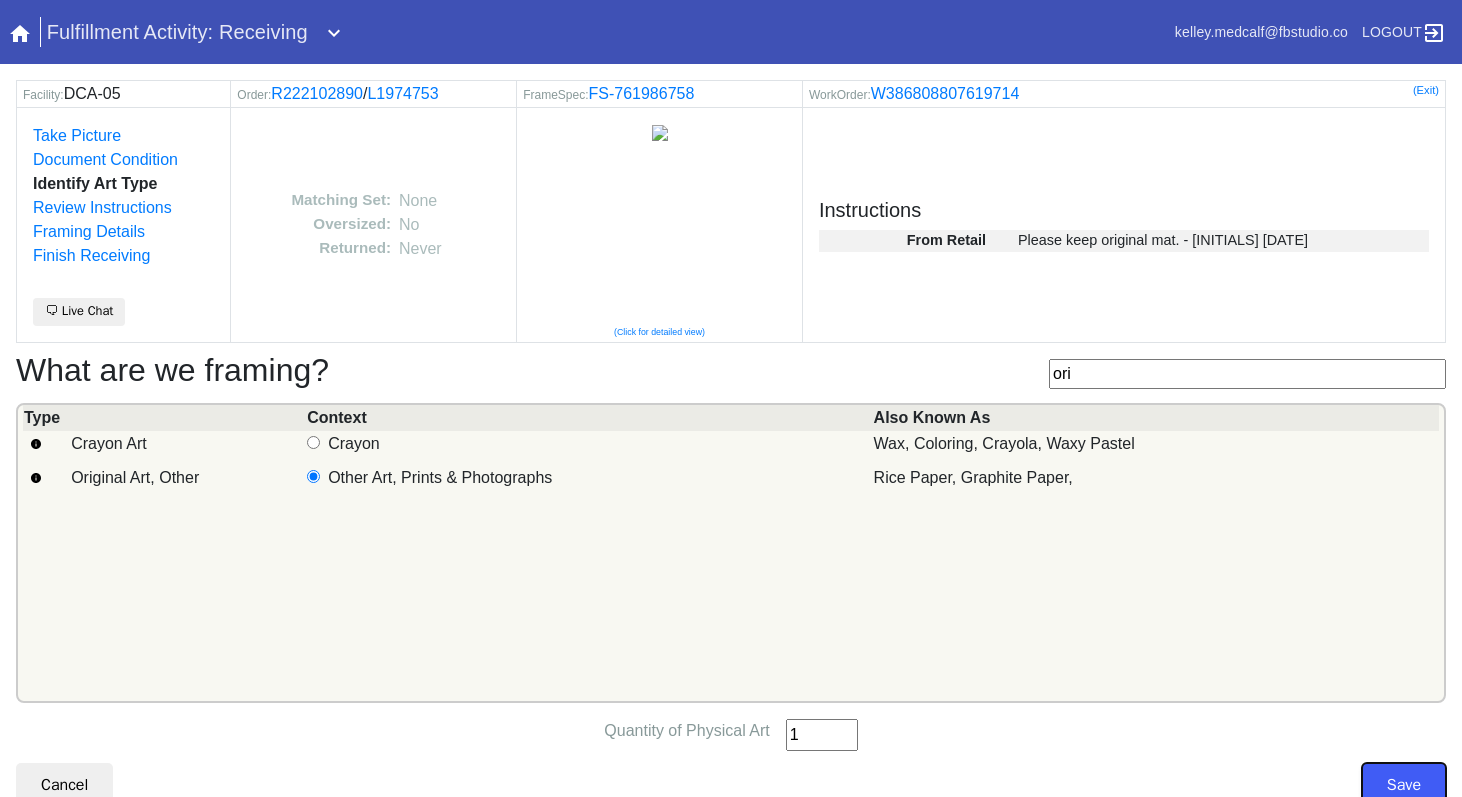 click on "Save" at bounding box center (1404, 785) 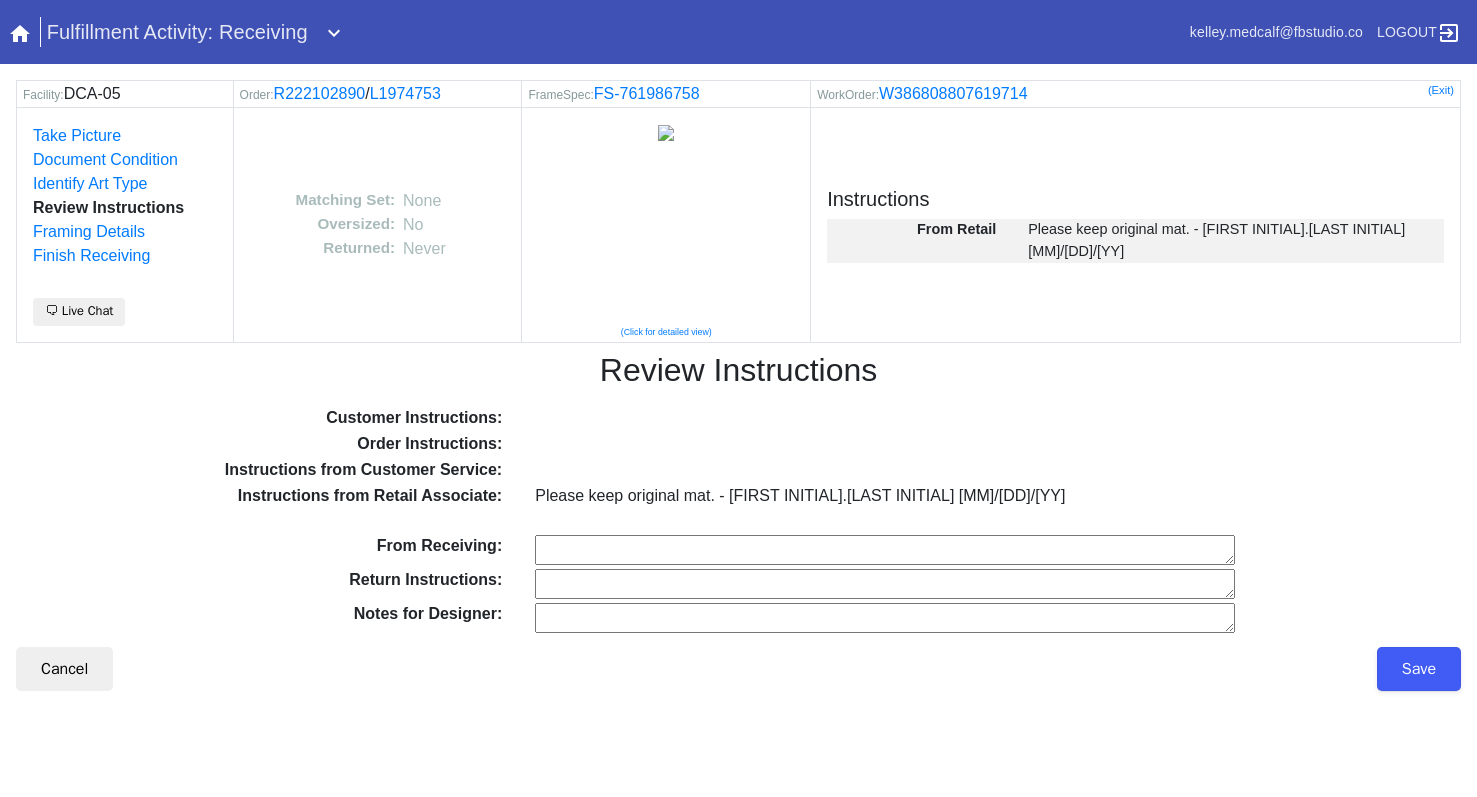 scroll, scrollTop: 0, scrollLeft: 0, axis: both 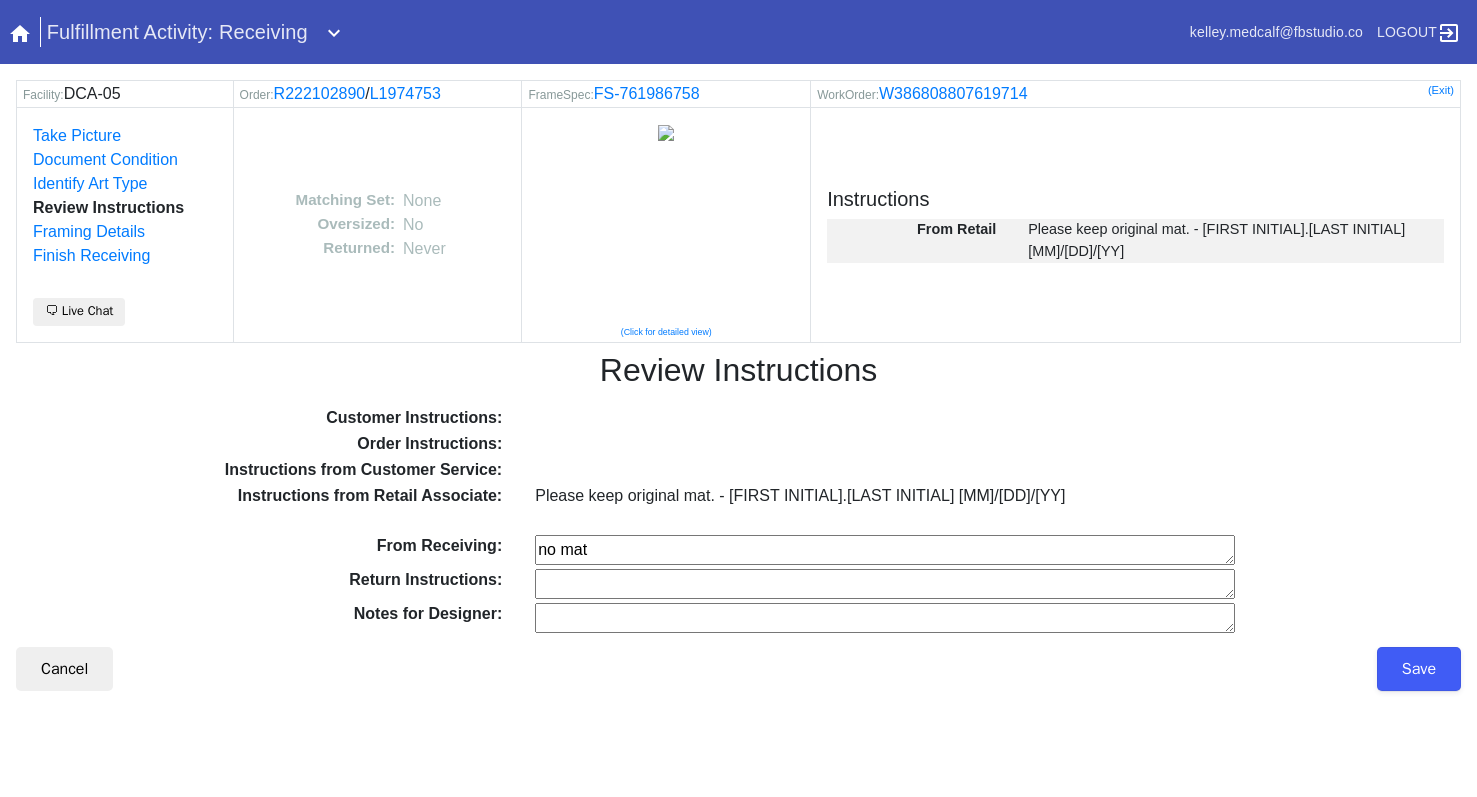 type on "no mat" 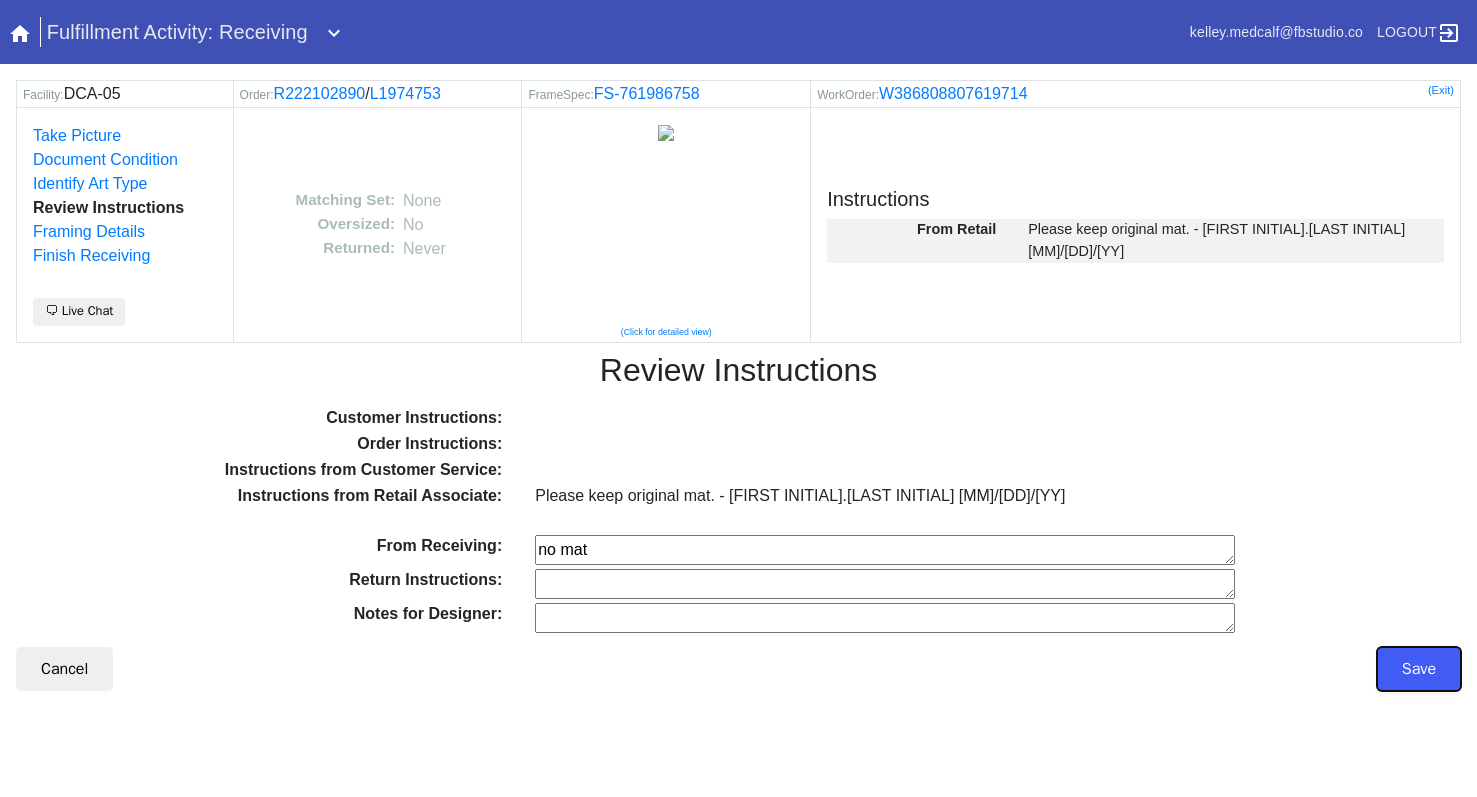 click on "Save" at bounding box center (1419, 669) 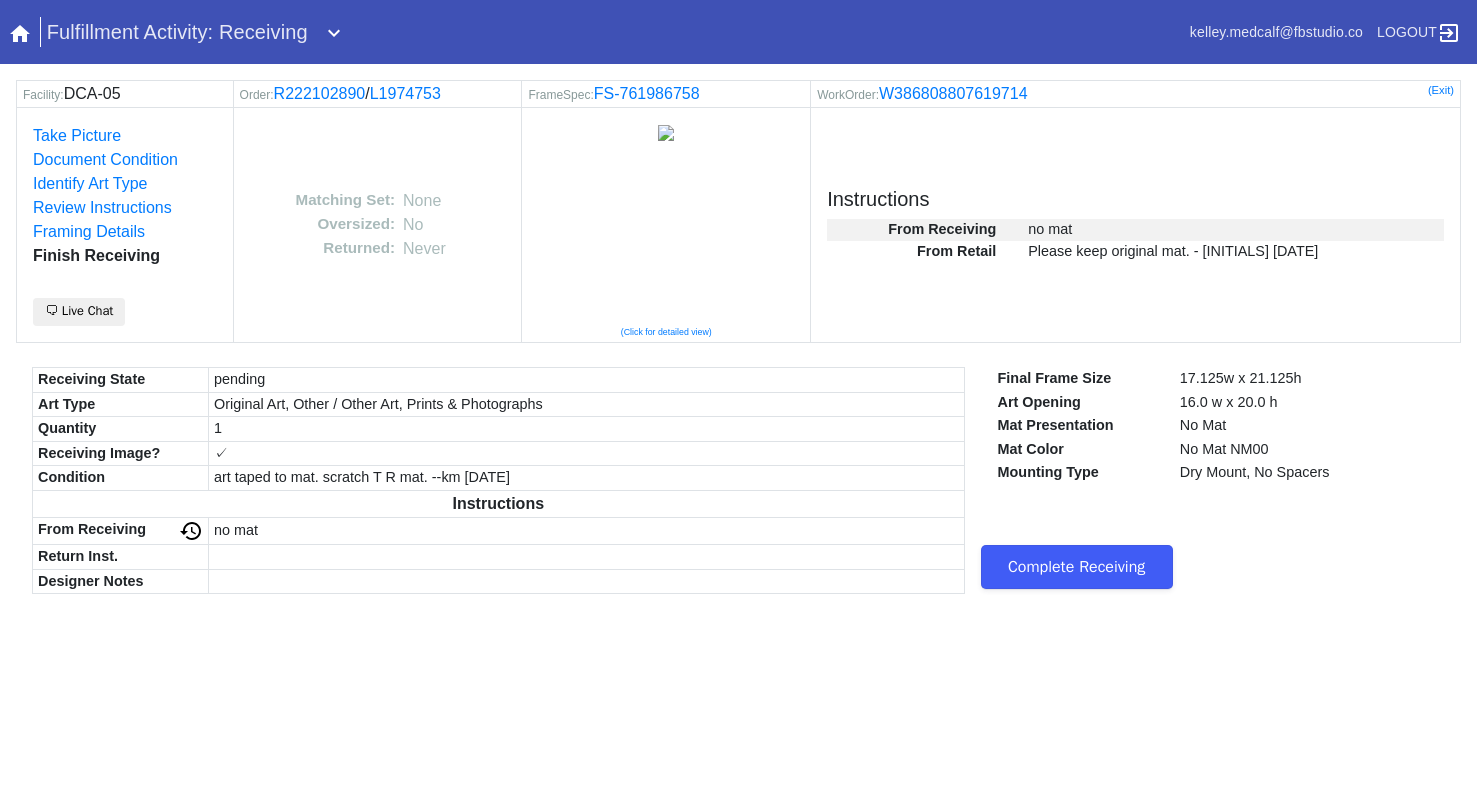scroll, scrollTop: 0, scrollLeft: 0, axis: both 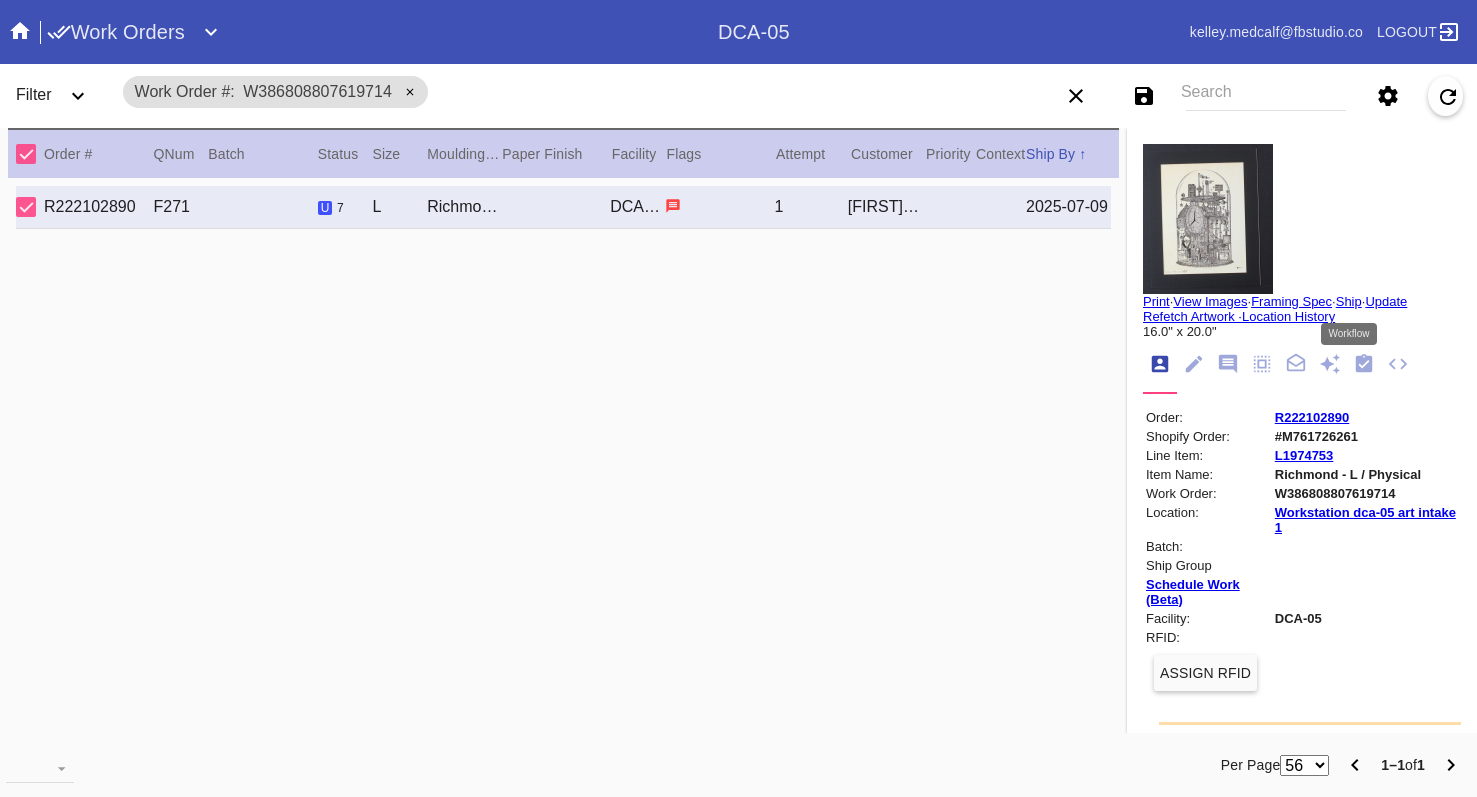 click at bounding box center [1364, 363] 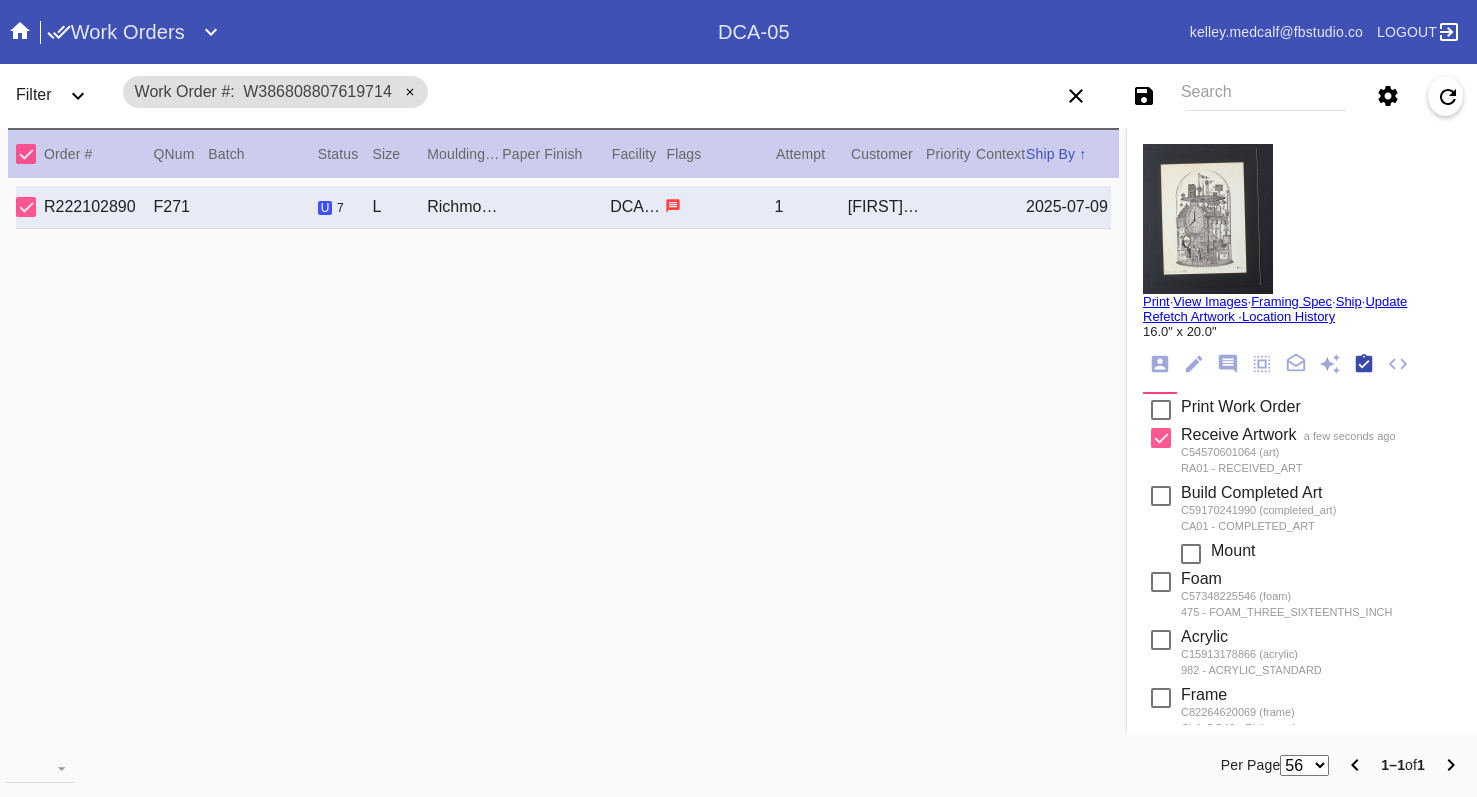 scroll, scrollTop: 320, scrollLeft: 0, axis: vertical 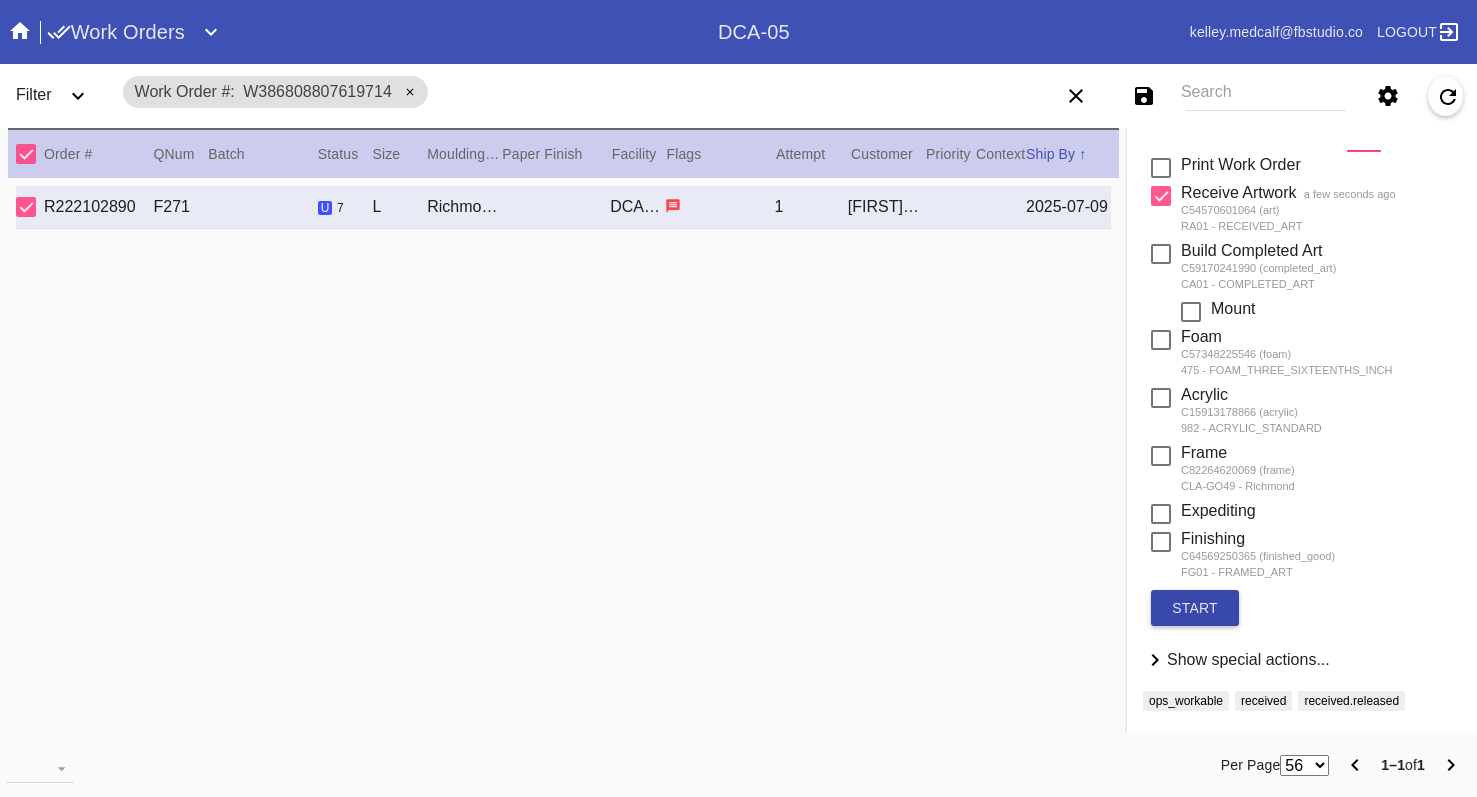 click on "start" at bounding box center (1195, 608) 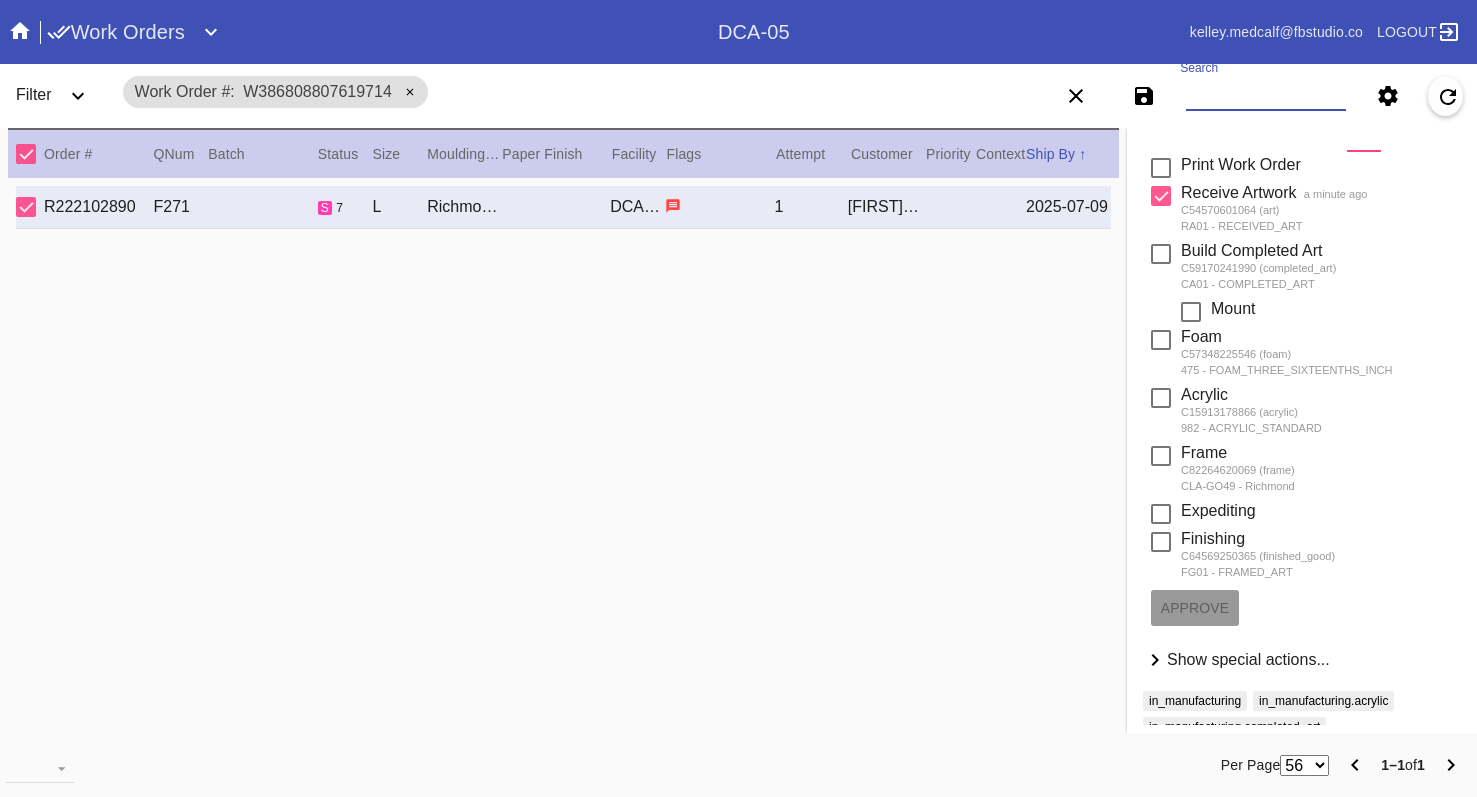 click on "Search" at bounding box center [1266, 96] 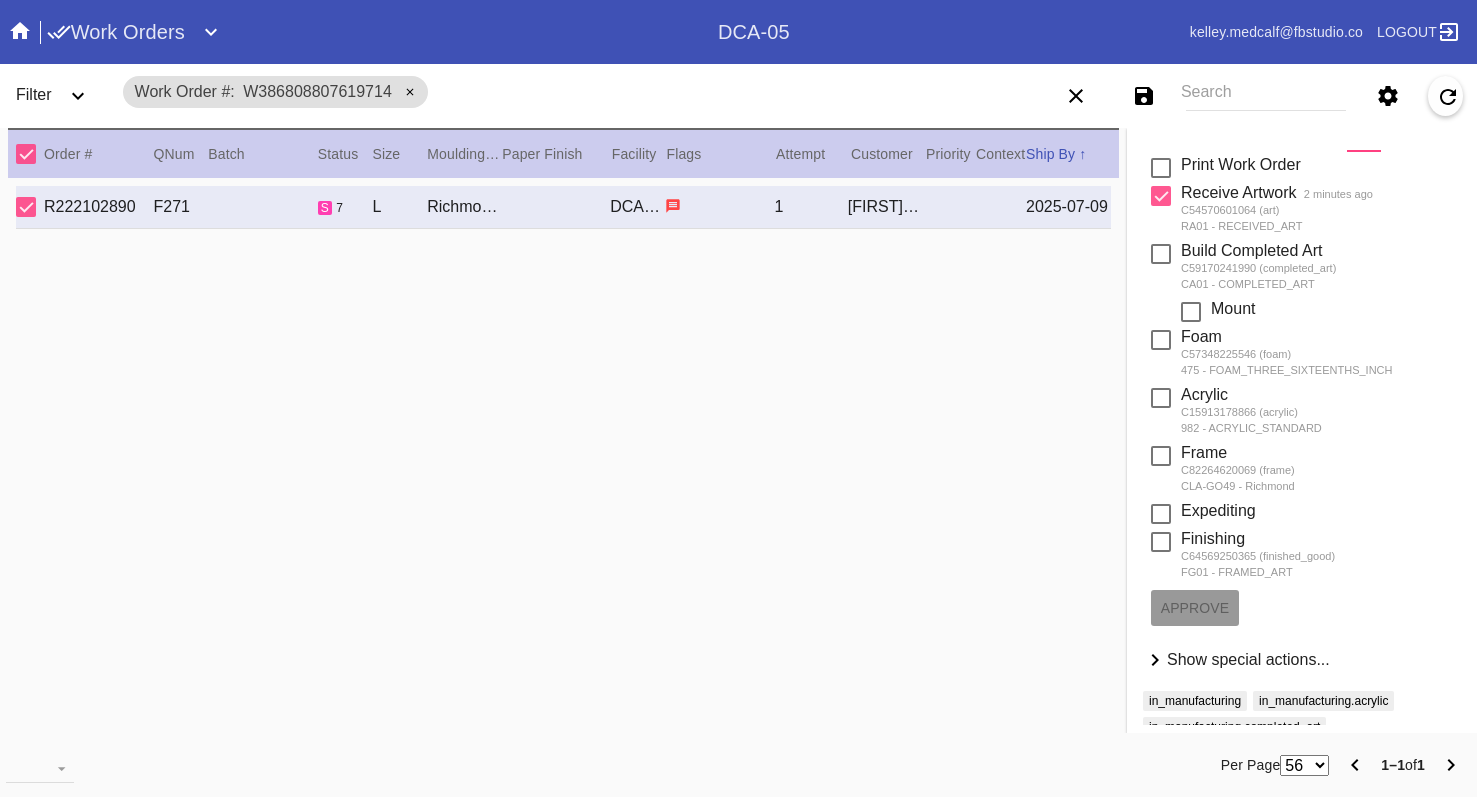 click on "Search" at bounding box center (1266, 96) 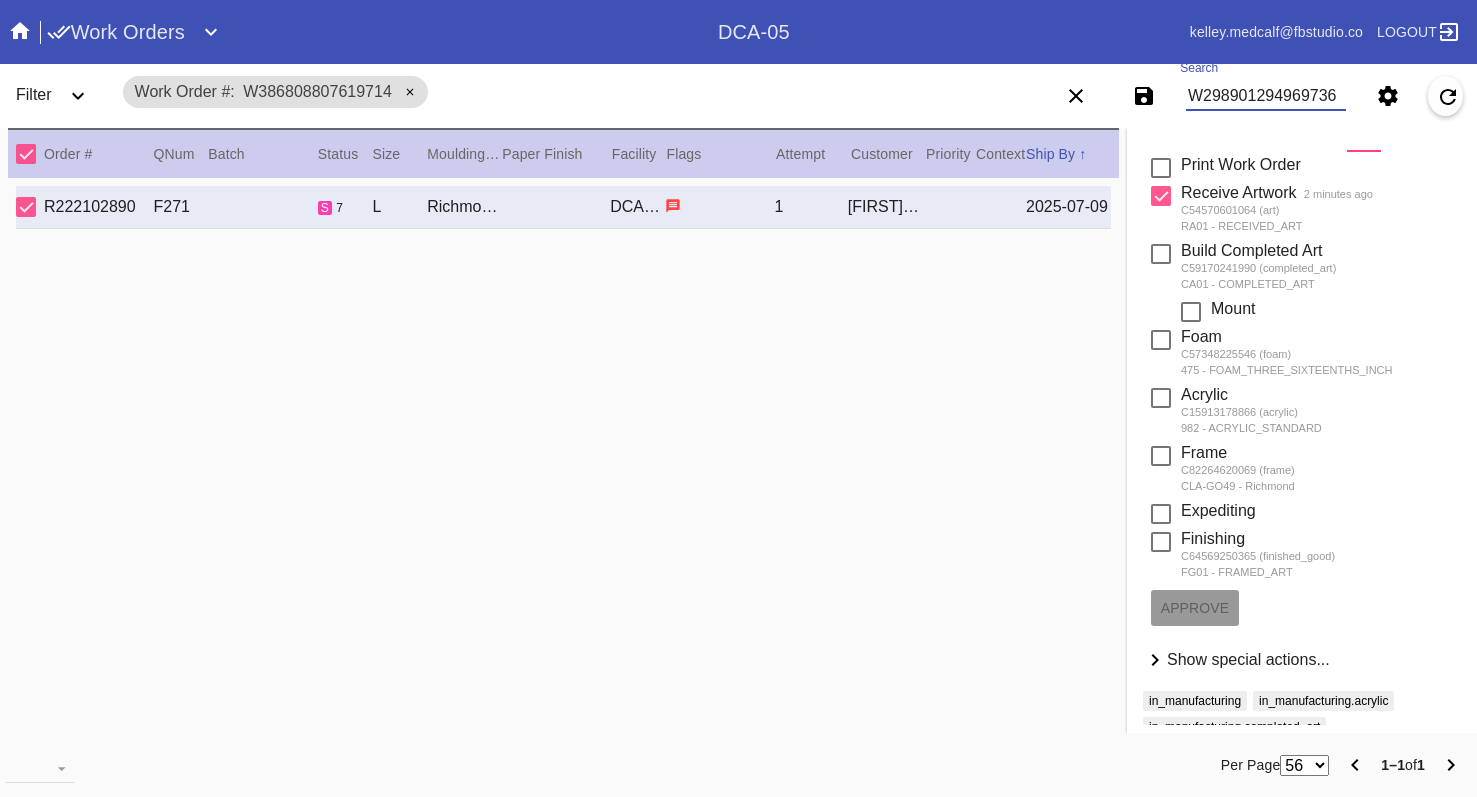 type on "W298901294969736" 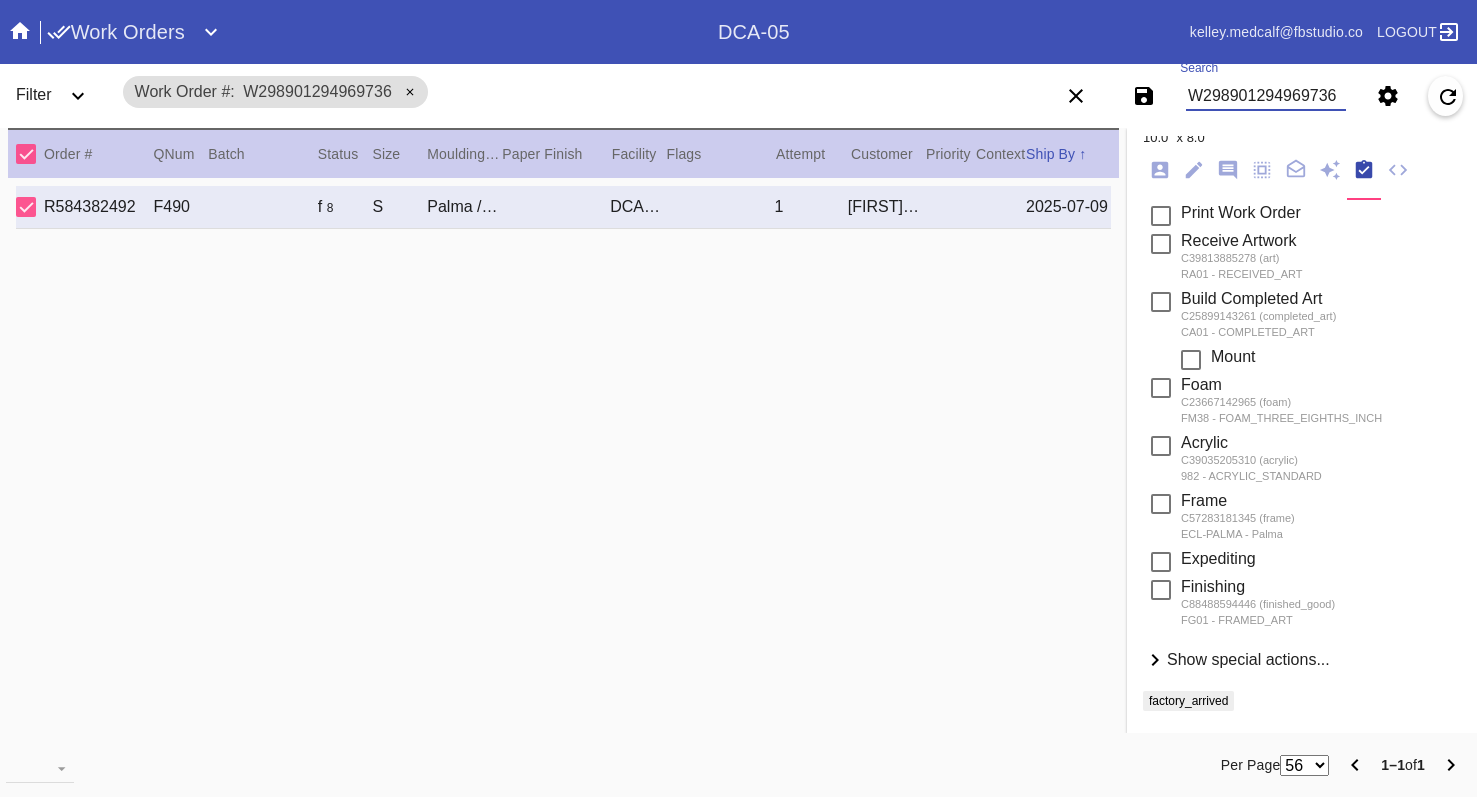 scroll, scrollTop: 194, scrollLeft: 0, axis: vertical 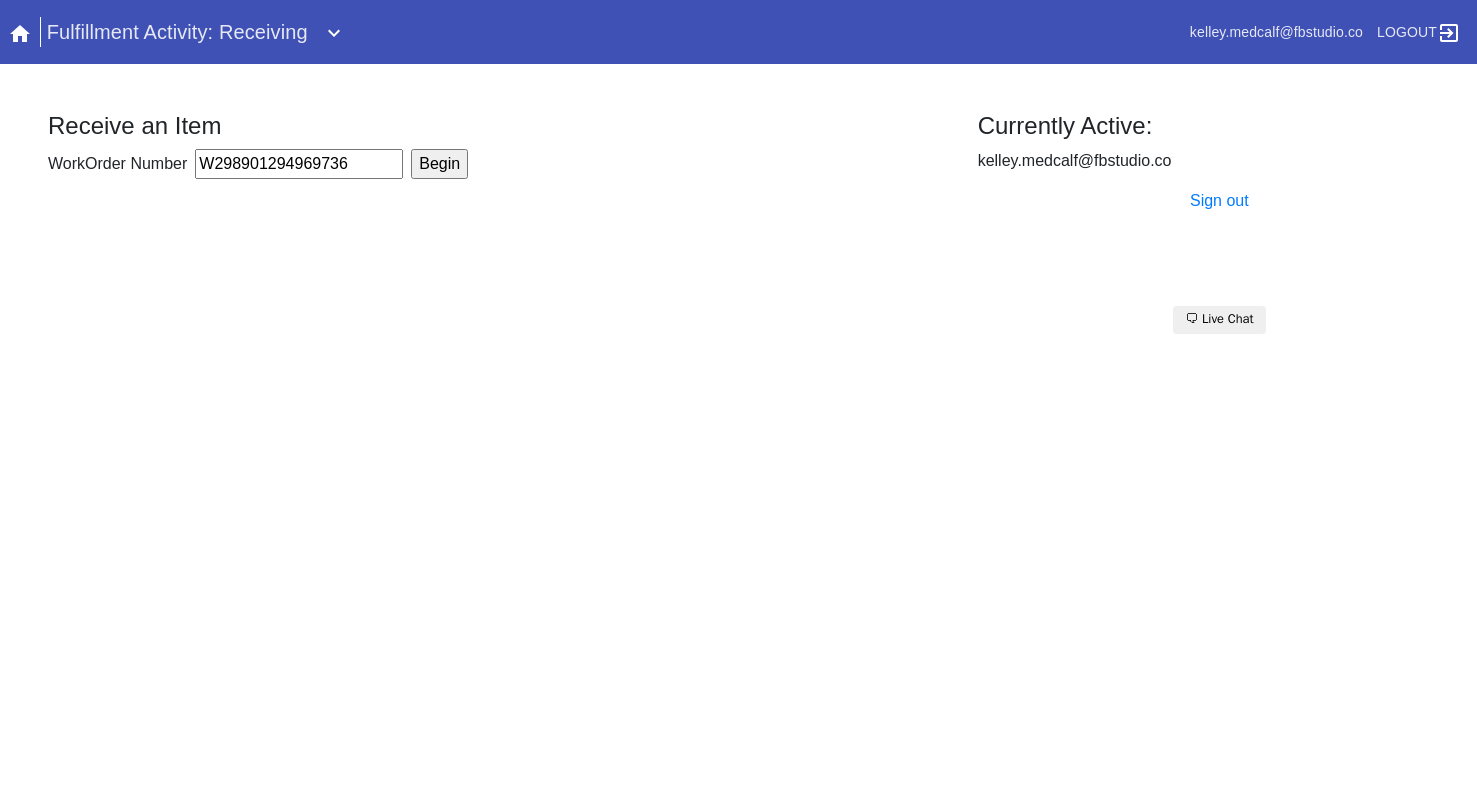 type on "W298901294969736" 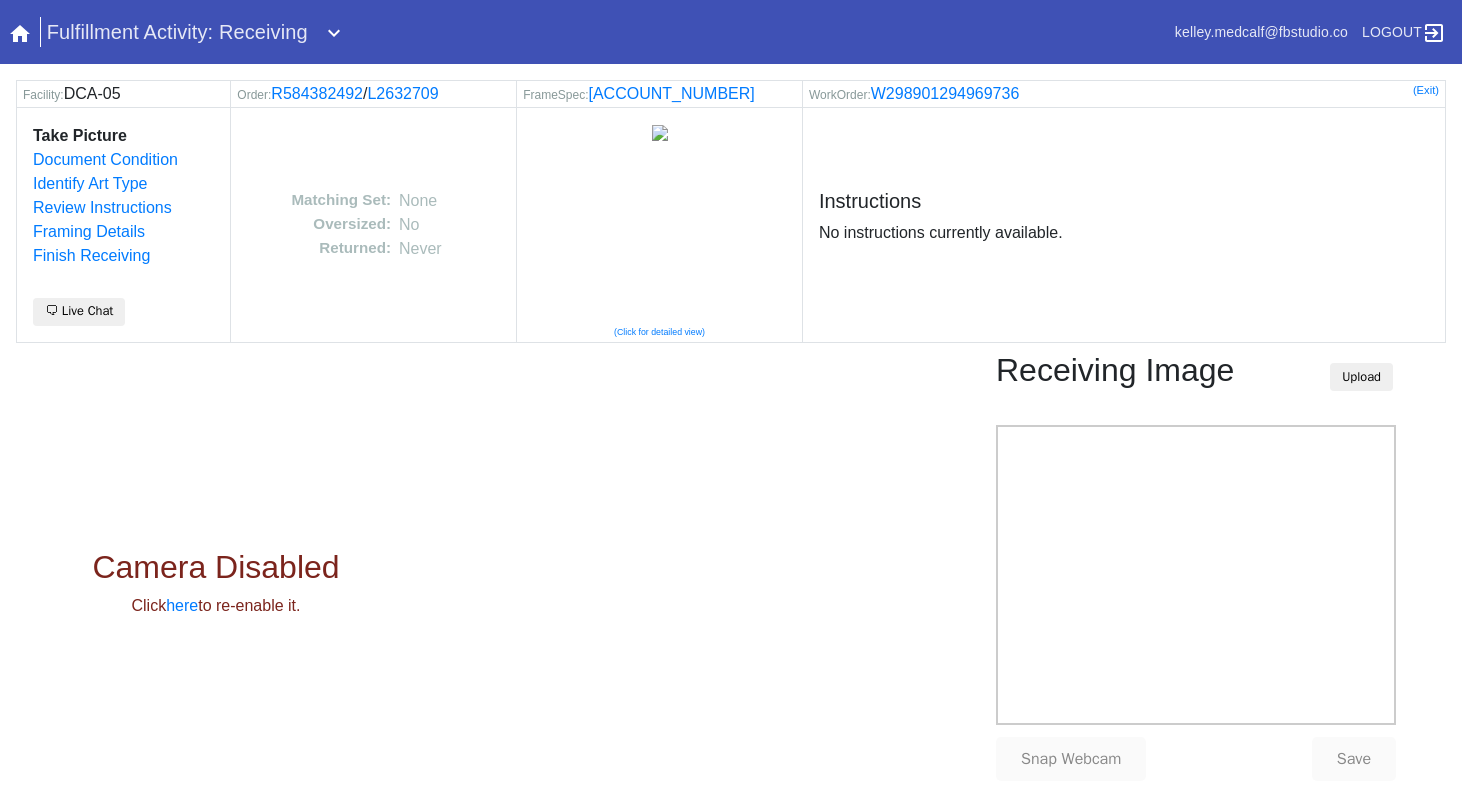 scroll, scrollTop: 0, scrollLeft: 0, axis: both 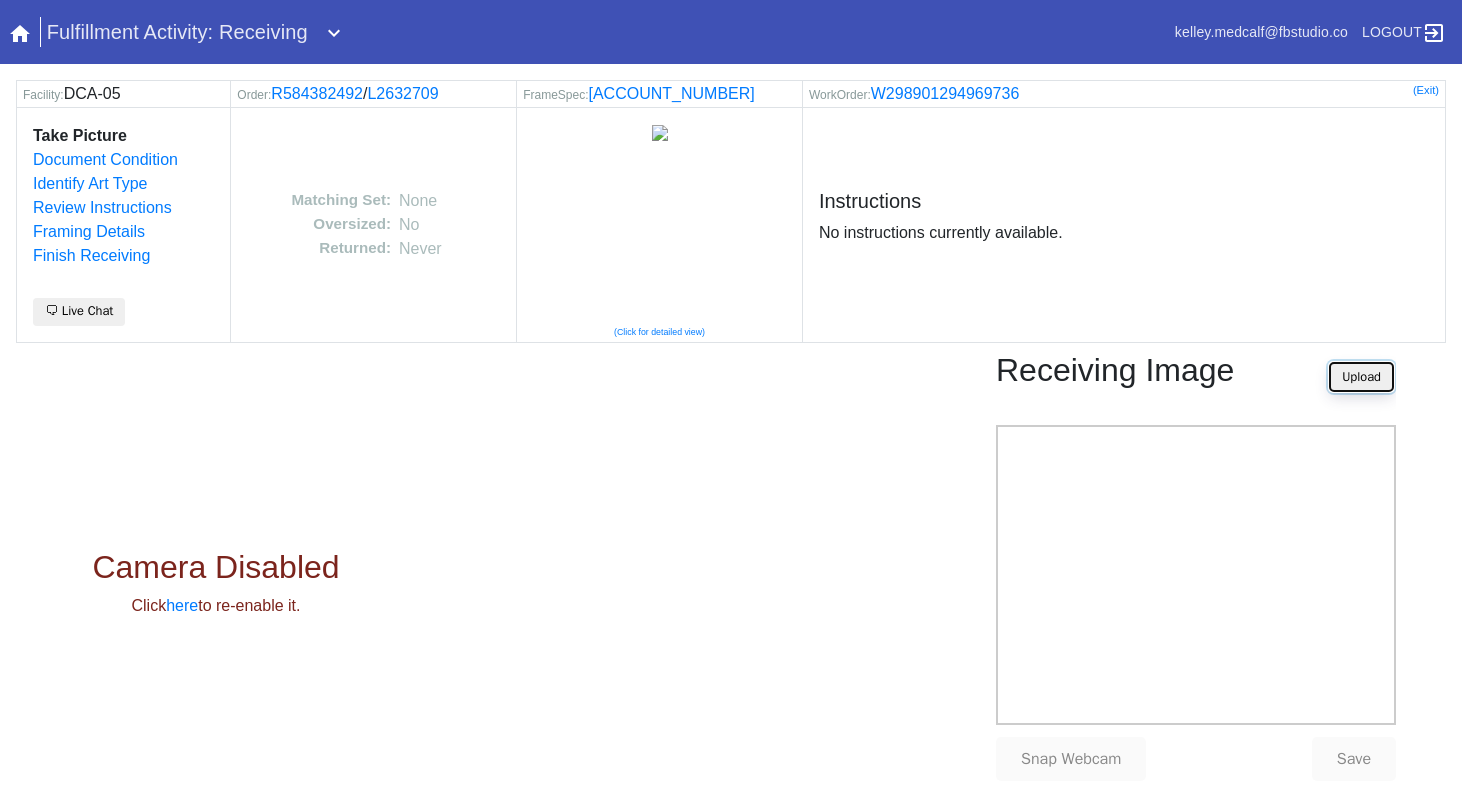 click on "Upload" at bounding box center [1361, 377] 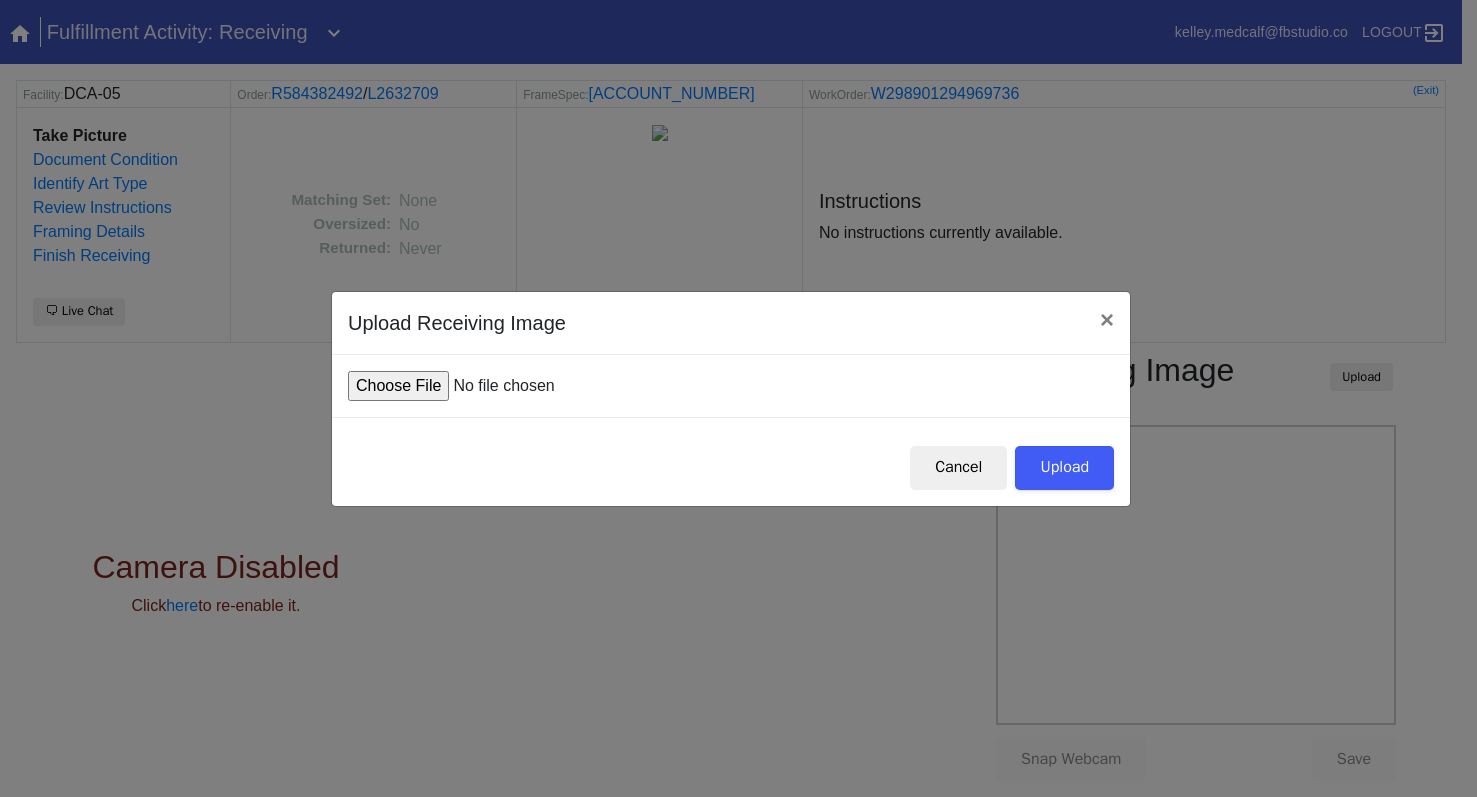 click at bounding box center (499, 386) 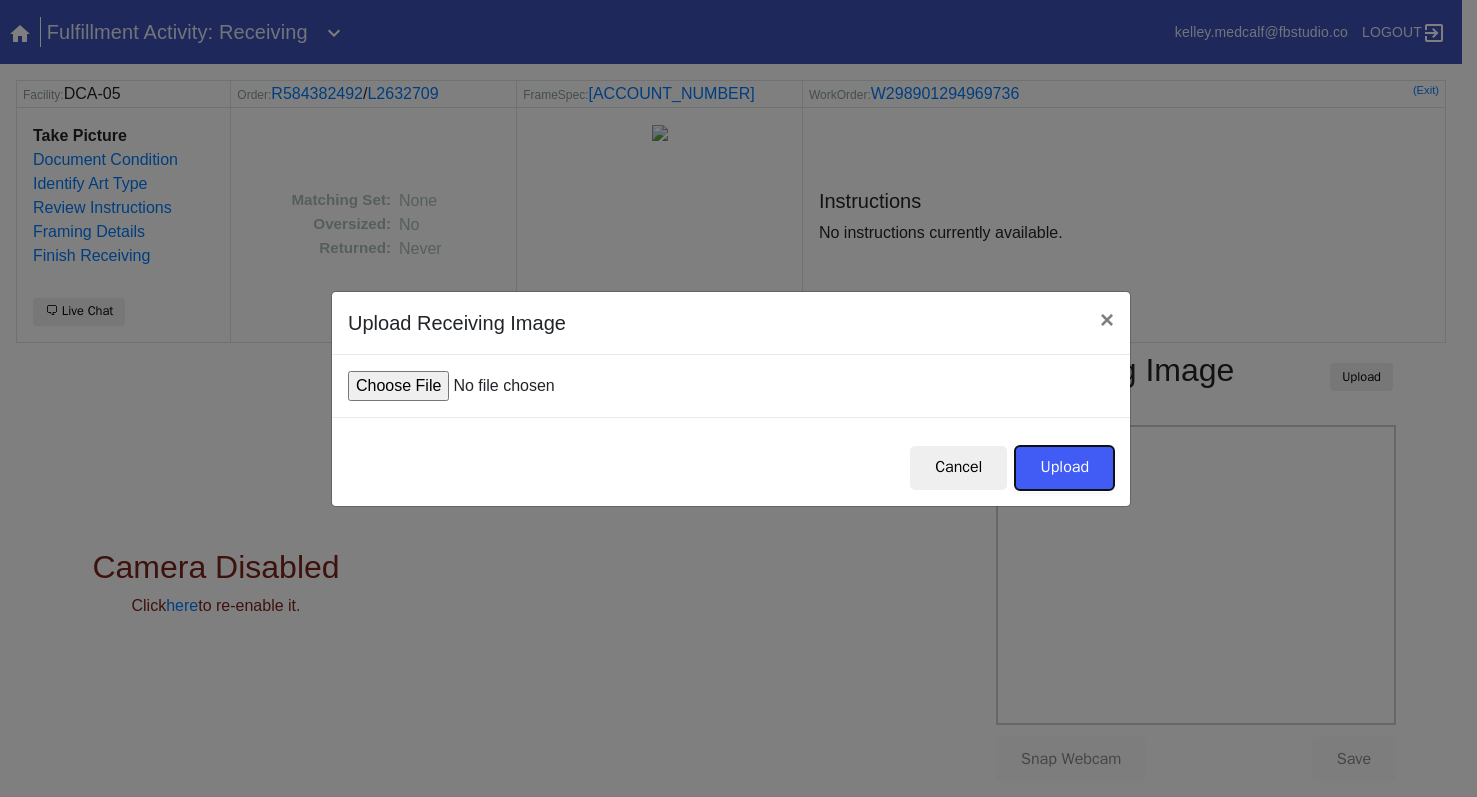 click on "Upload" at bounding box center [1064, 468] 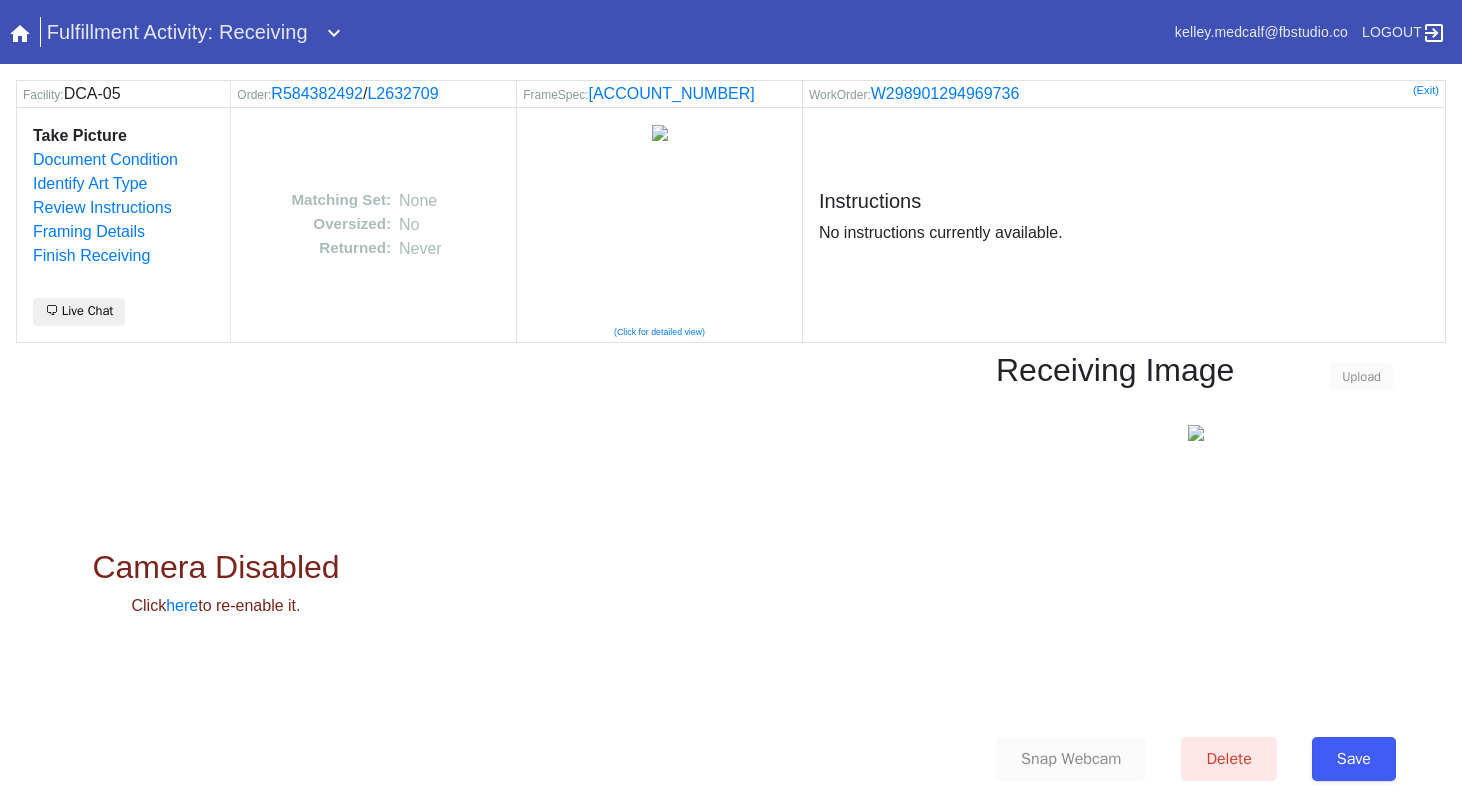 scroll, scrollTop: 0, scrollLeft: 0, axis: both 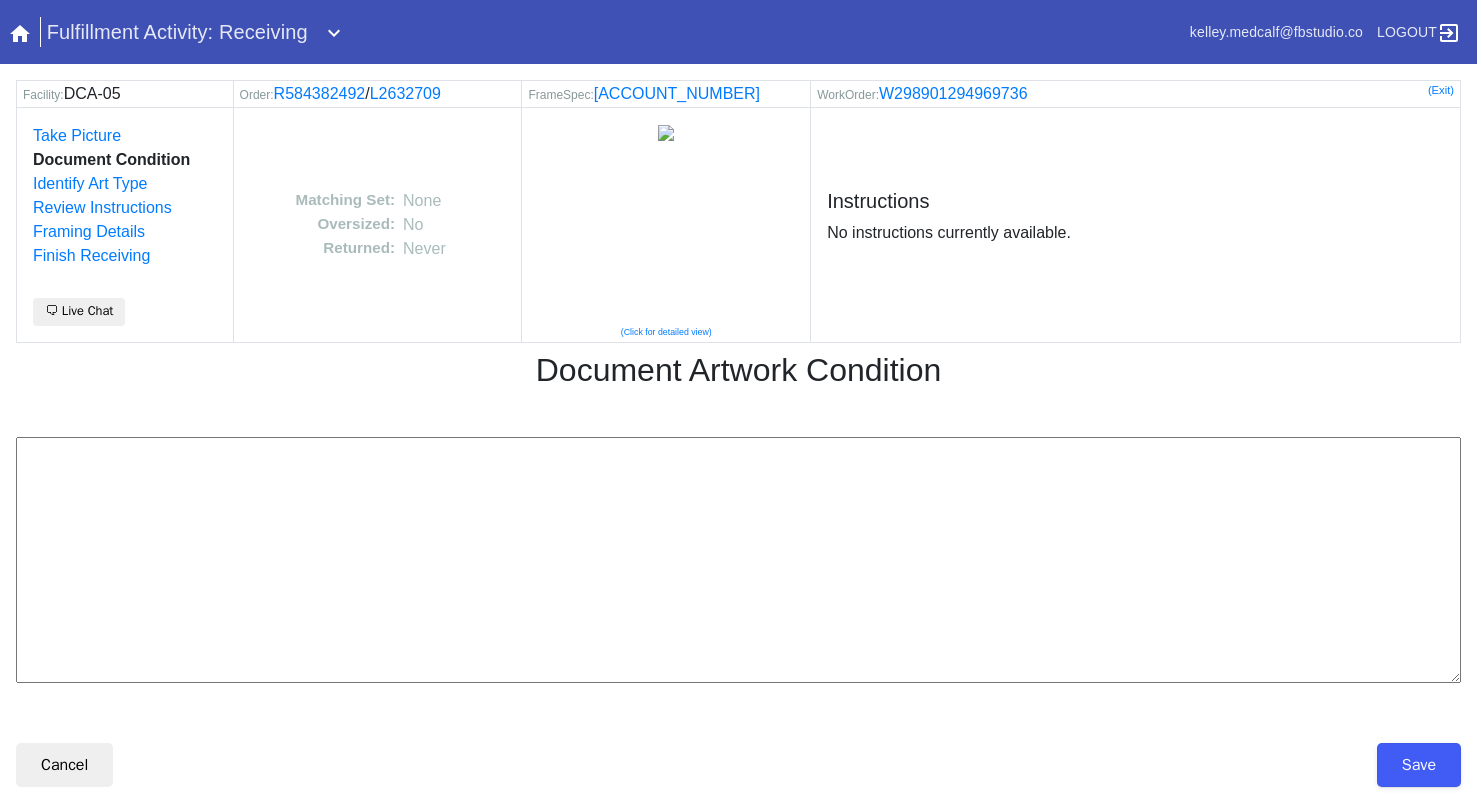 click at bounding box center [738, 560] 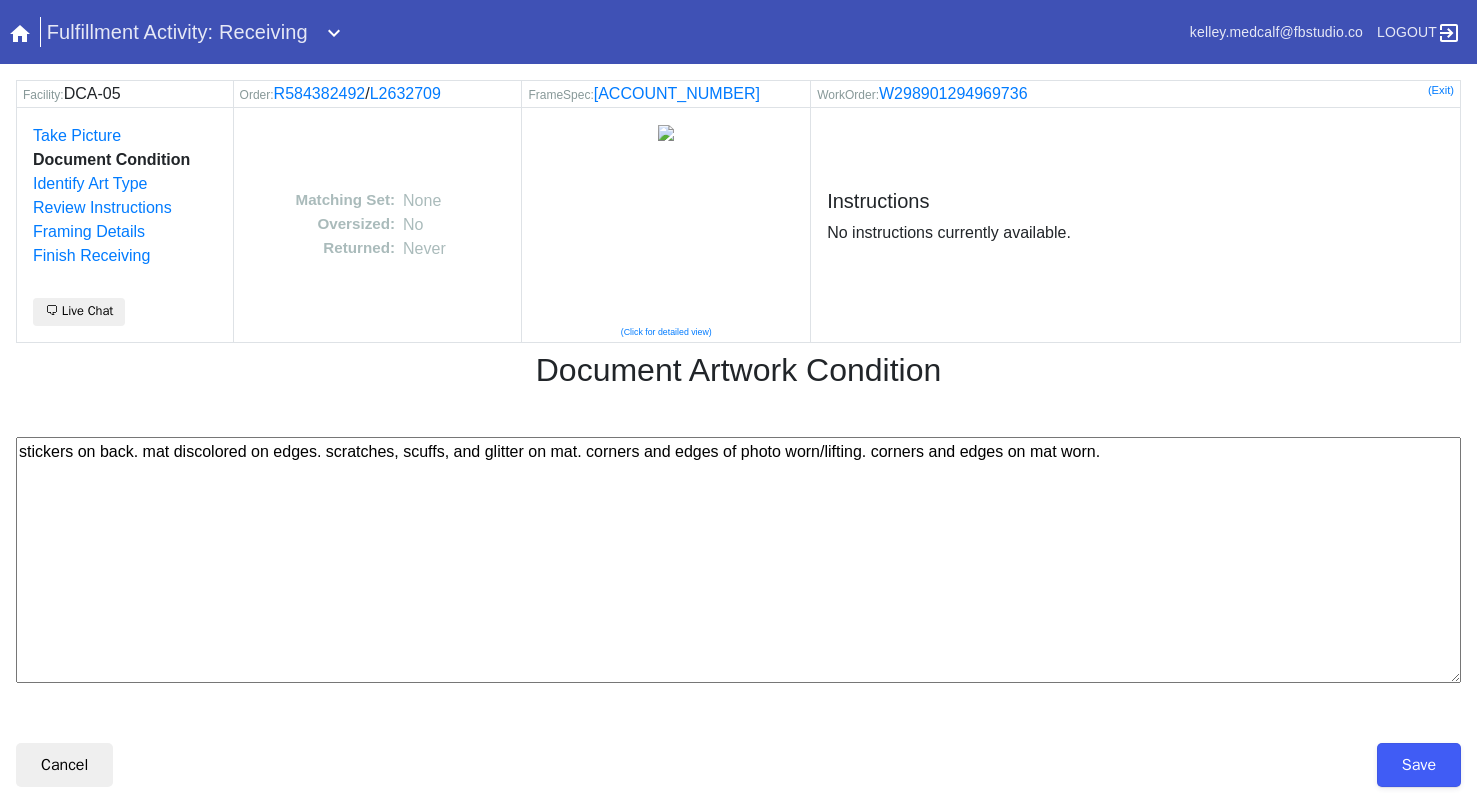 paste on "--km 7/8/25" 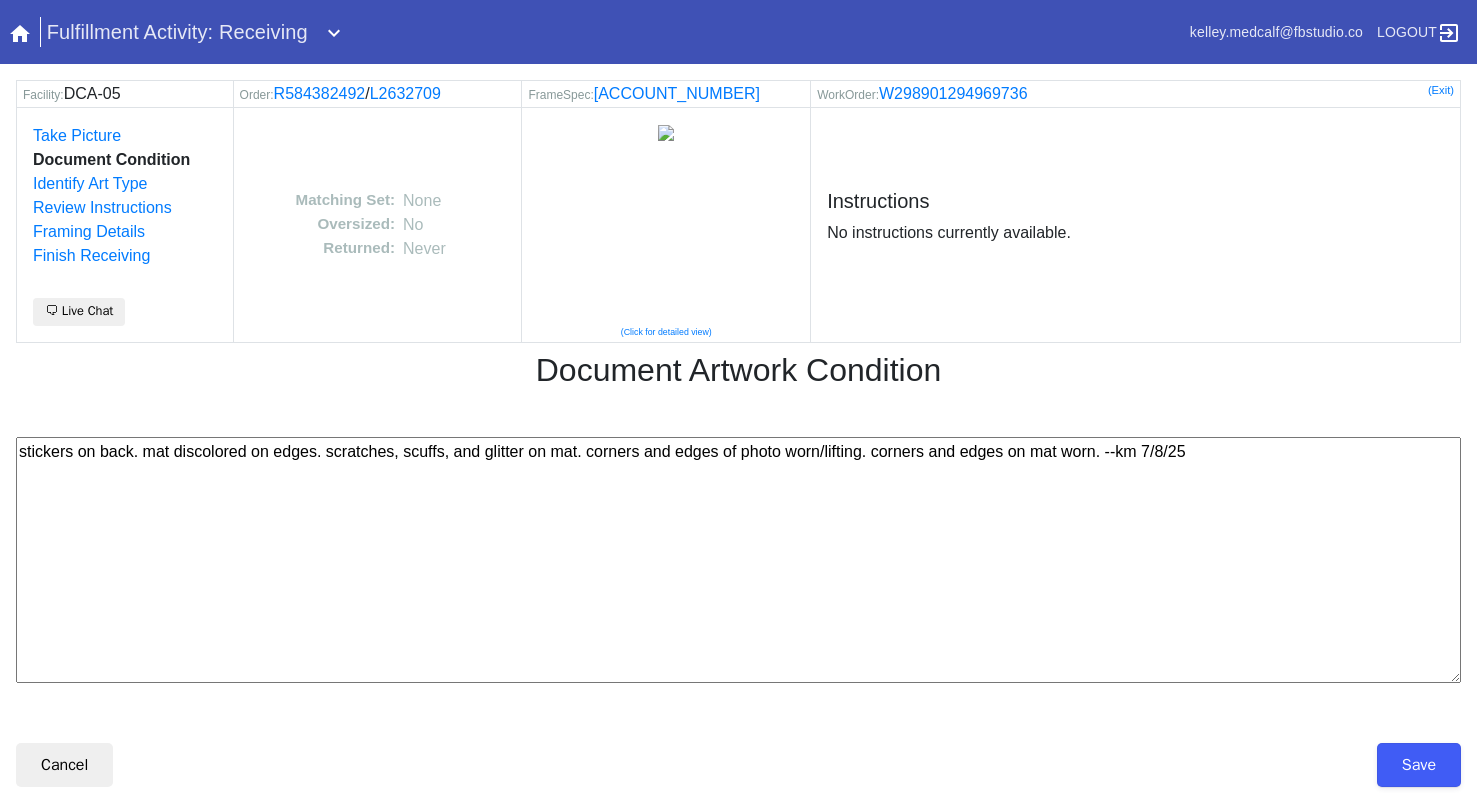 type on "stickers on back. mat discolored on edges. scratches, scuffs, and glitter on mat. corners and edges of photo worn/lifting. corners and edges on mat worn. --km 7/8/25" 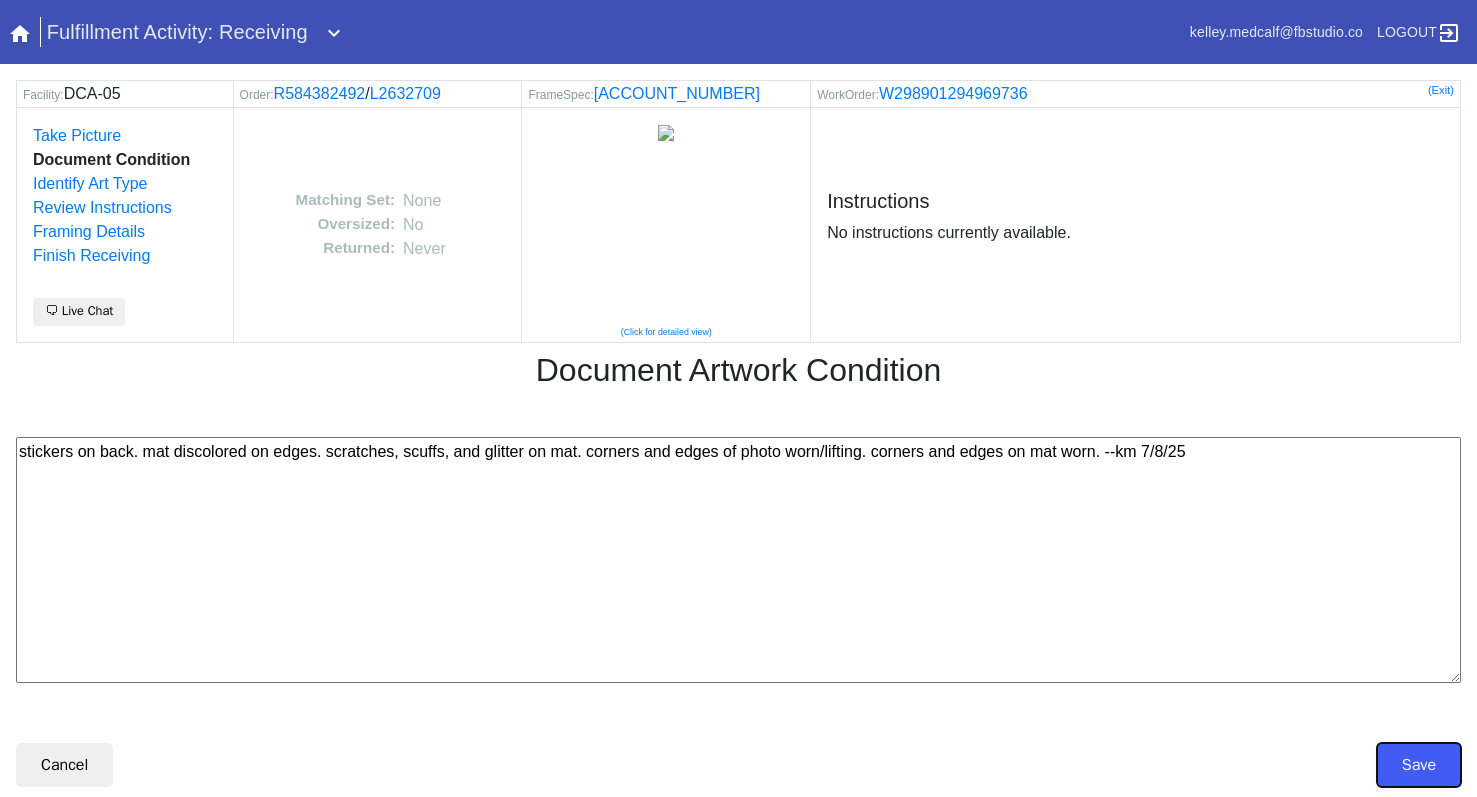 click on "Save" at bounding box center [1419, 765] 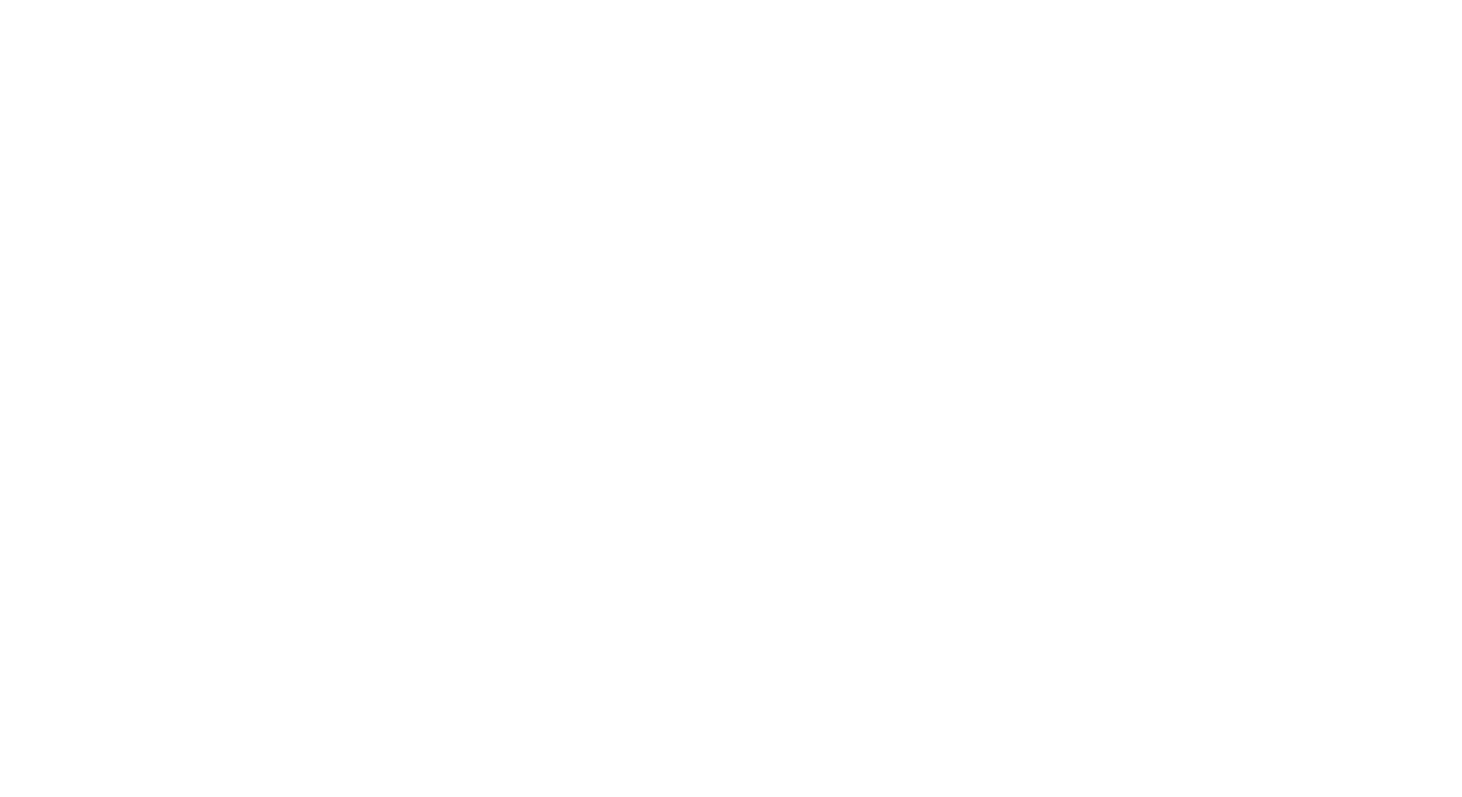 scroll, scrollTop: 0, scrollLeft: 0, axis: both 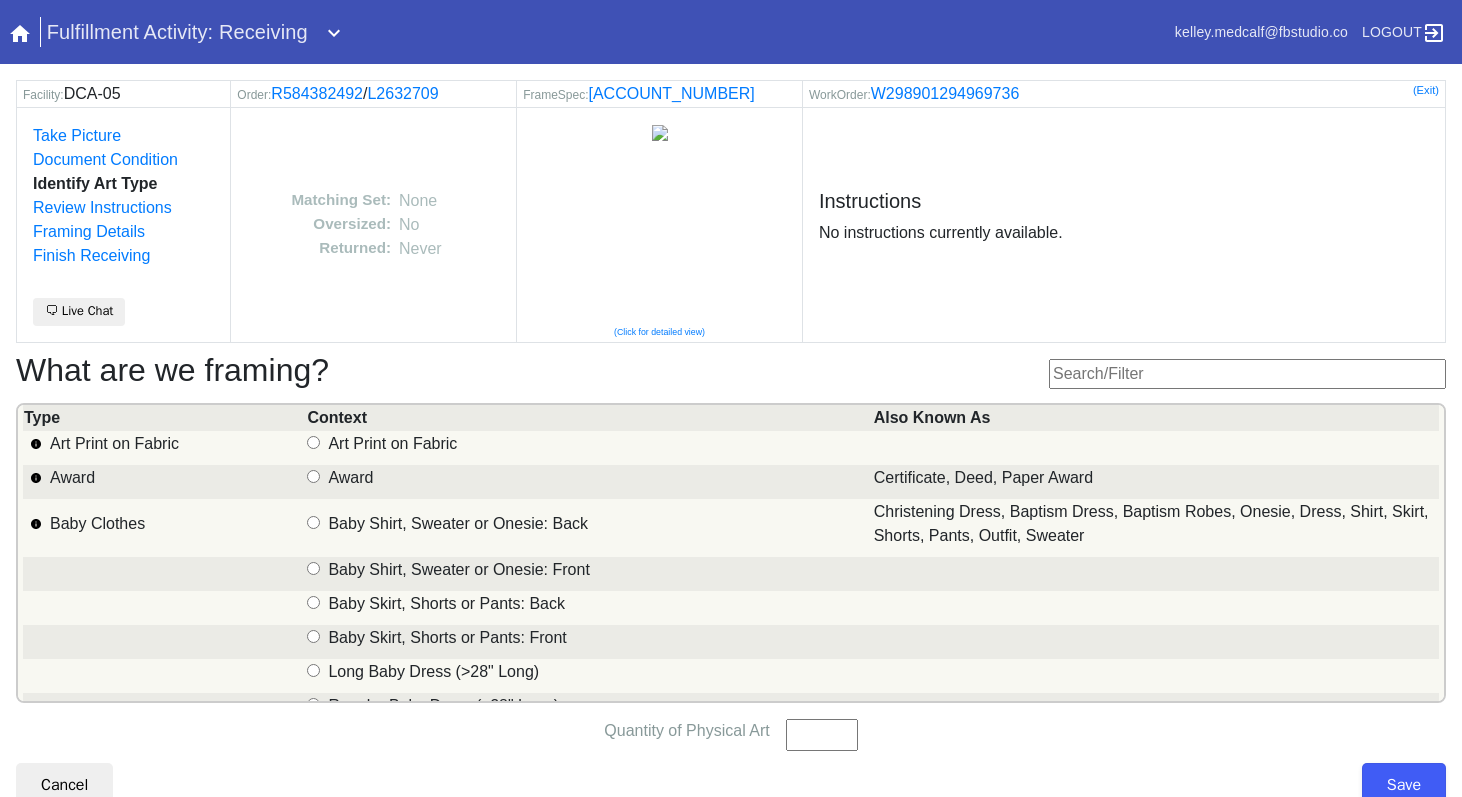 click at bounding box center (1247, 374) 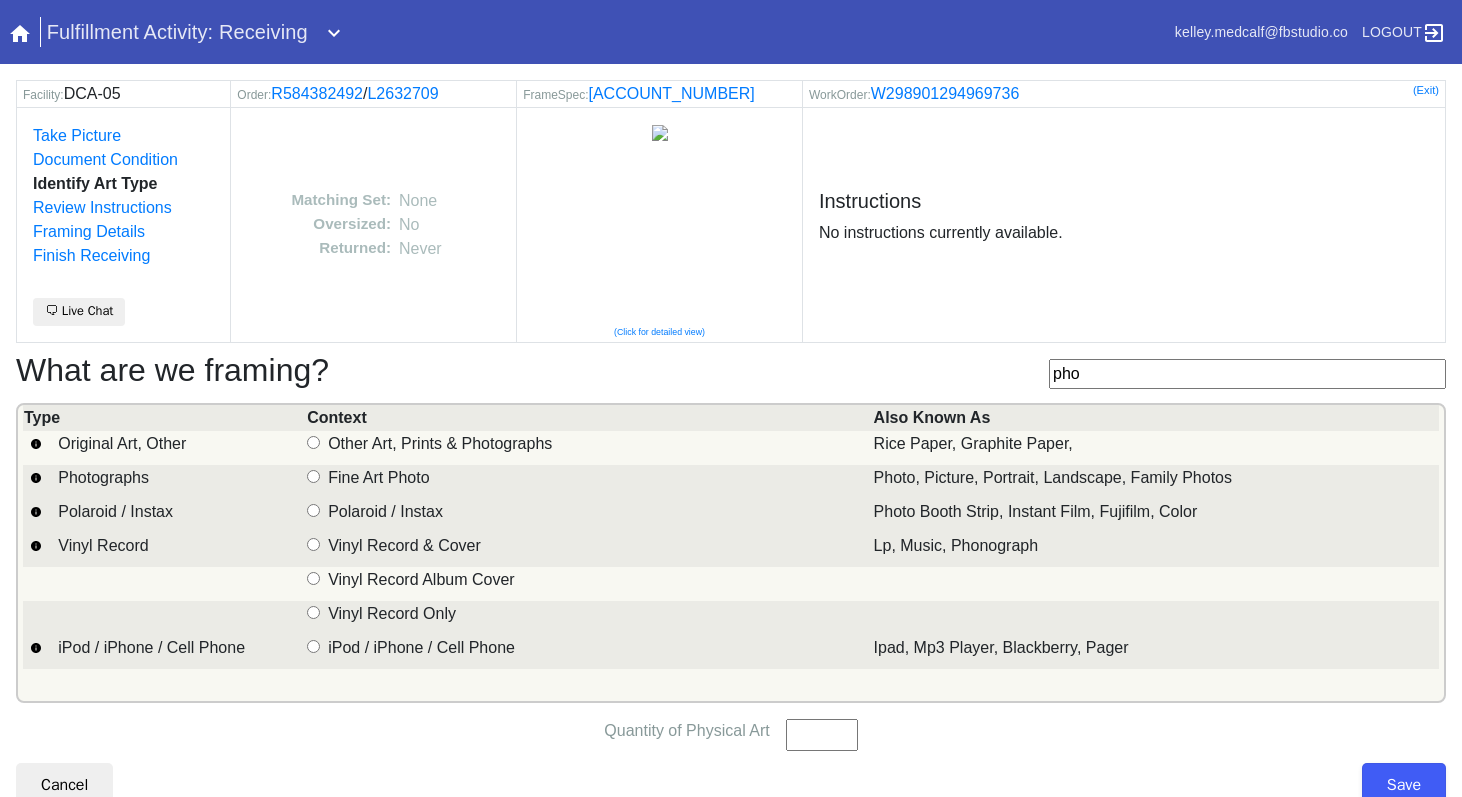 type on "pho" 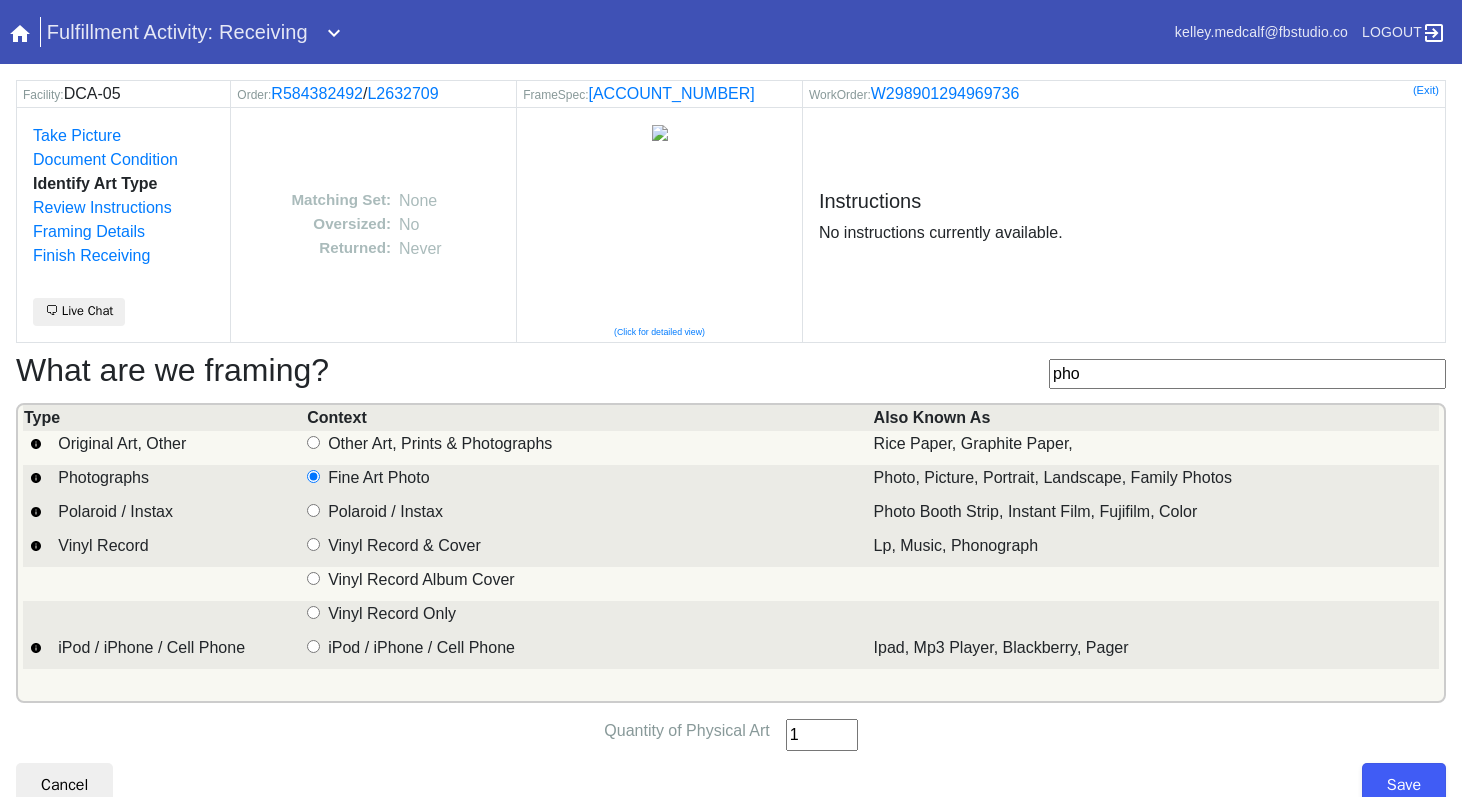 type on "1" 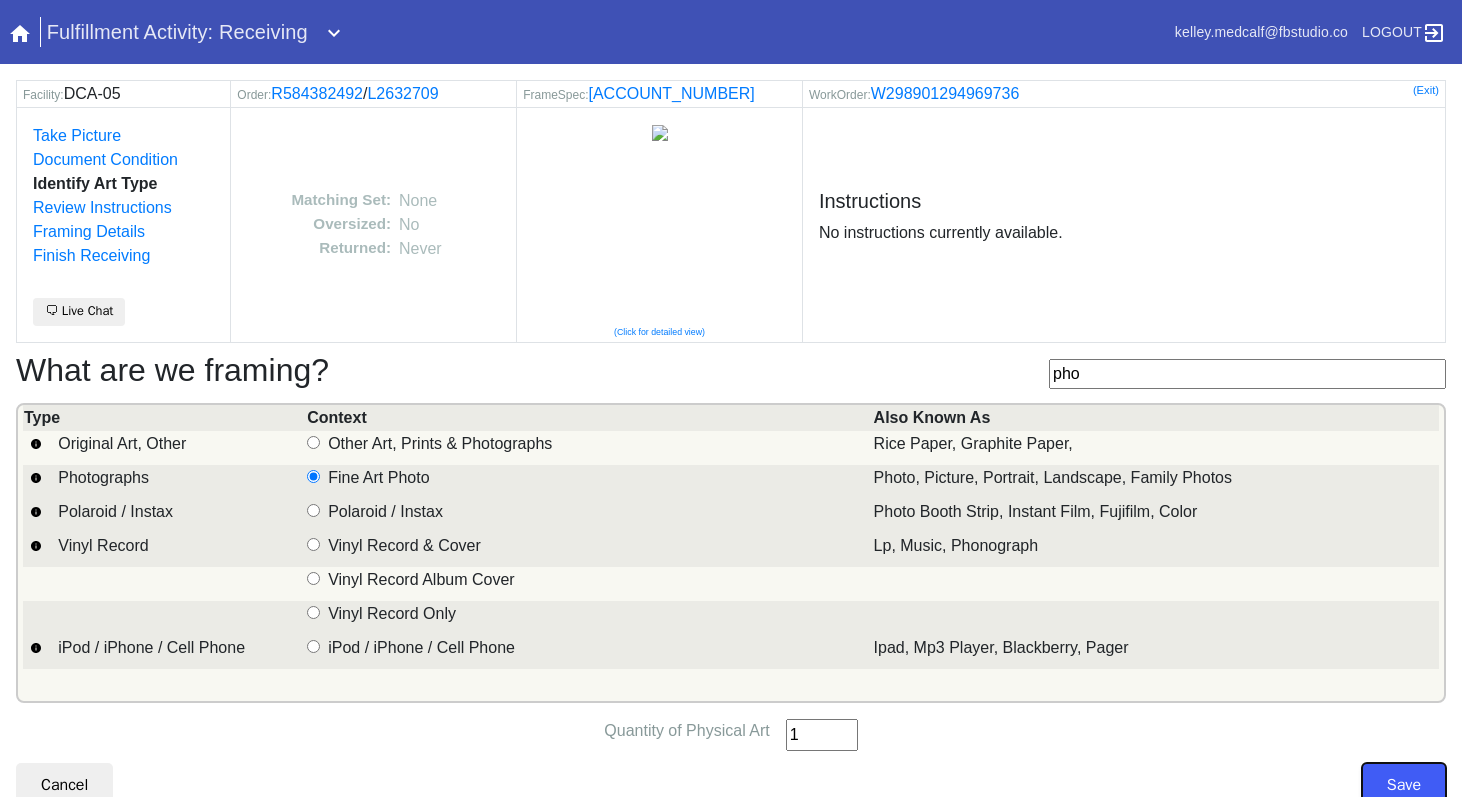 click on "Save" at bounding box center (1404, 785) 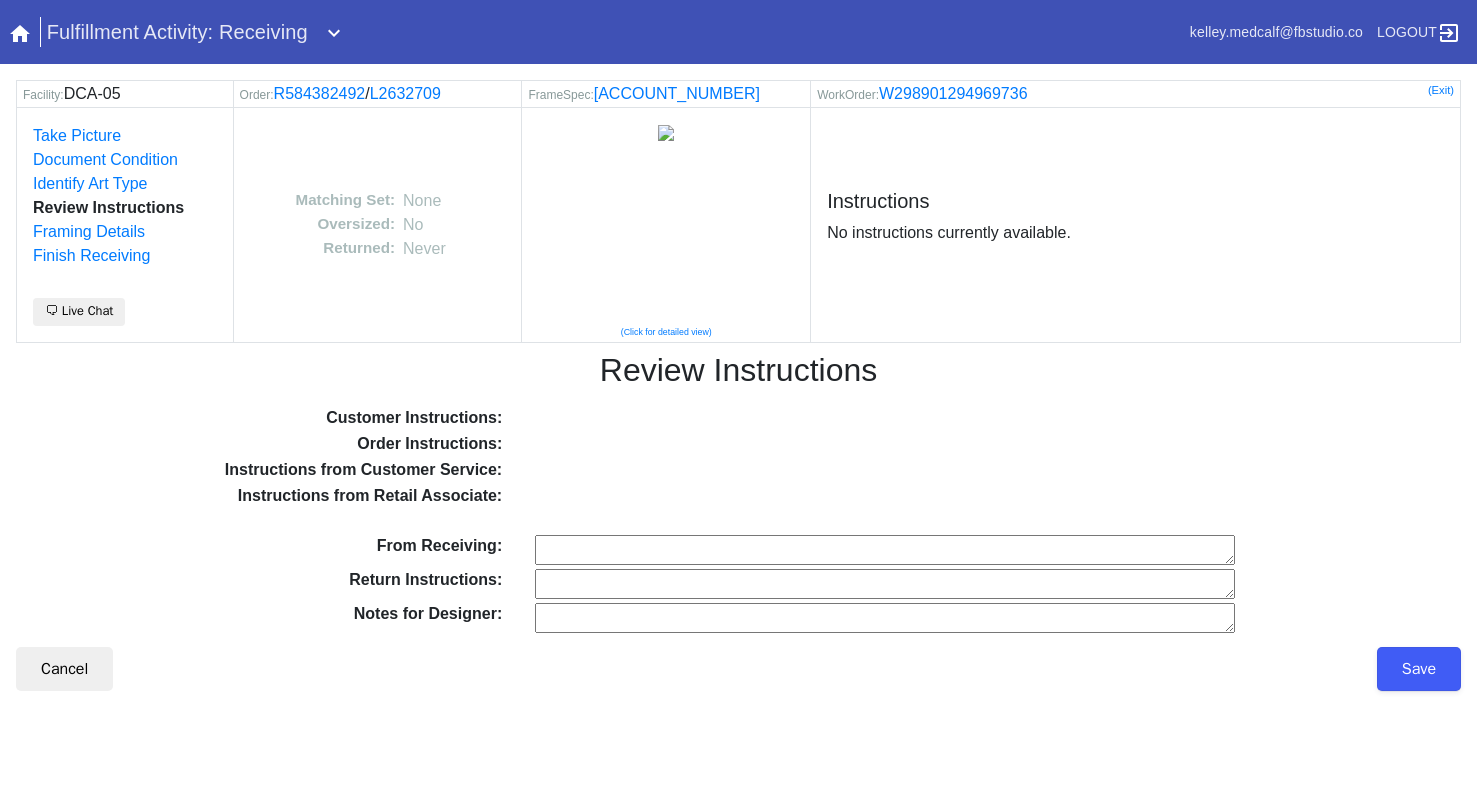 scroll, scrollTop: 0, scrollLeft: 0, axis: both 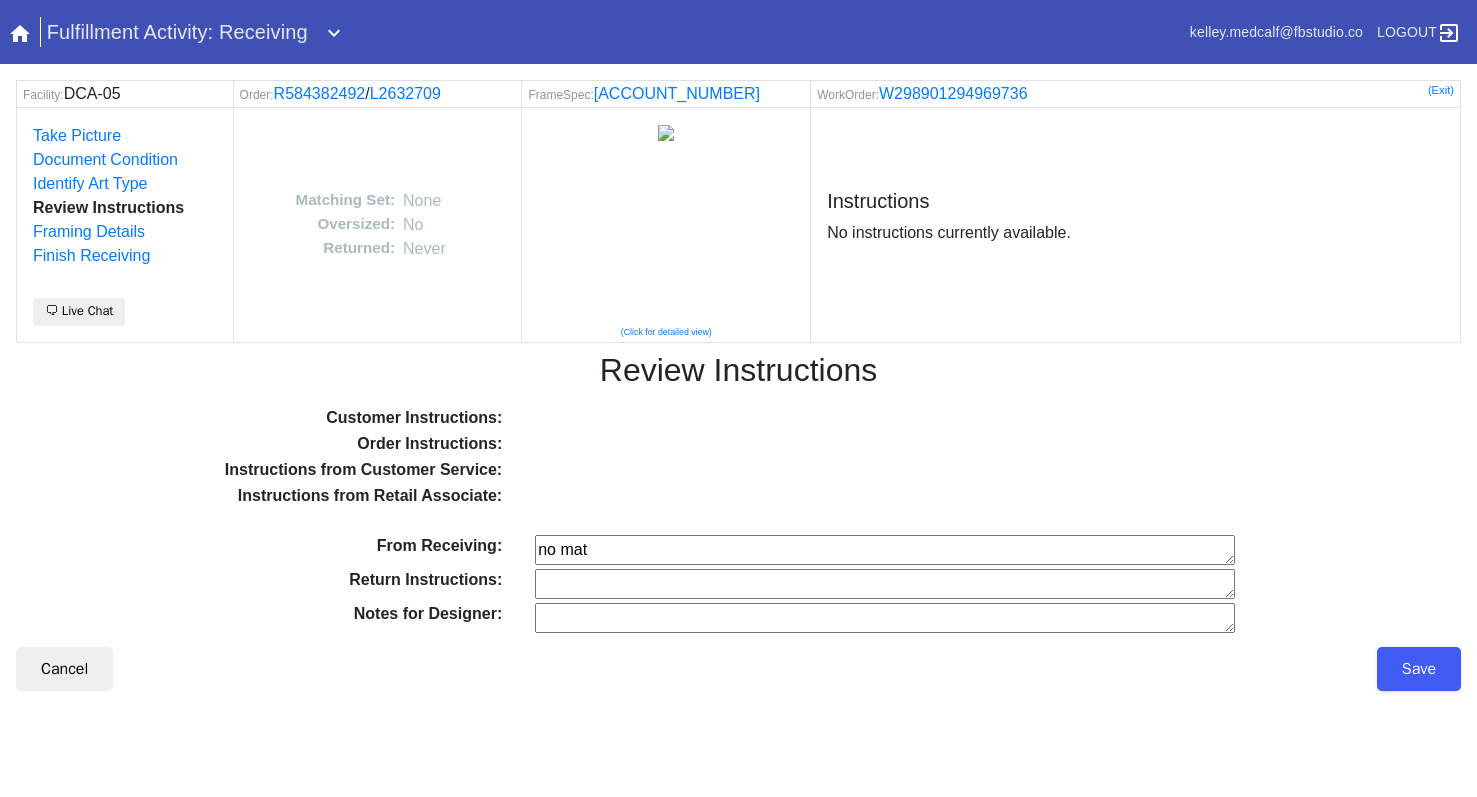 type on "no mat" 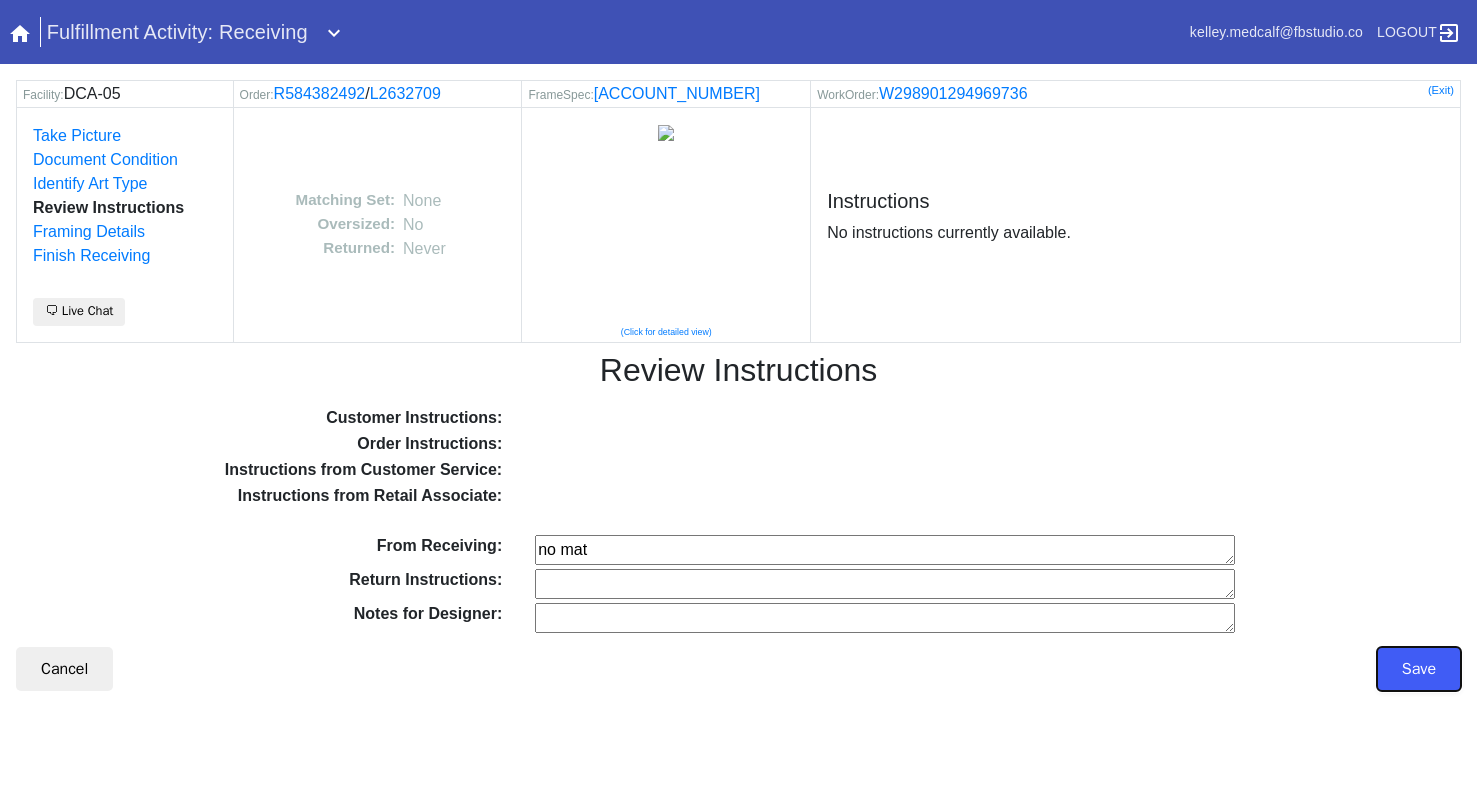 click on "Save" at bounding box center [1419, 669] 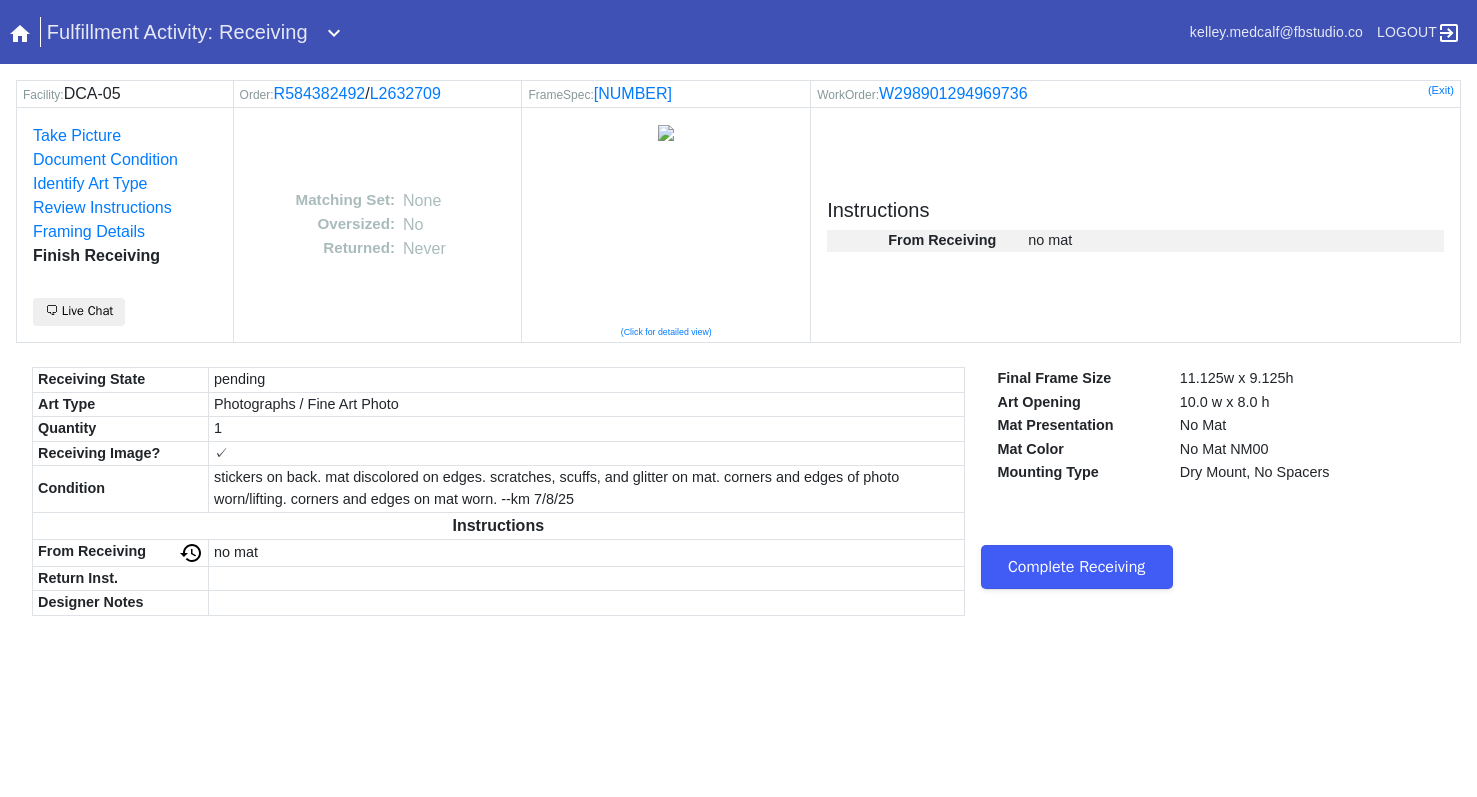 scroll, scrollTop: 0, scrollLeft: 0, axis: both 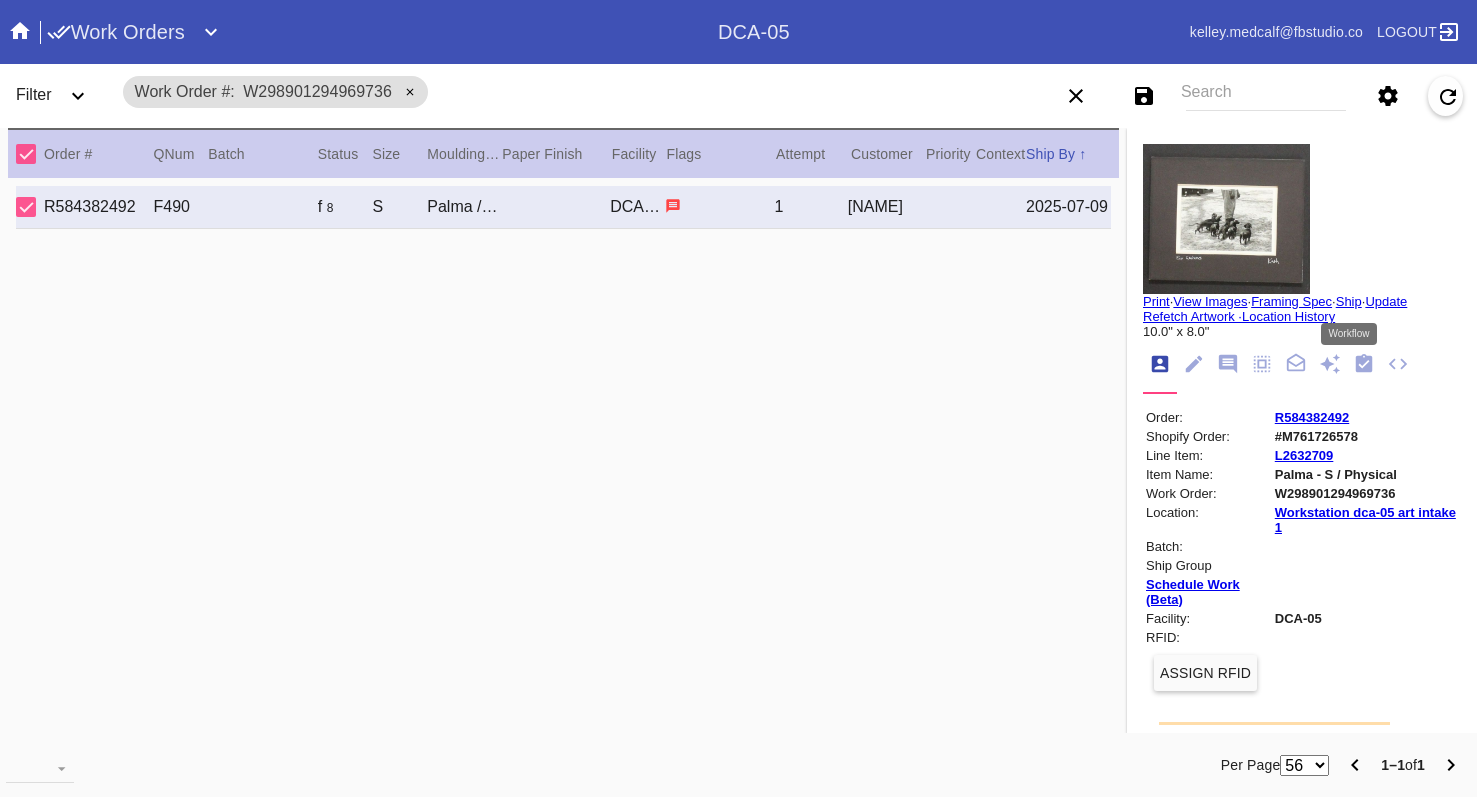 click at bounding box center (1364, 363) 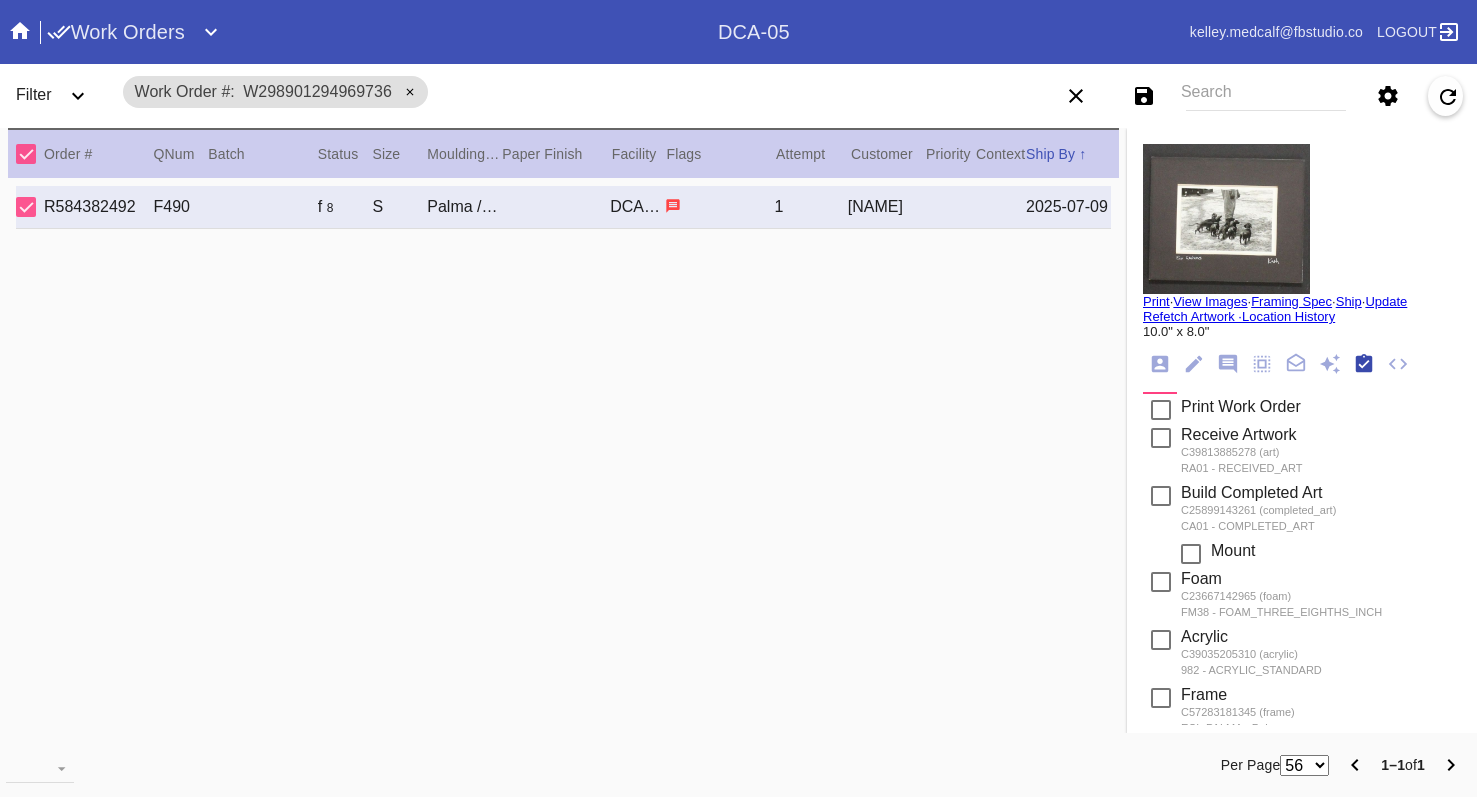 scroll, scrollTop: 320, scrollLeft: 0, axis: vertical 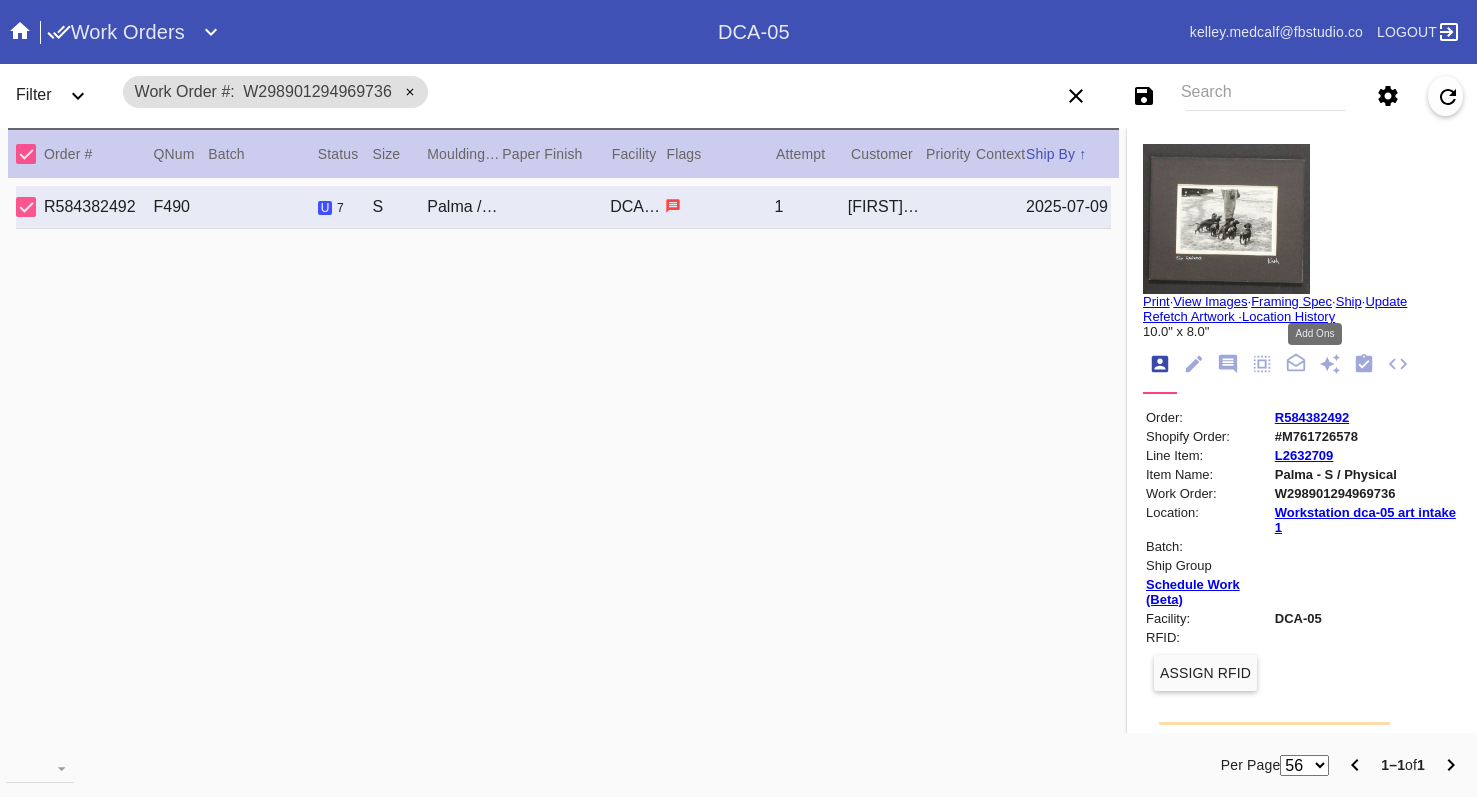 click at bounding box center (1364, 364) 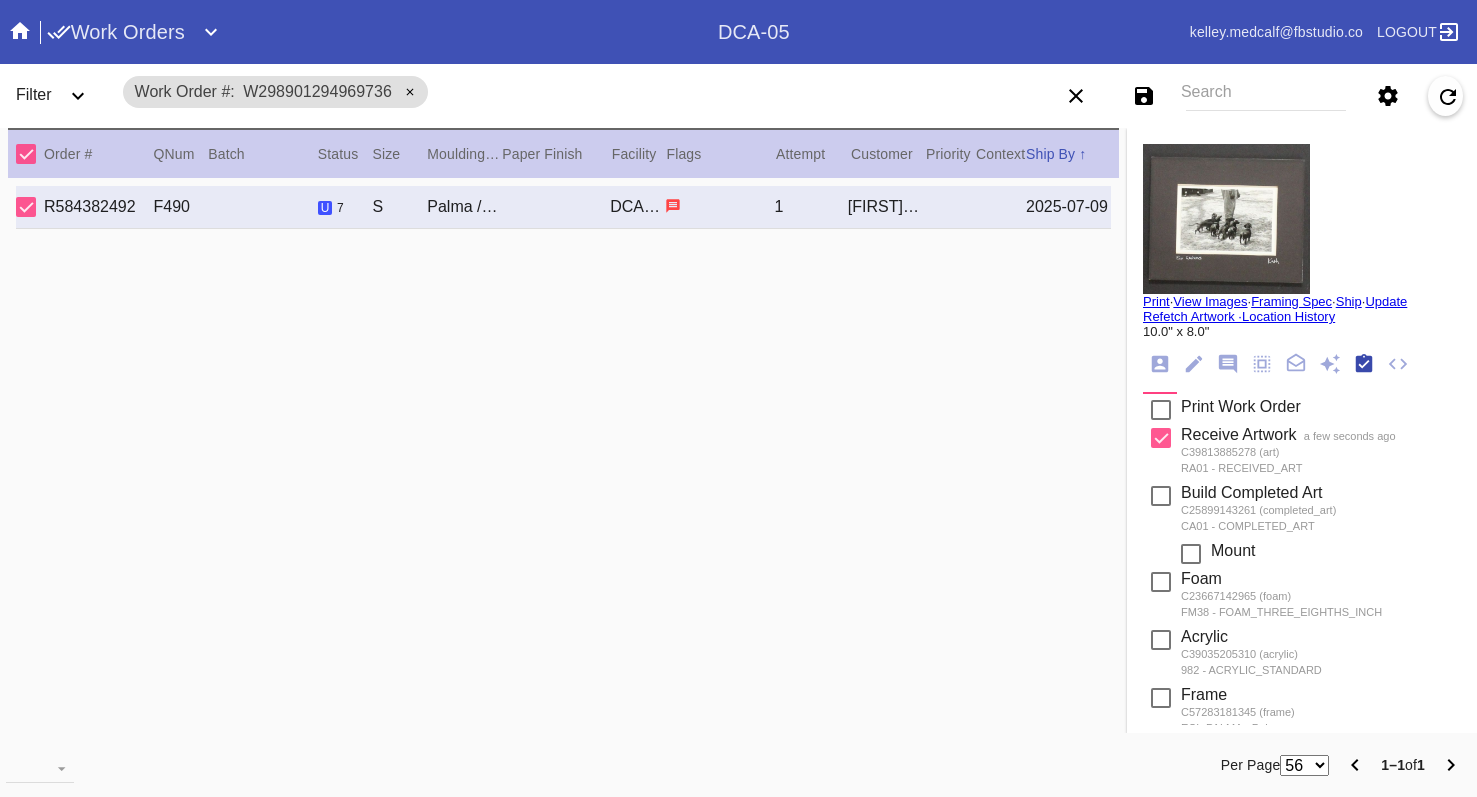 scroll, scrollTop: 320, scrollLeft: 0, axis: vertical 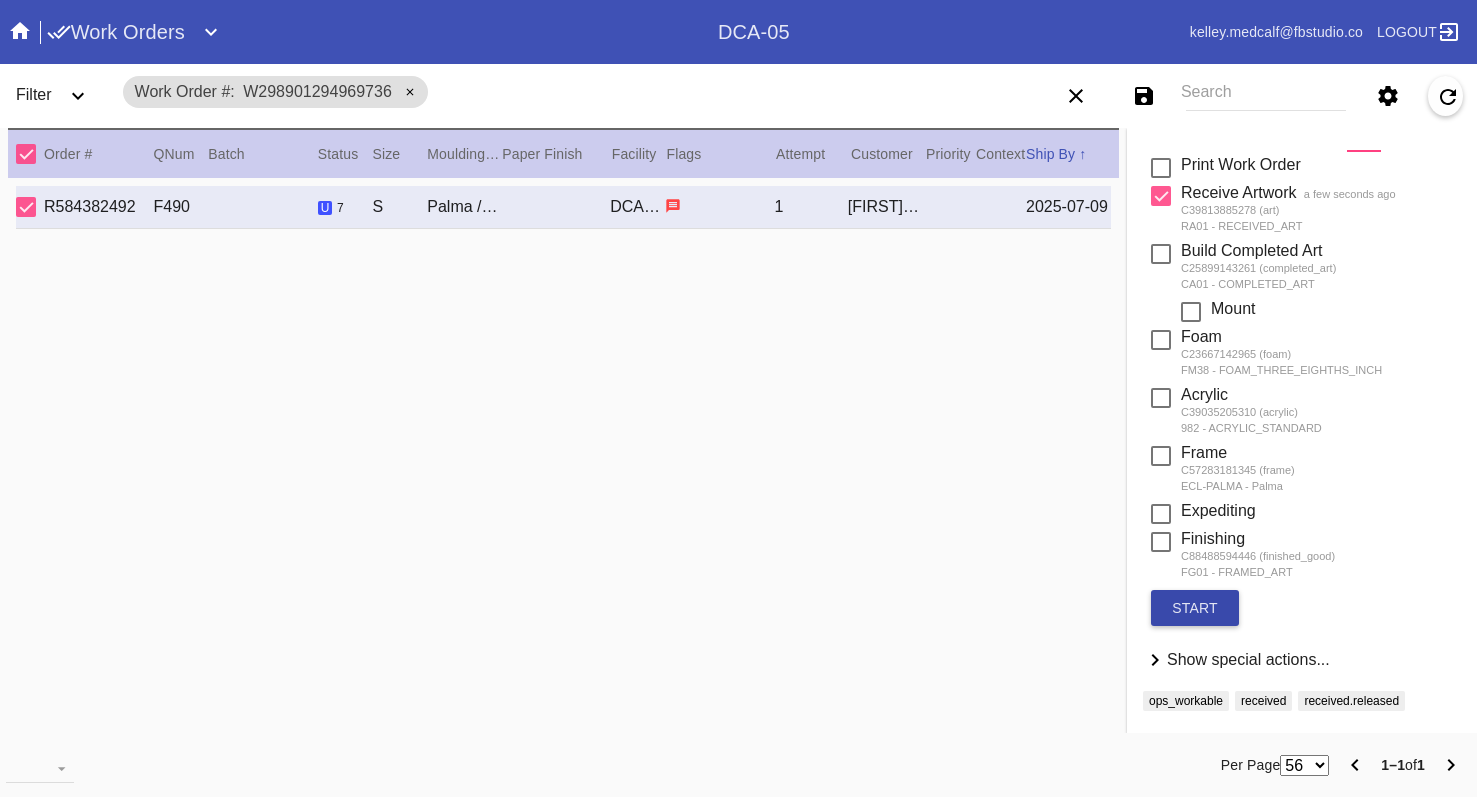 click on "start" at bounding box center [1195, 608] 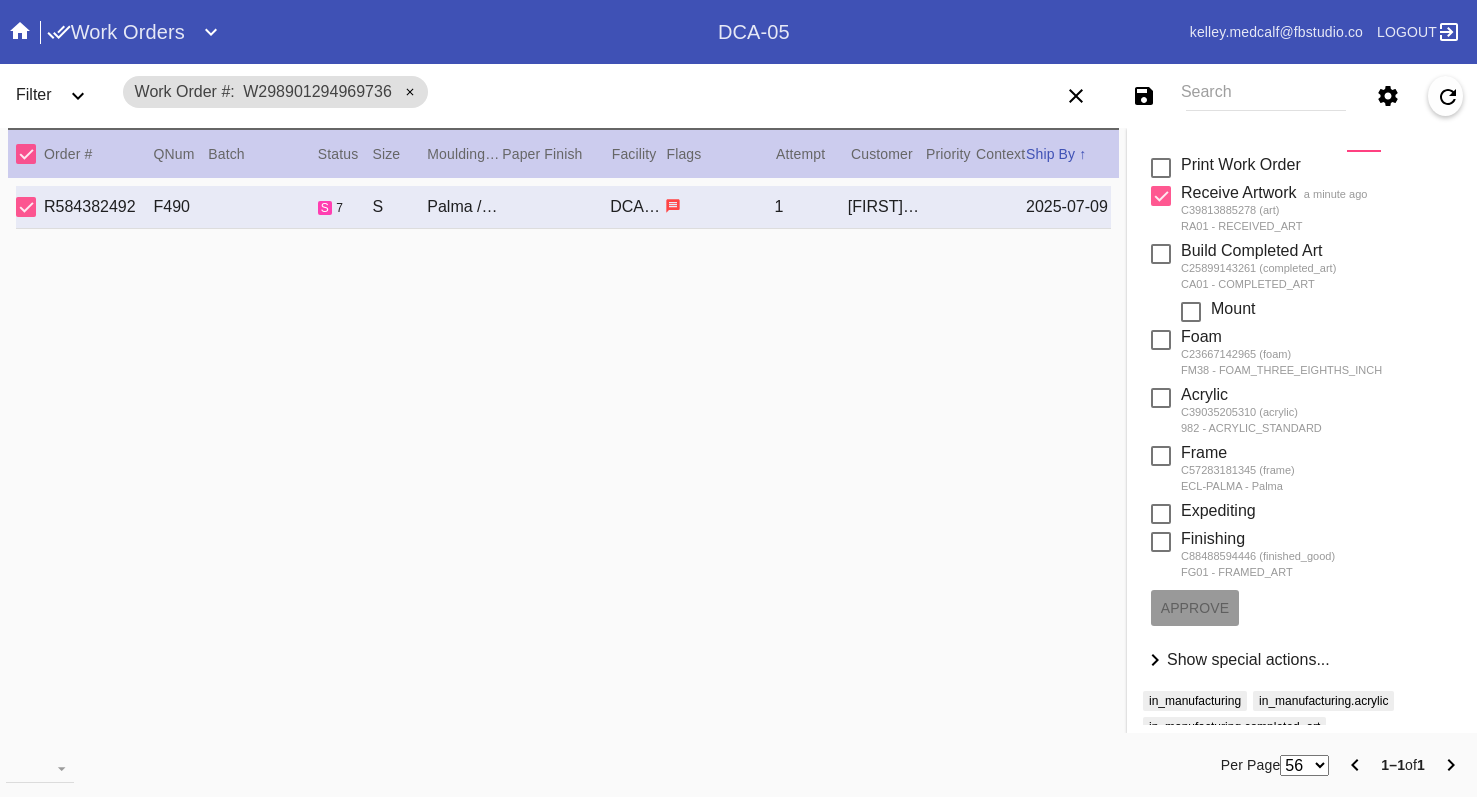 click on "Search" at bounding box center [1266, 96] 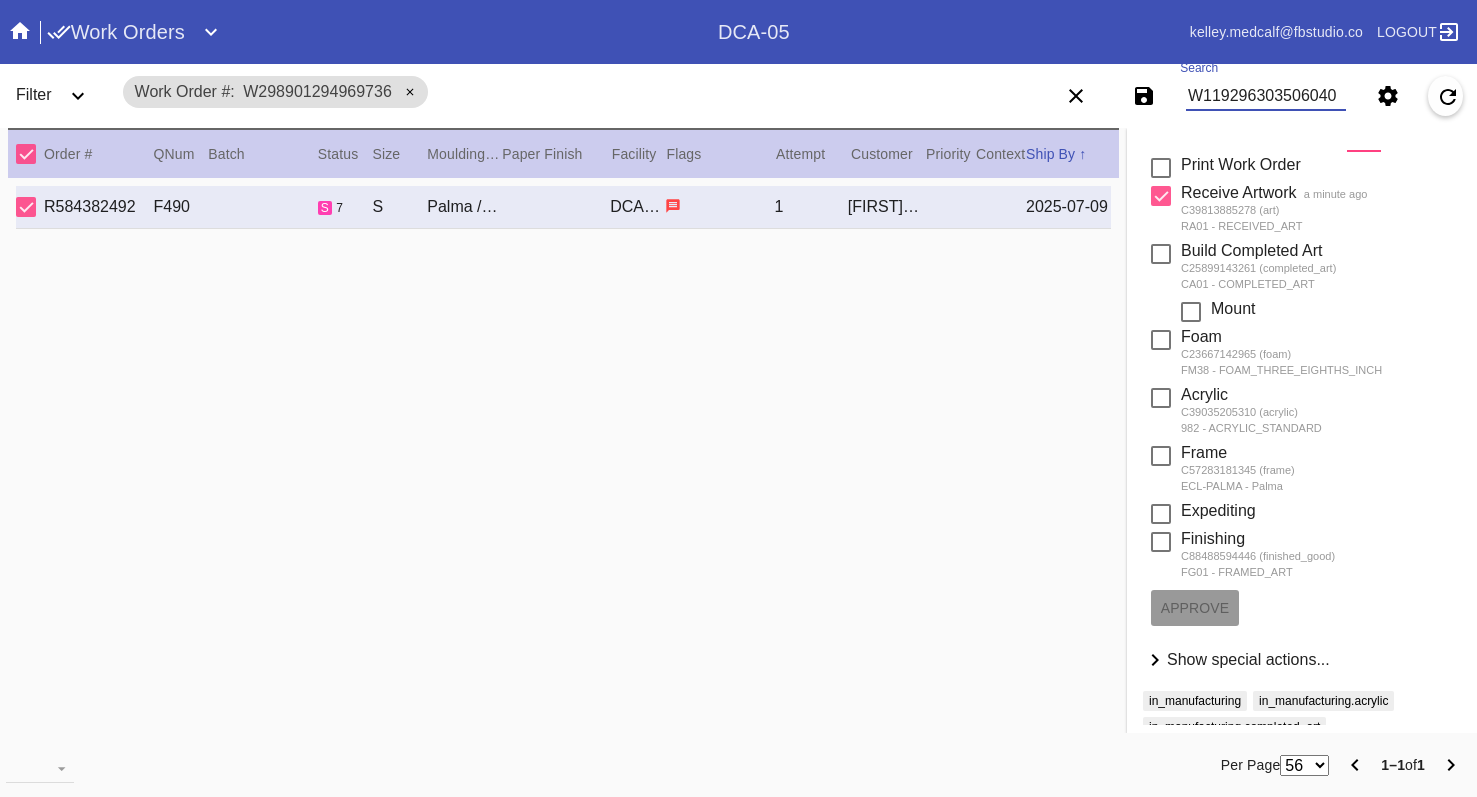 type on "W119296303506040" 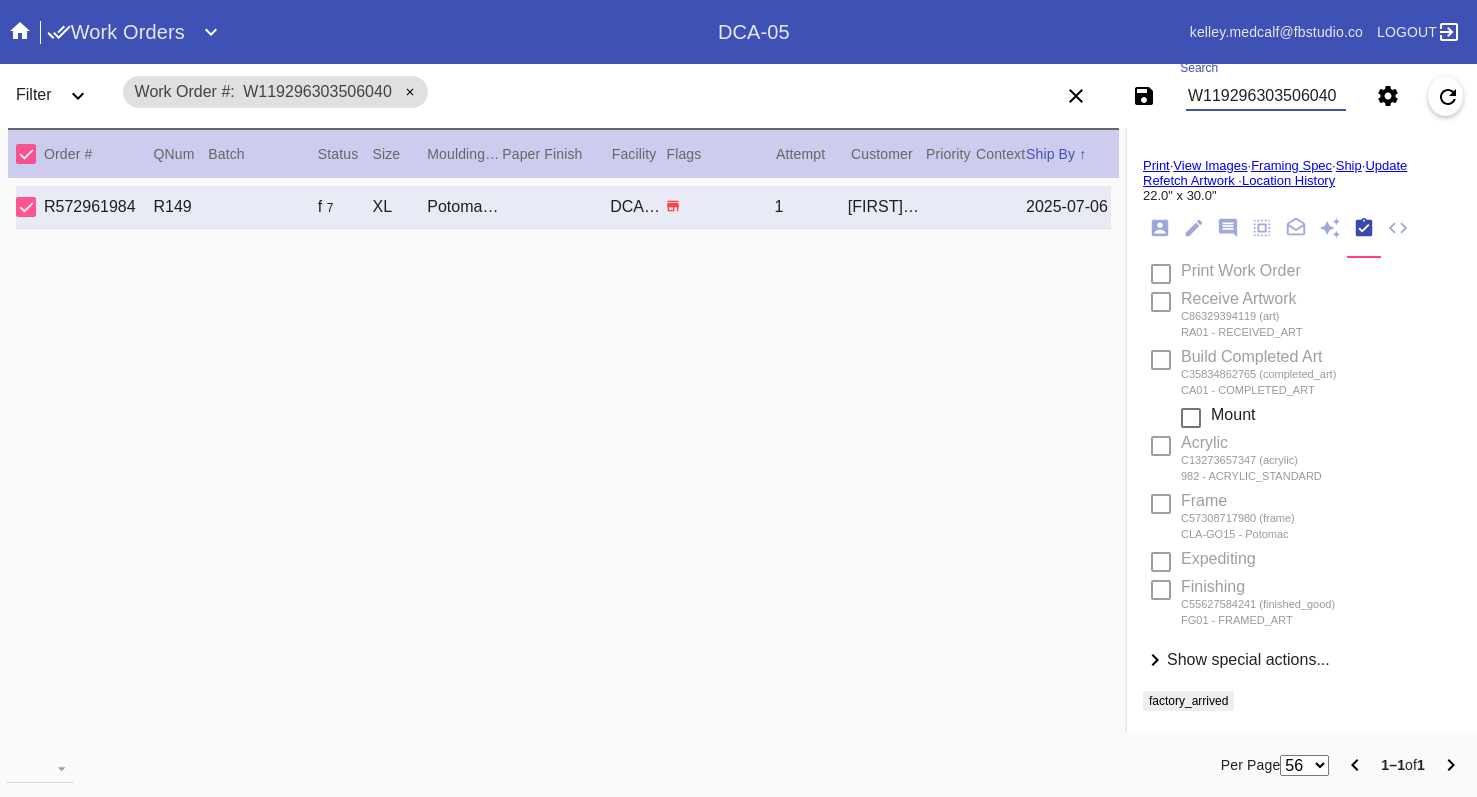 scroll, scrollTop: 136, scrollLeft: 0, axis: vertical 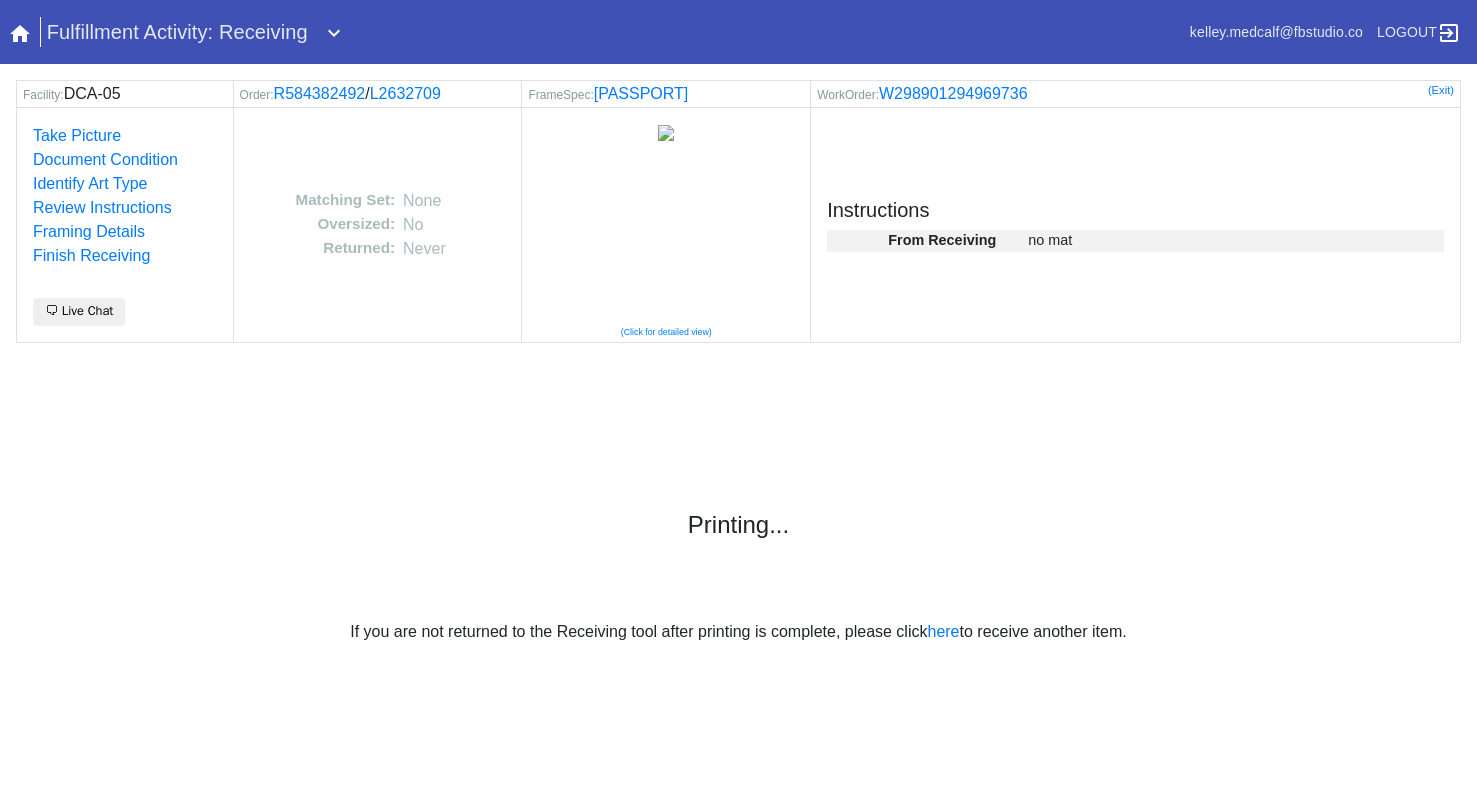 click on "Instructions From Receiving no mat" at bounding box center (1136, 225) 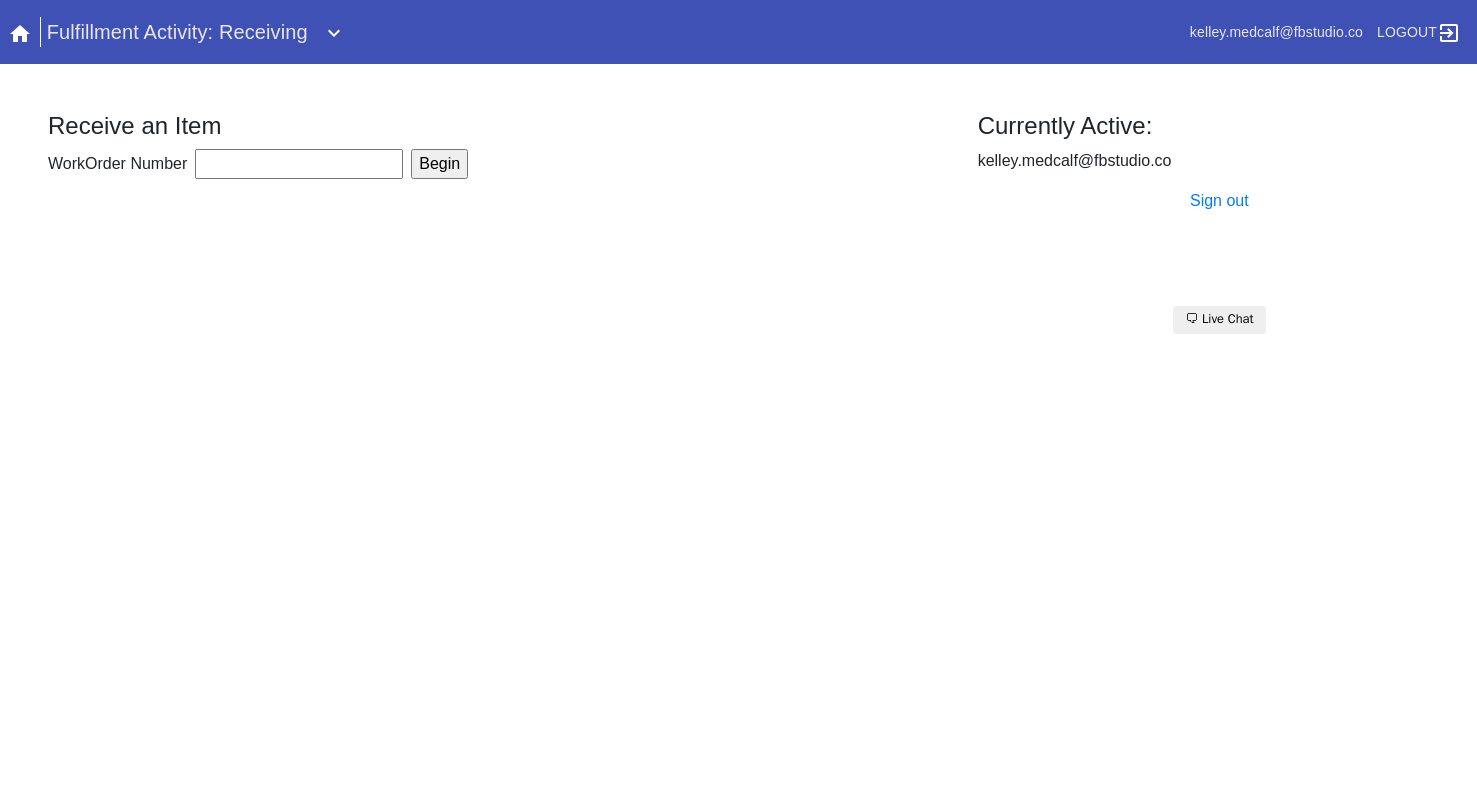 scroll, scrollTop: 0, scrollLeft: 0, axis: both 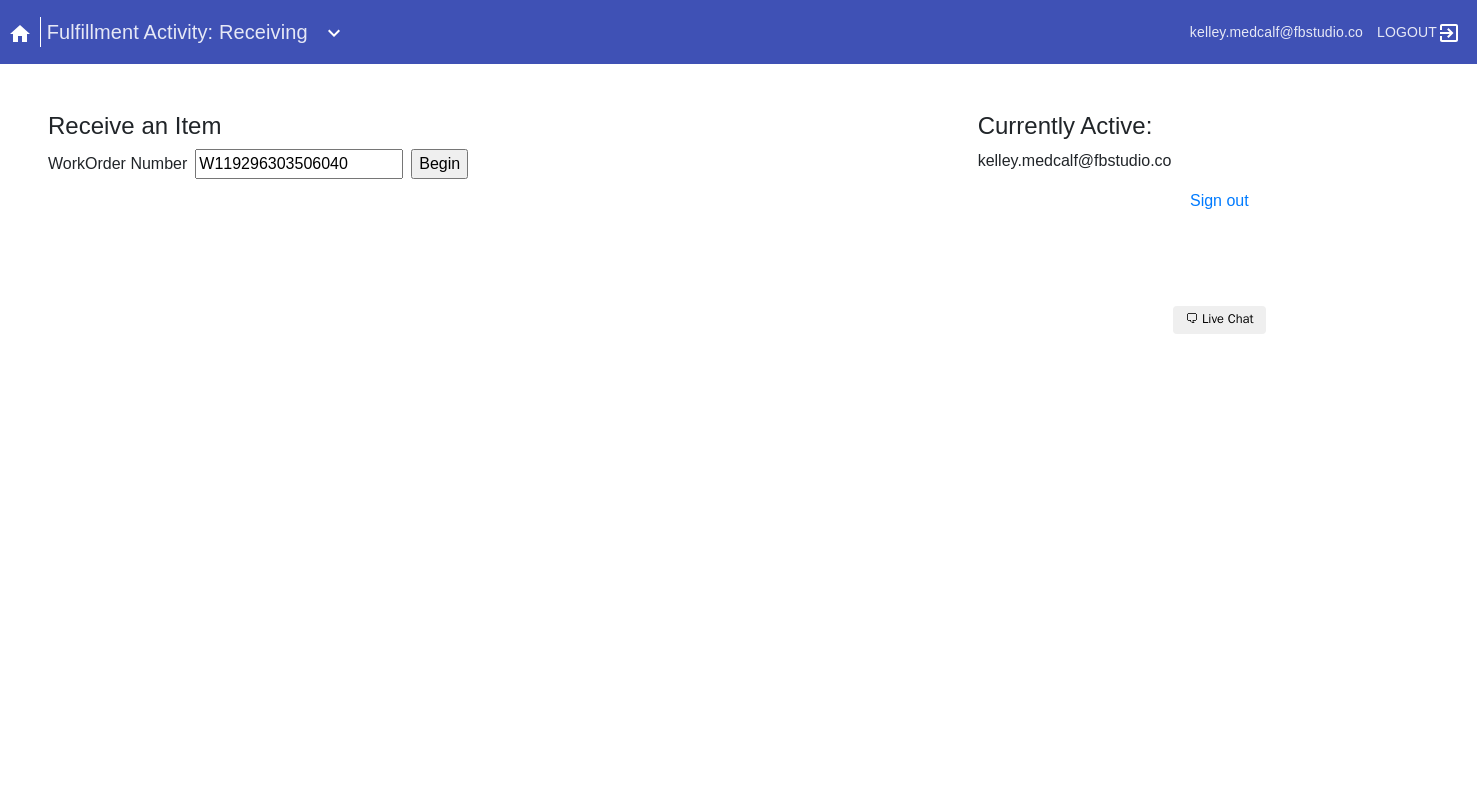 type on "W119296303506040" 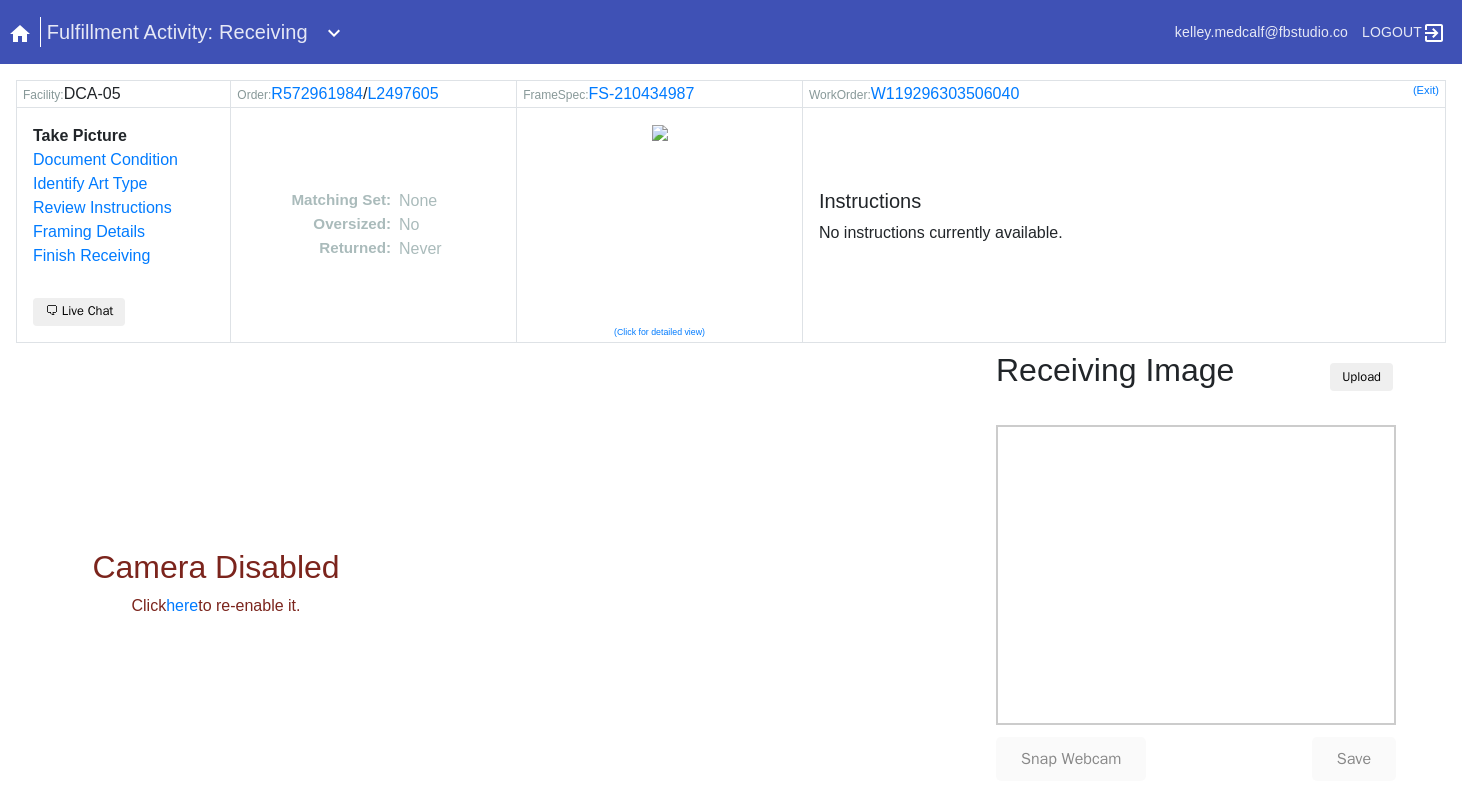 scroll, scrollTop: 0, scrollLeft: 0, axis: both 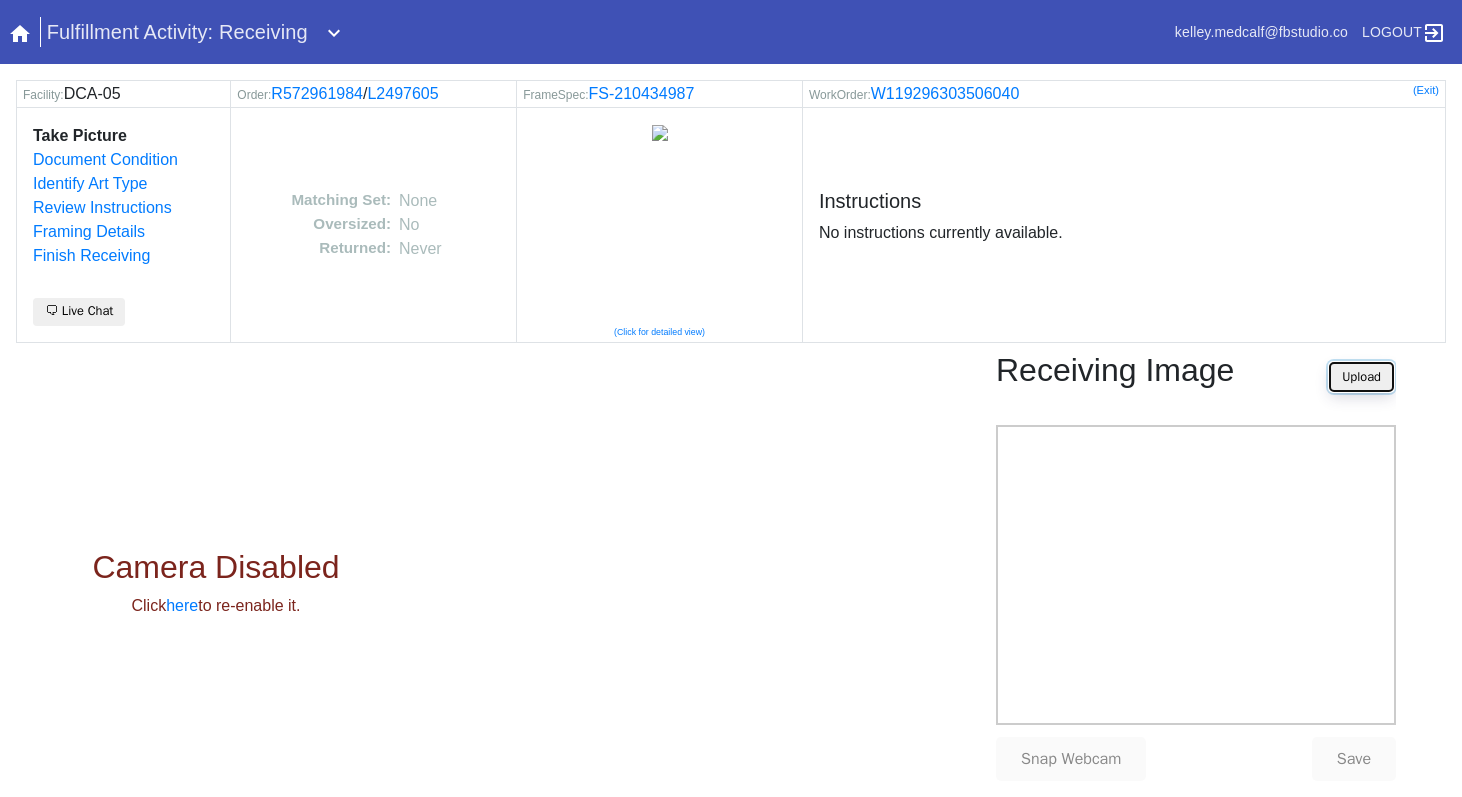 click on "Upload" at bounding box center [1361, 377] 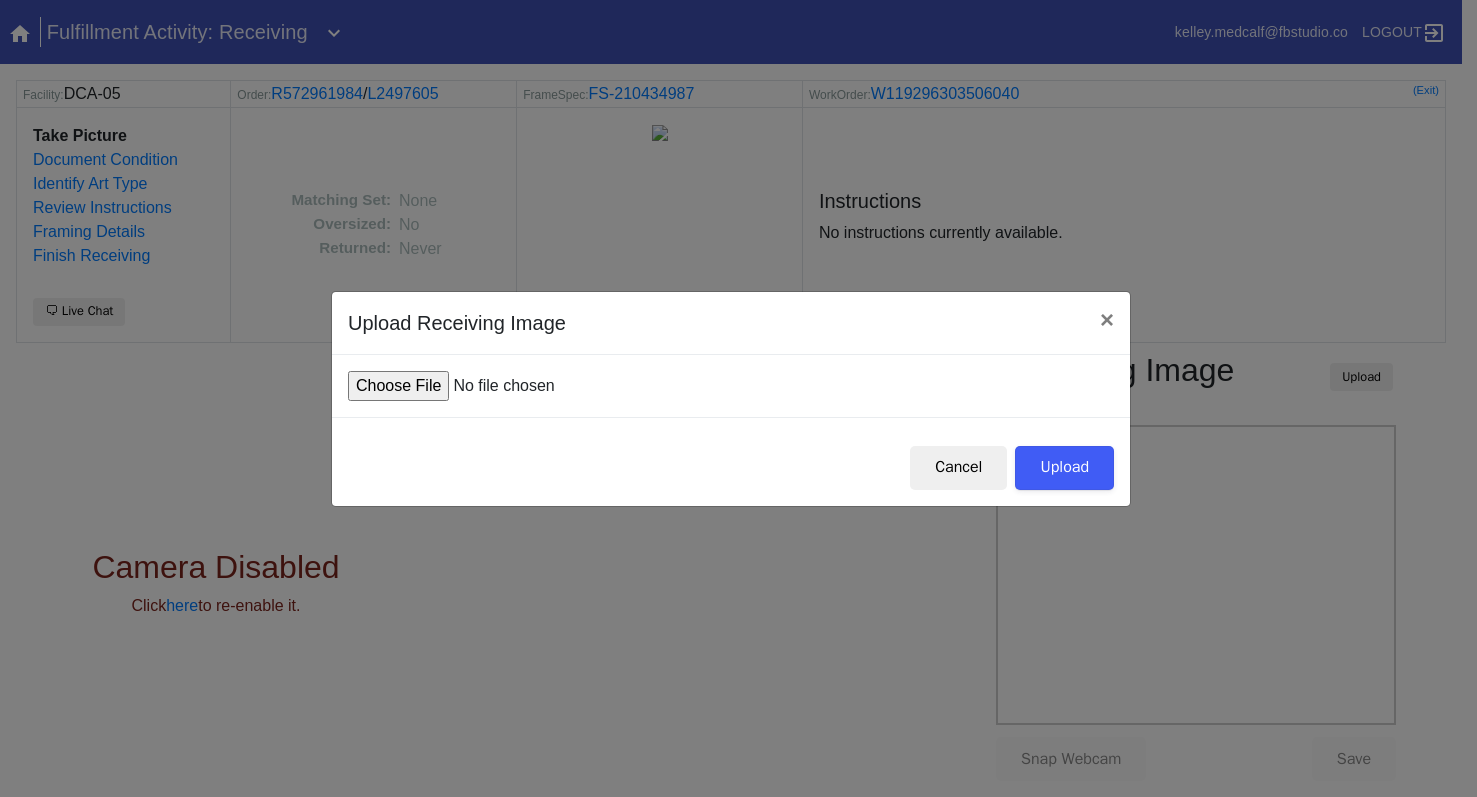 click at bounding box center (499, 386) 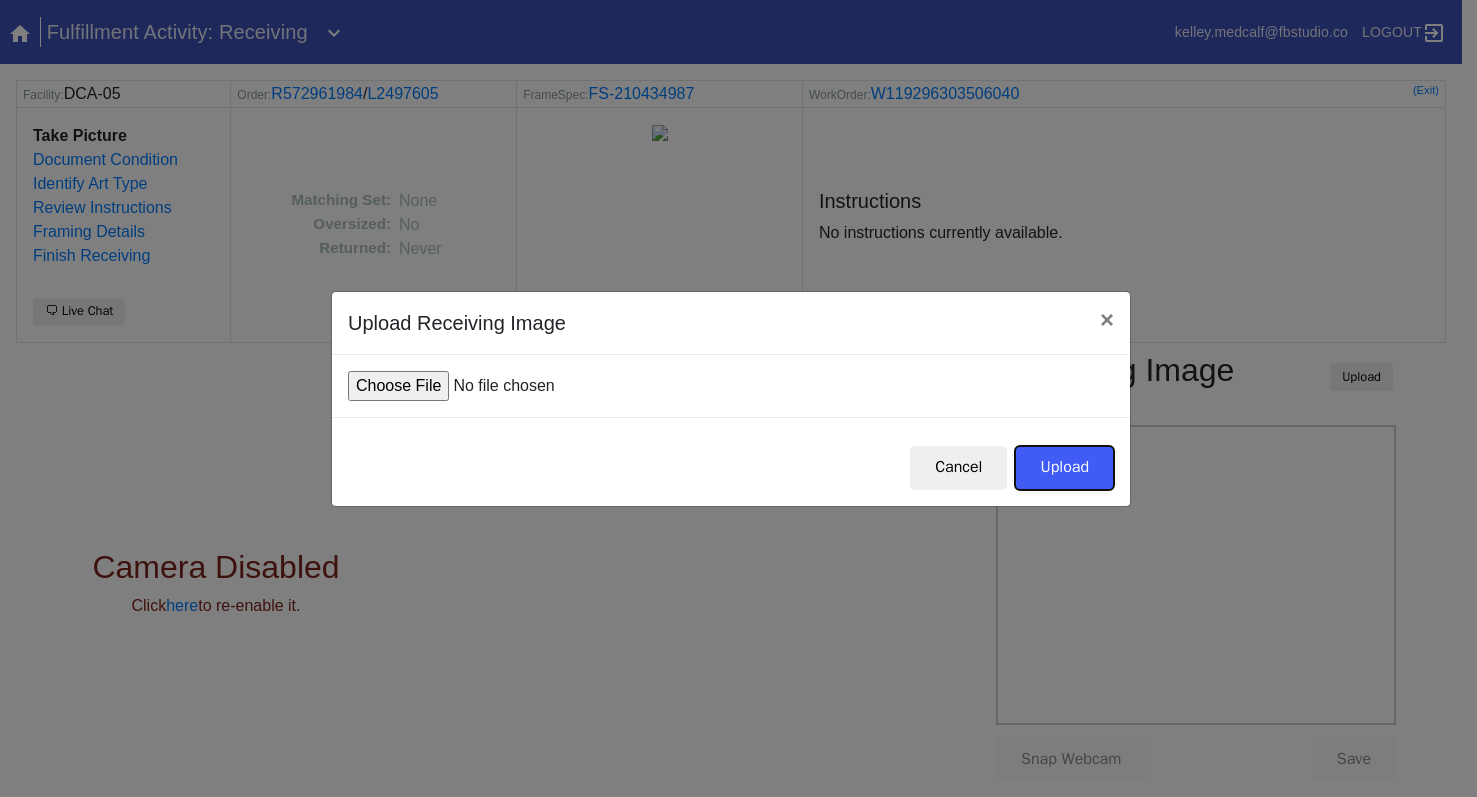 click on "Upload" at bounding box center (1064, 468) 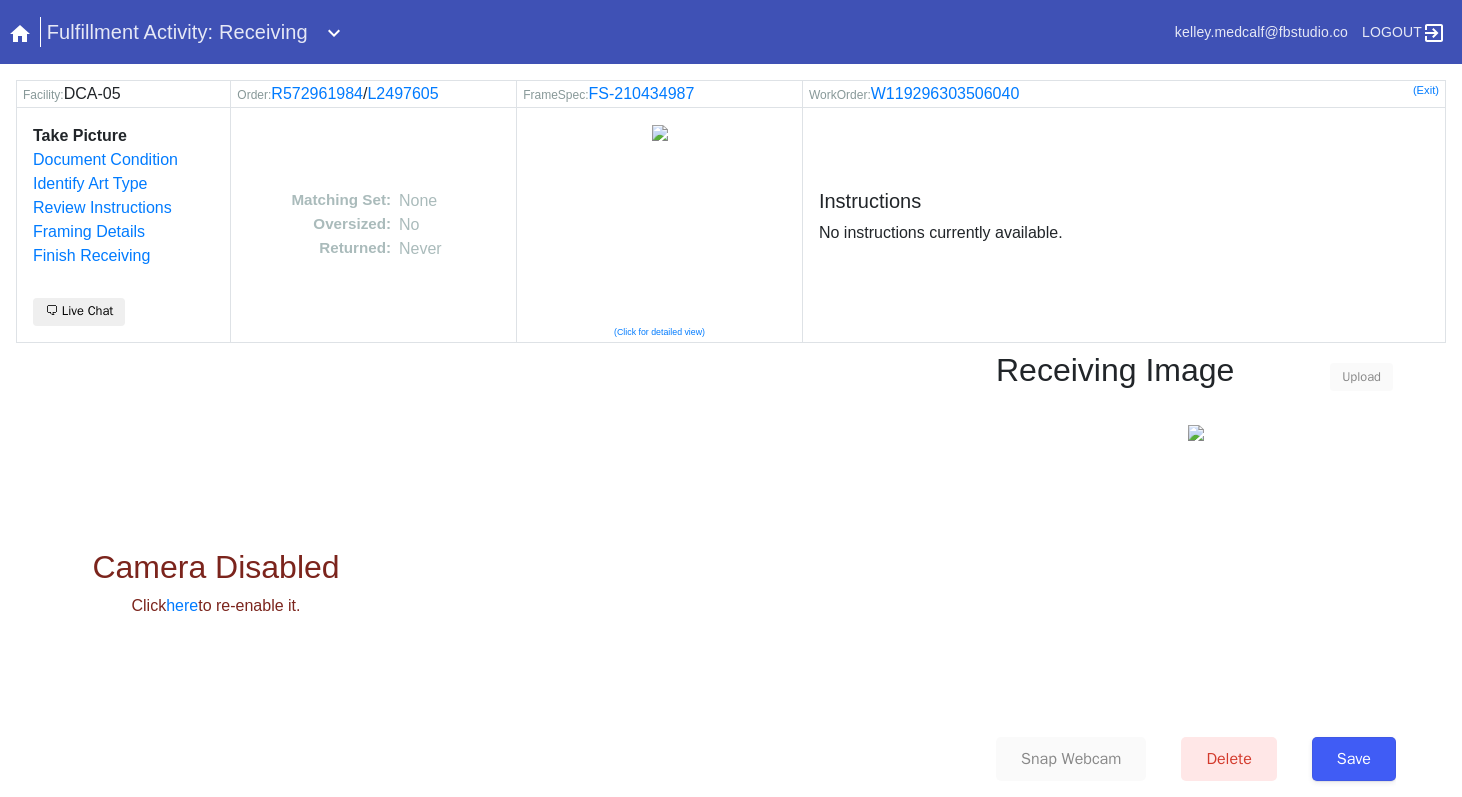 scroll, scrollTop: 0, scrollLeft: 0, axis: both 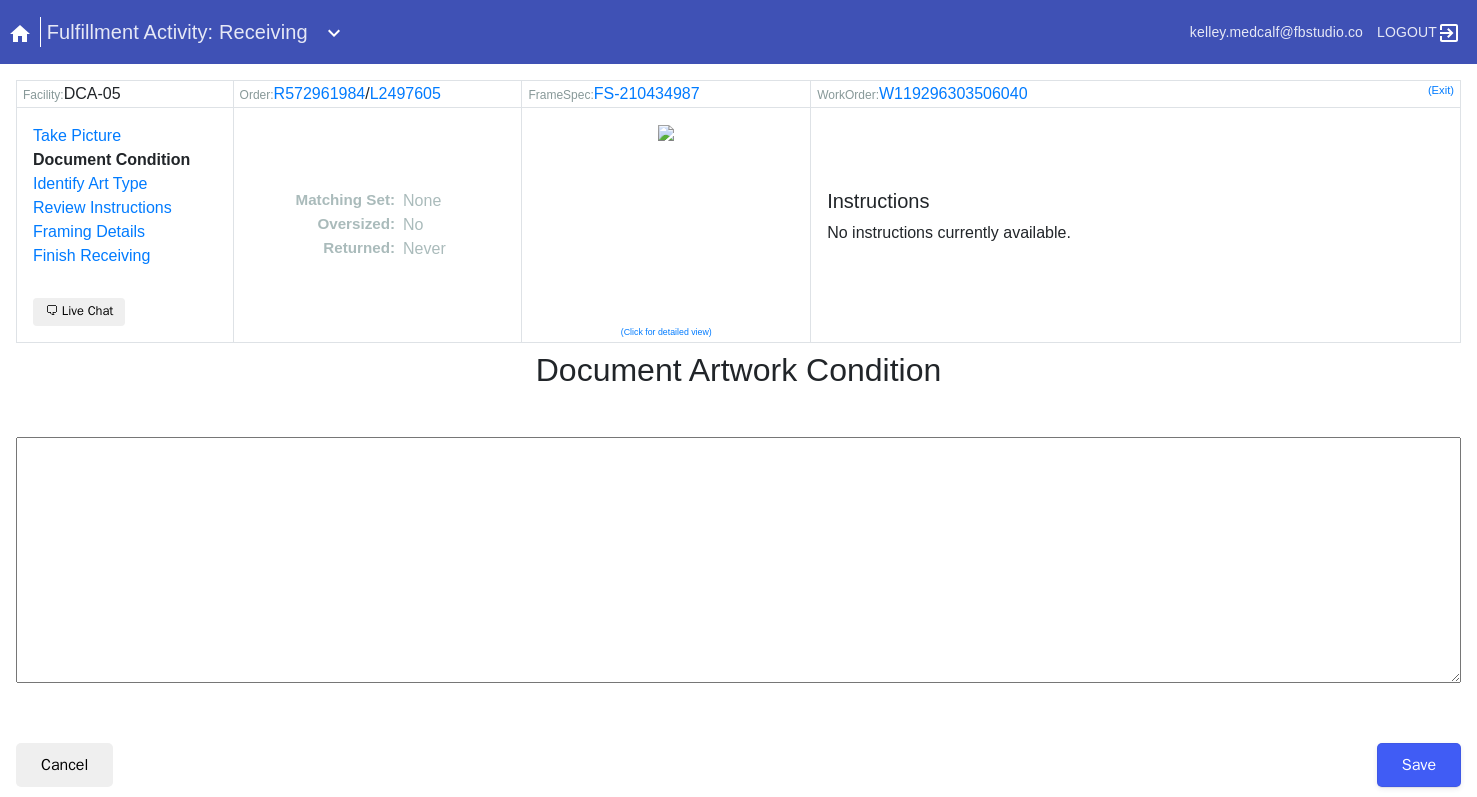 click at bounding box center [738, 560] 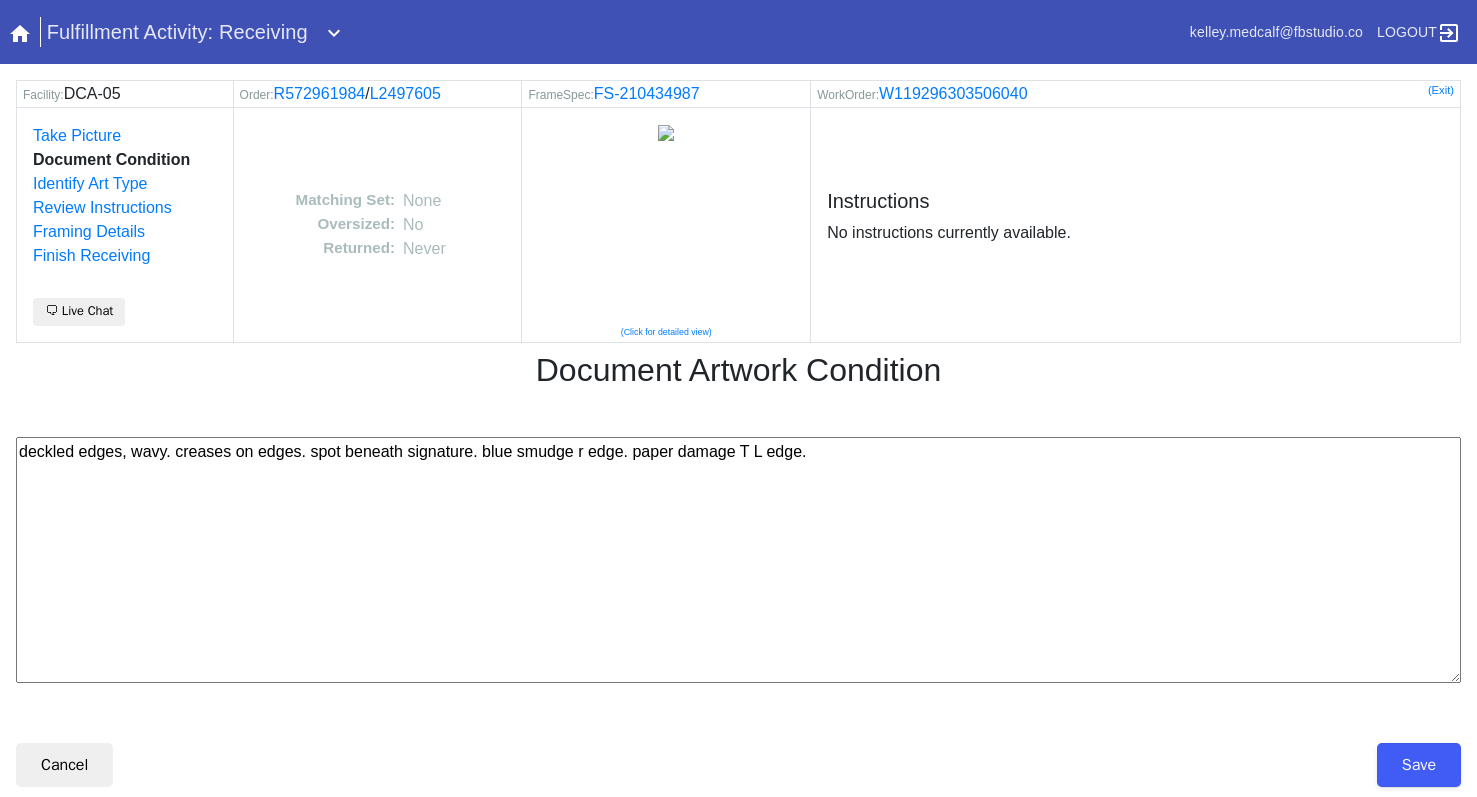 click on "deckled edges, wavy. creases on edges. spot beneath signature. blue smudge r edge. paper damage T L edge." at bounding box center [738, 560] 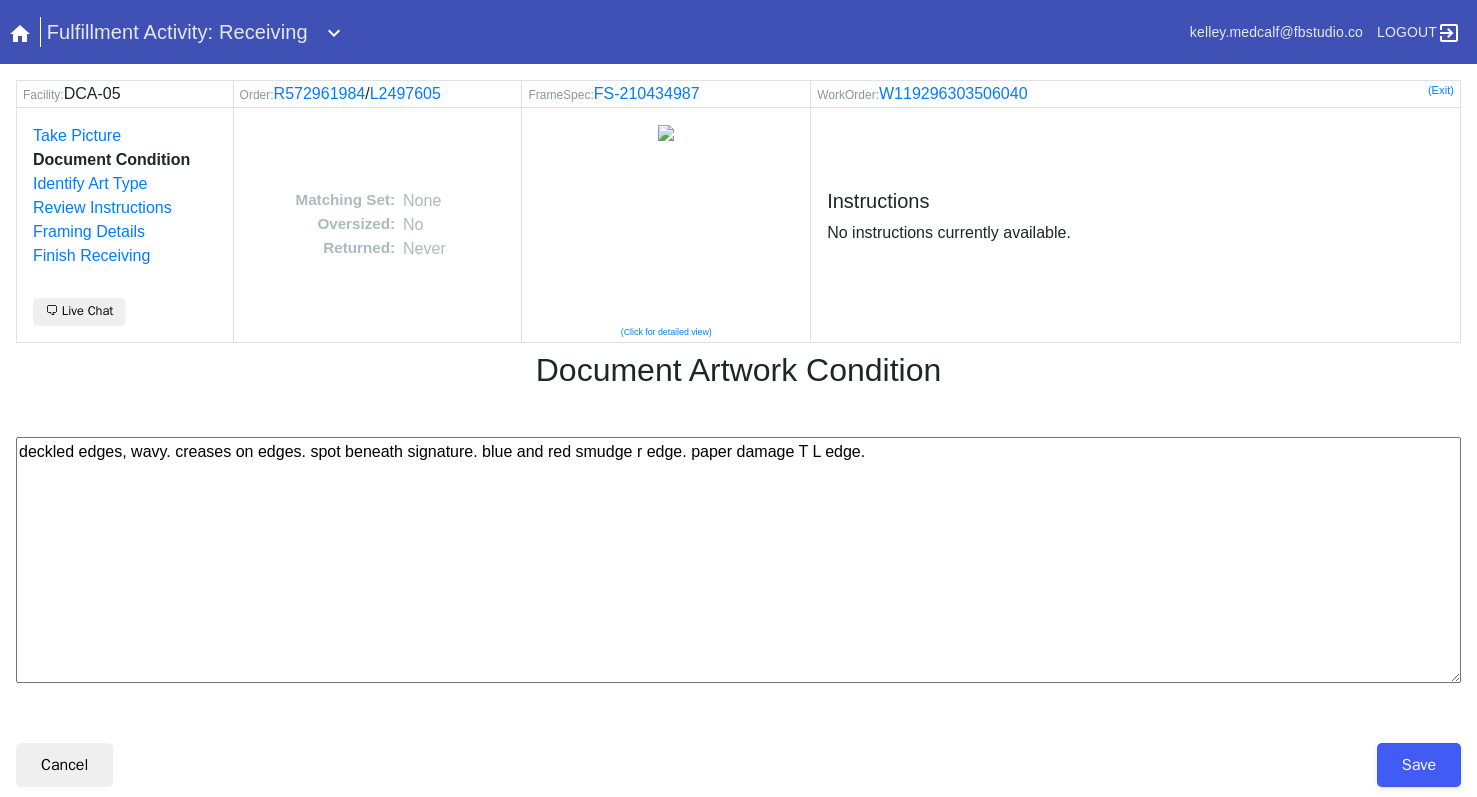click on "deckled edges, wavy. creases on edges. spot beneath signature. blue and red smudge r edge. paper damage T L edge." at bounding box center (738, 560) 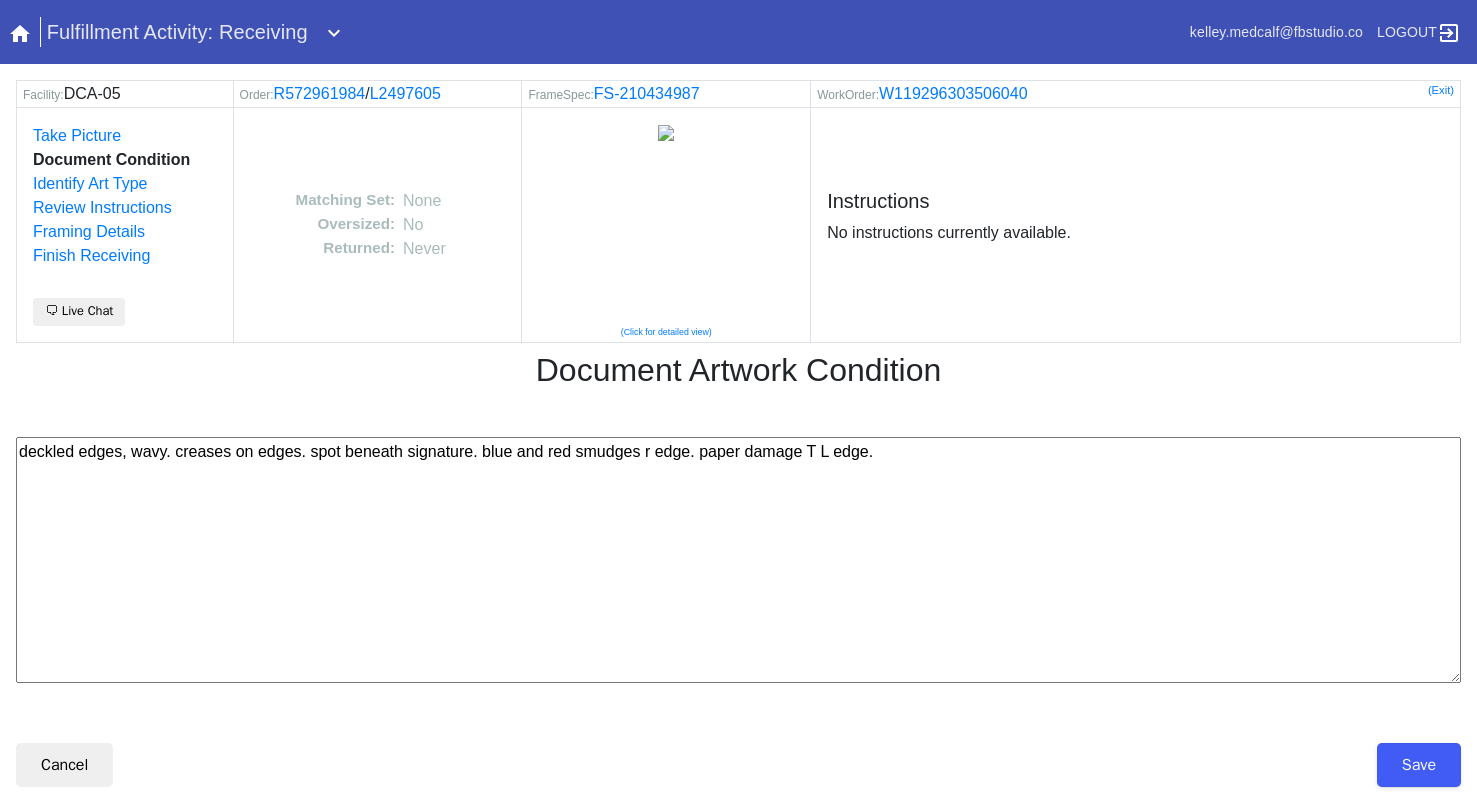 click on "deckled edges, wavy. creases on edges. spot beneath signature. blue and red smudges r edge. paper damage T L edge." at bounding box center [738, 560] 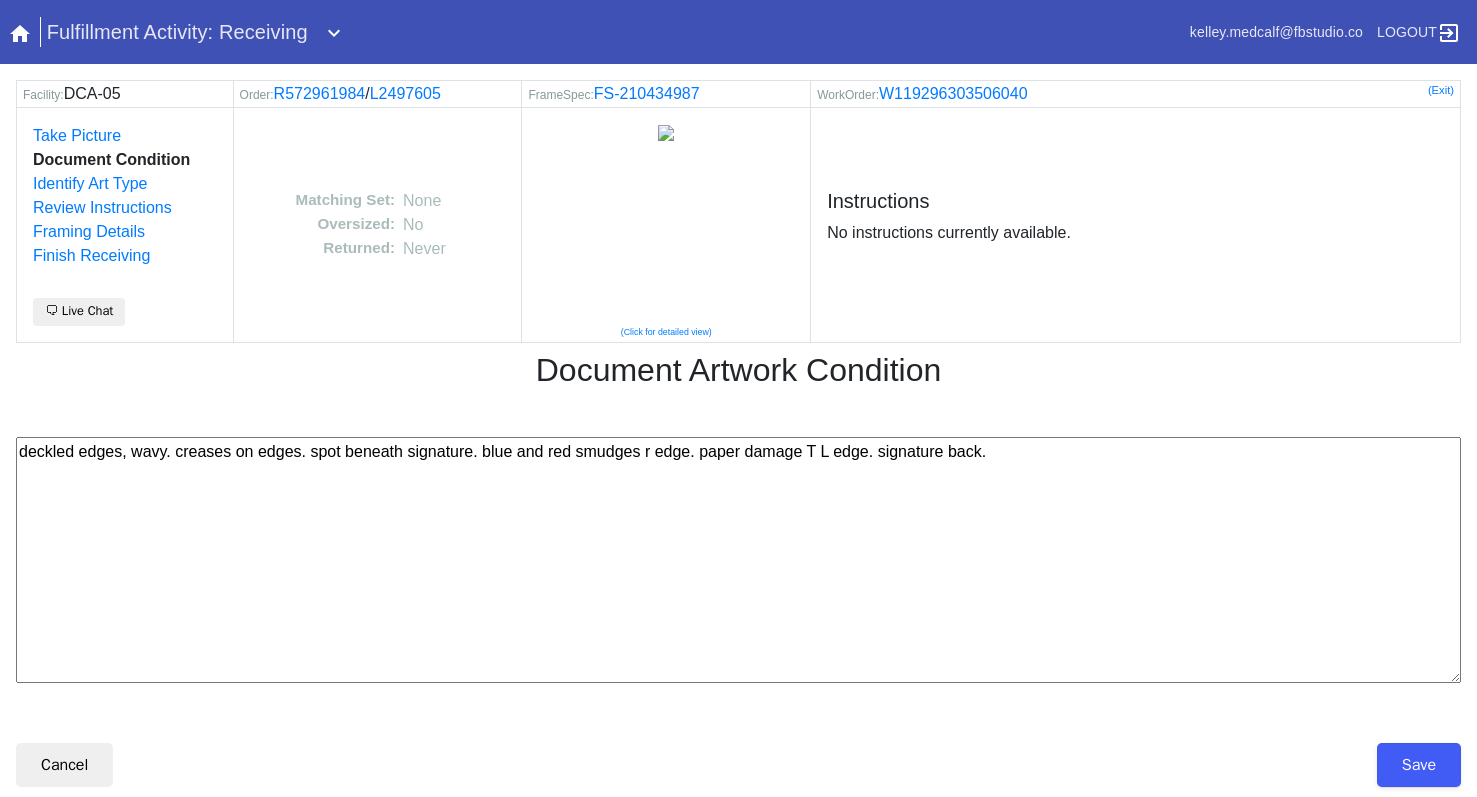 paste on "--km 7/8/25" 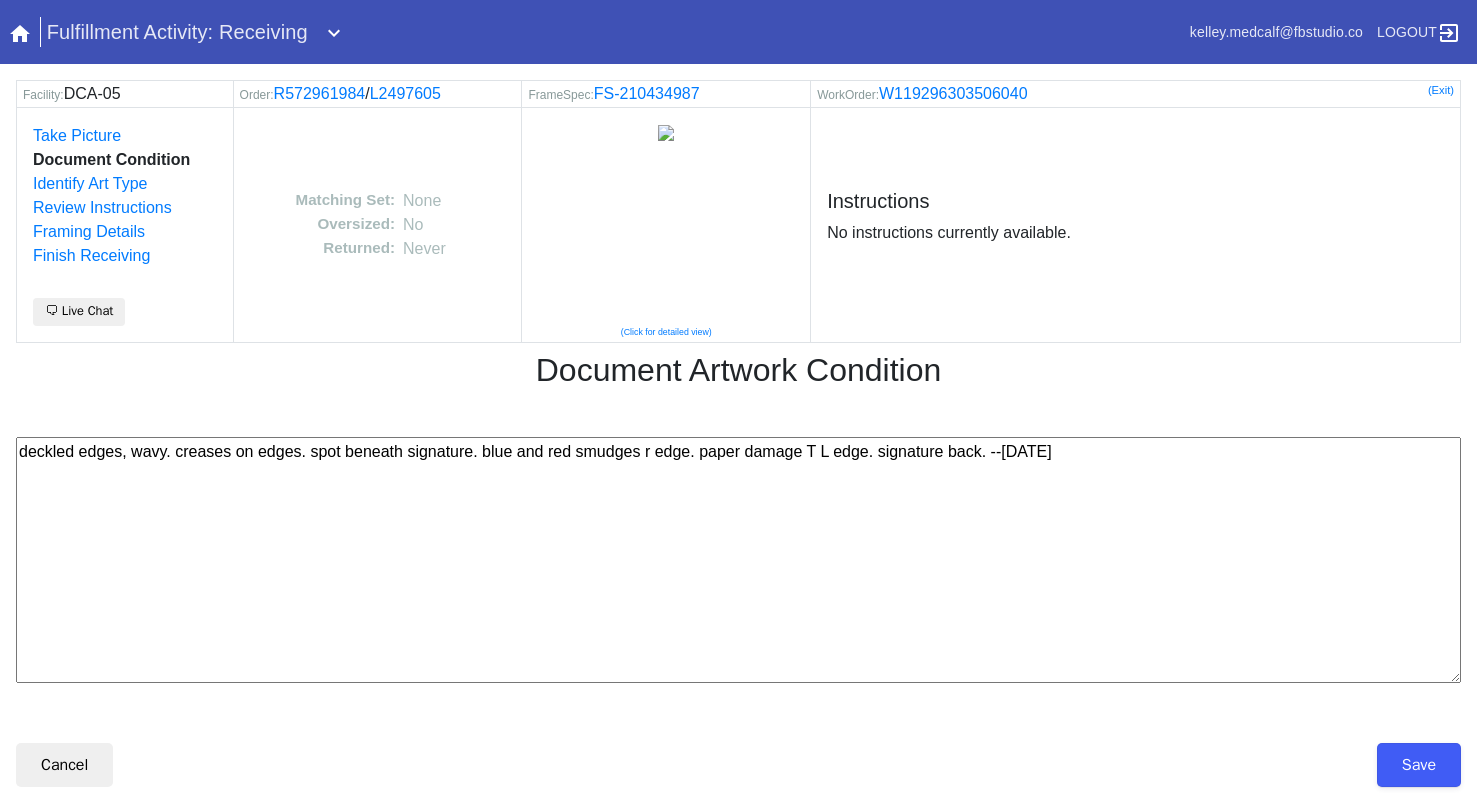 click on "deckled edges, wavy. creases on edges. spot beneath signature. blue and red smudges r edge. paper damage T L edge. signature back. --km 7/8/25" at bounding box center (738, 560) 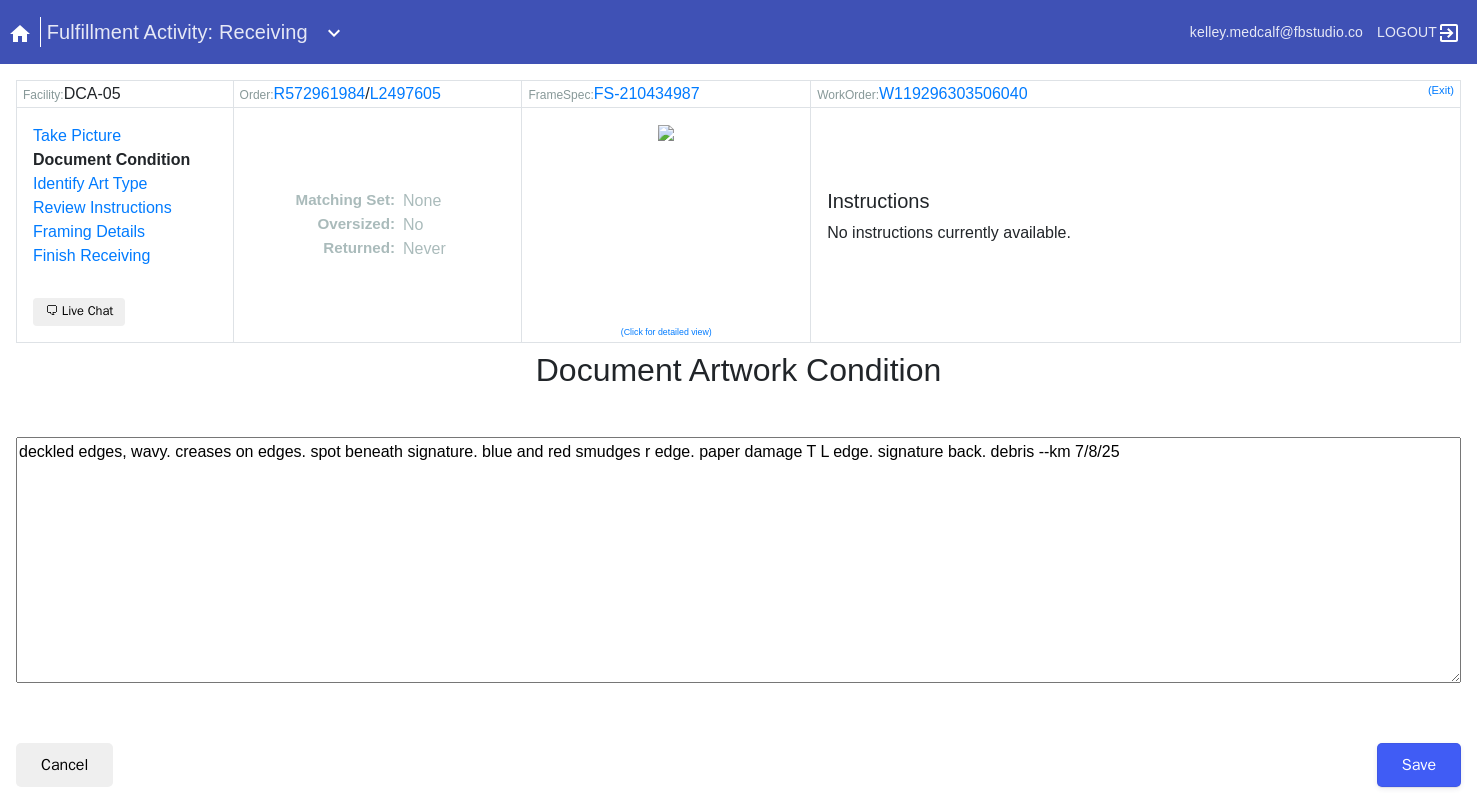type on "deckled edges, wavy. creases on edges. spot beneath signature. blue and red smudges r edge. paper damage T L edge. signature back. debris --km 7/8/25" 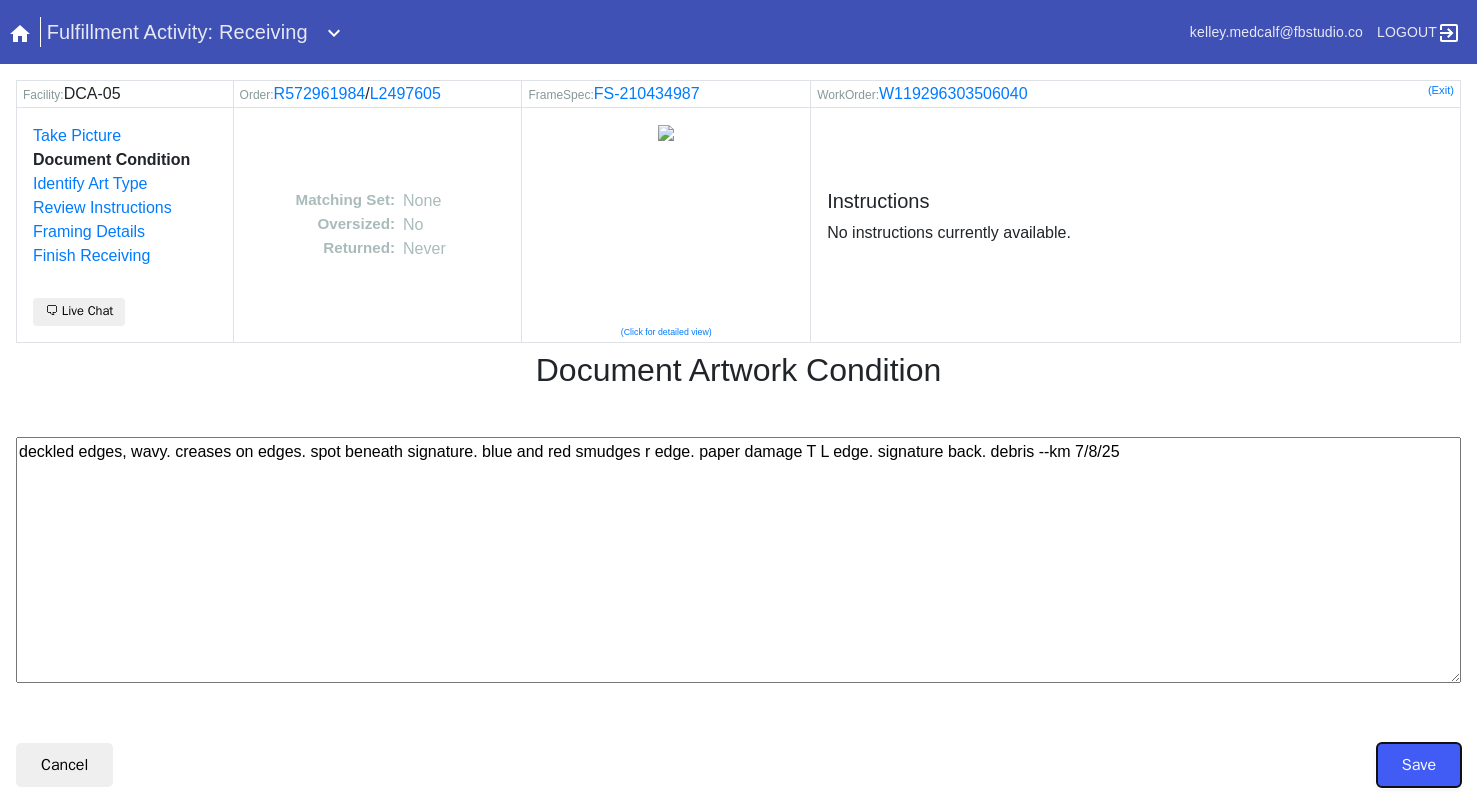 click on "Save" at bounding box center [1419, 765] 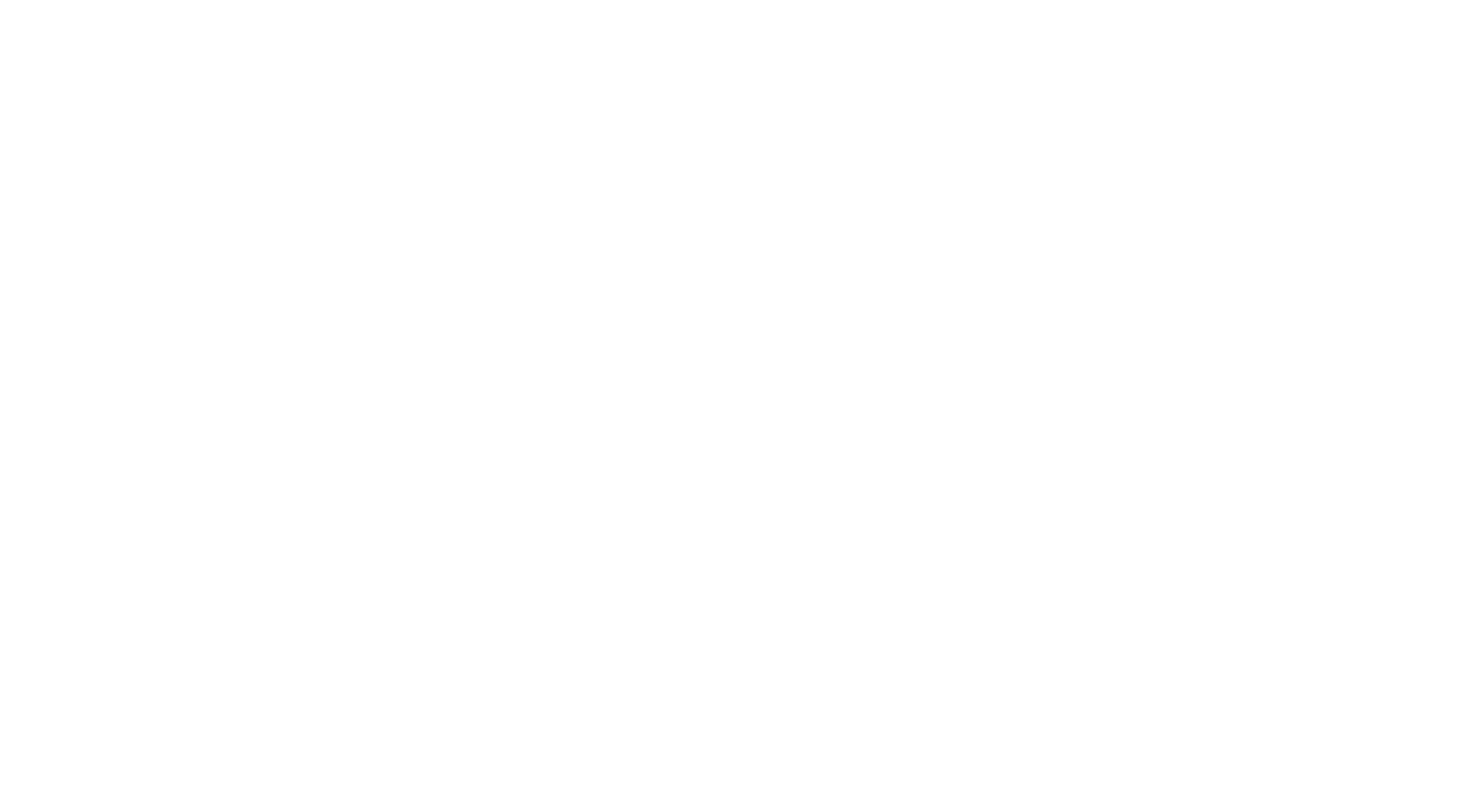 scroll, scrollTop: 0, scrollLeft: 0, axis: both 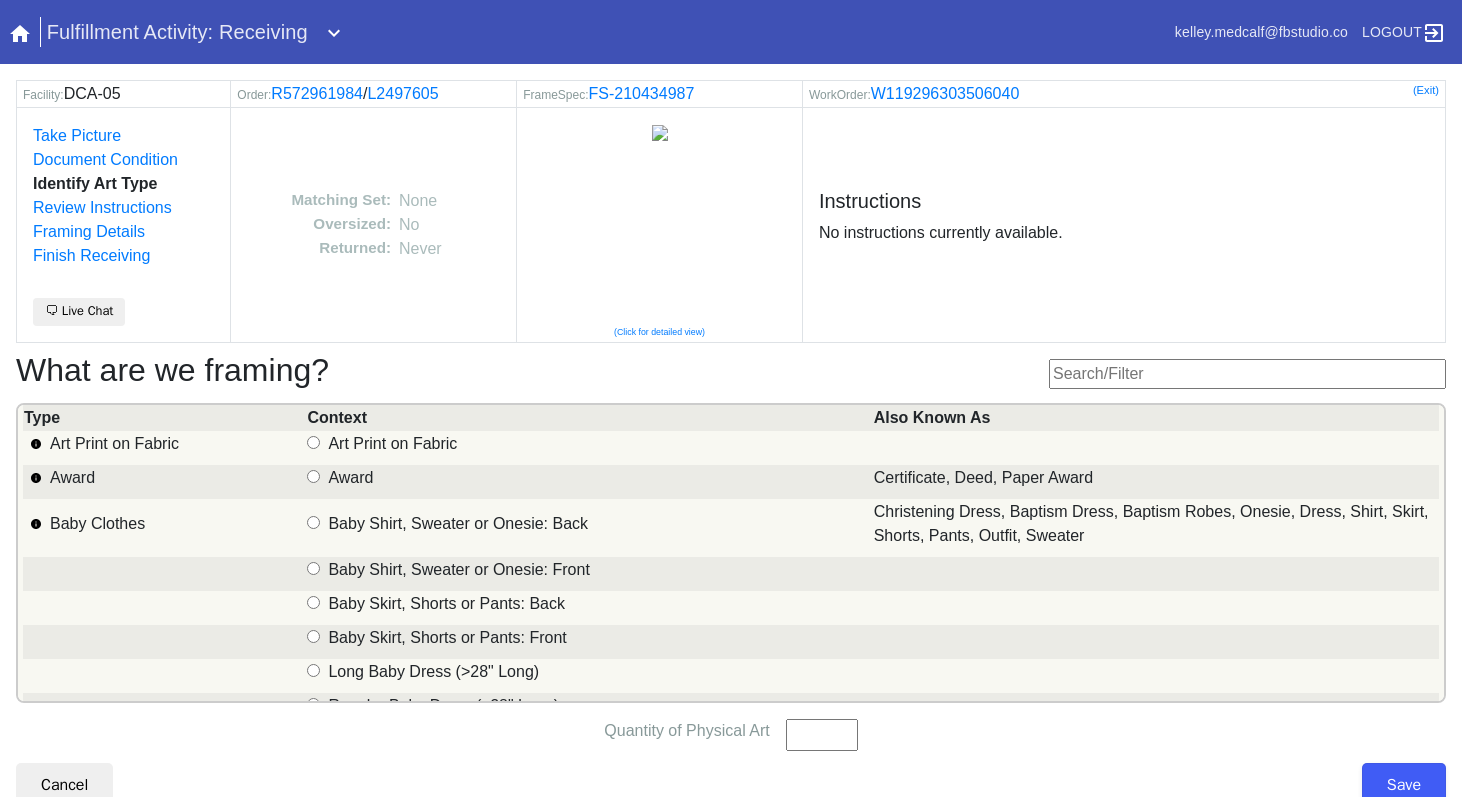 click at bounding box center (1247, 374) 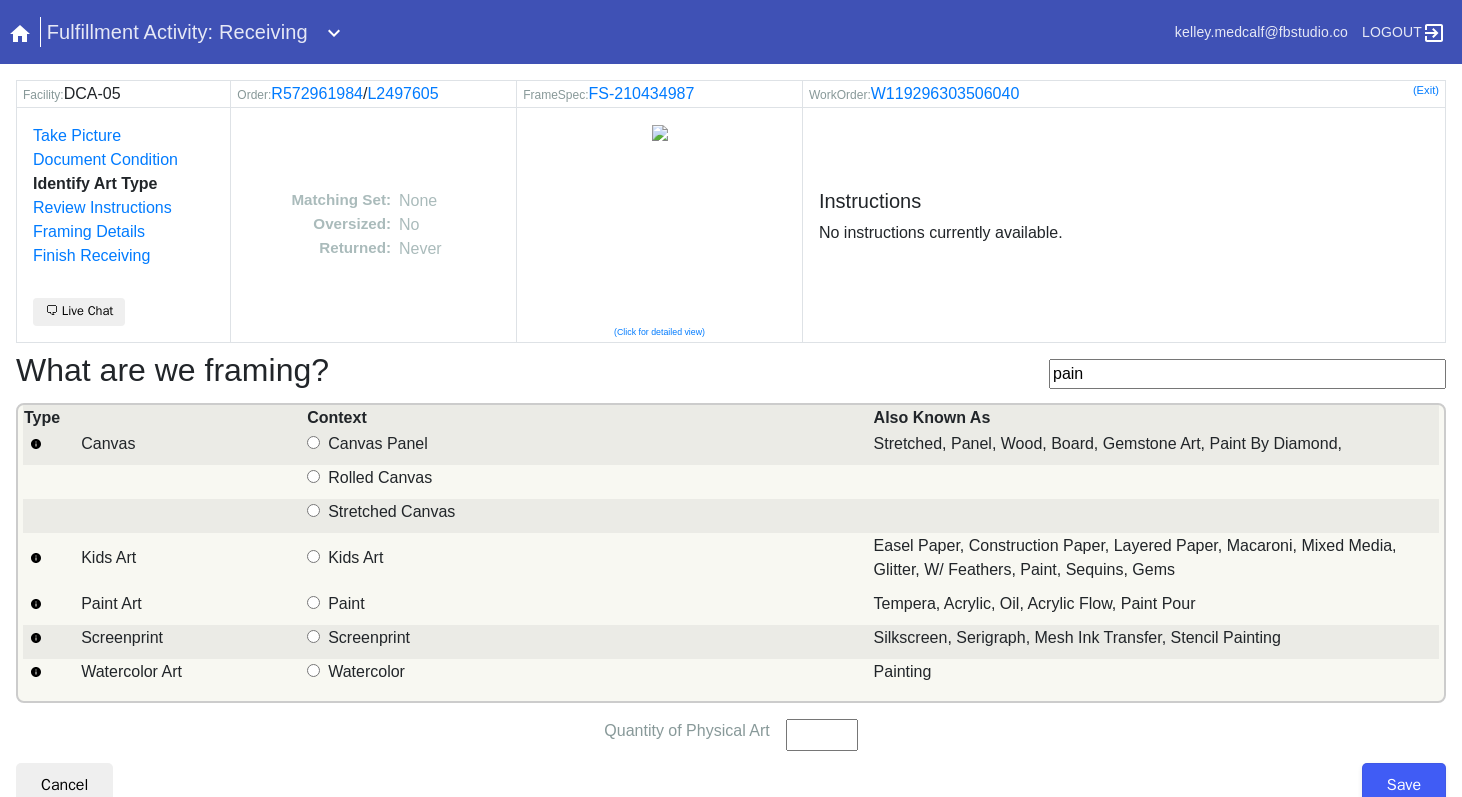 type on "pain" 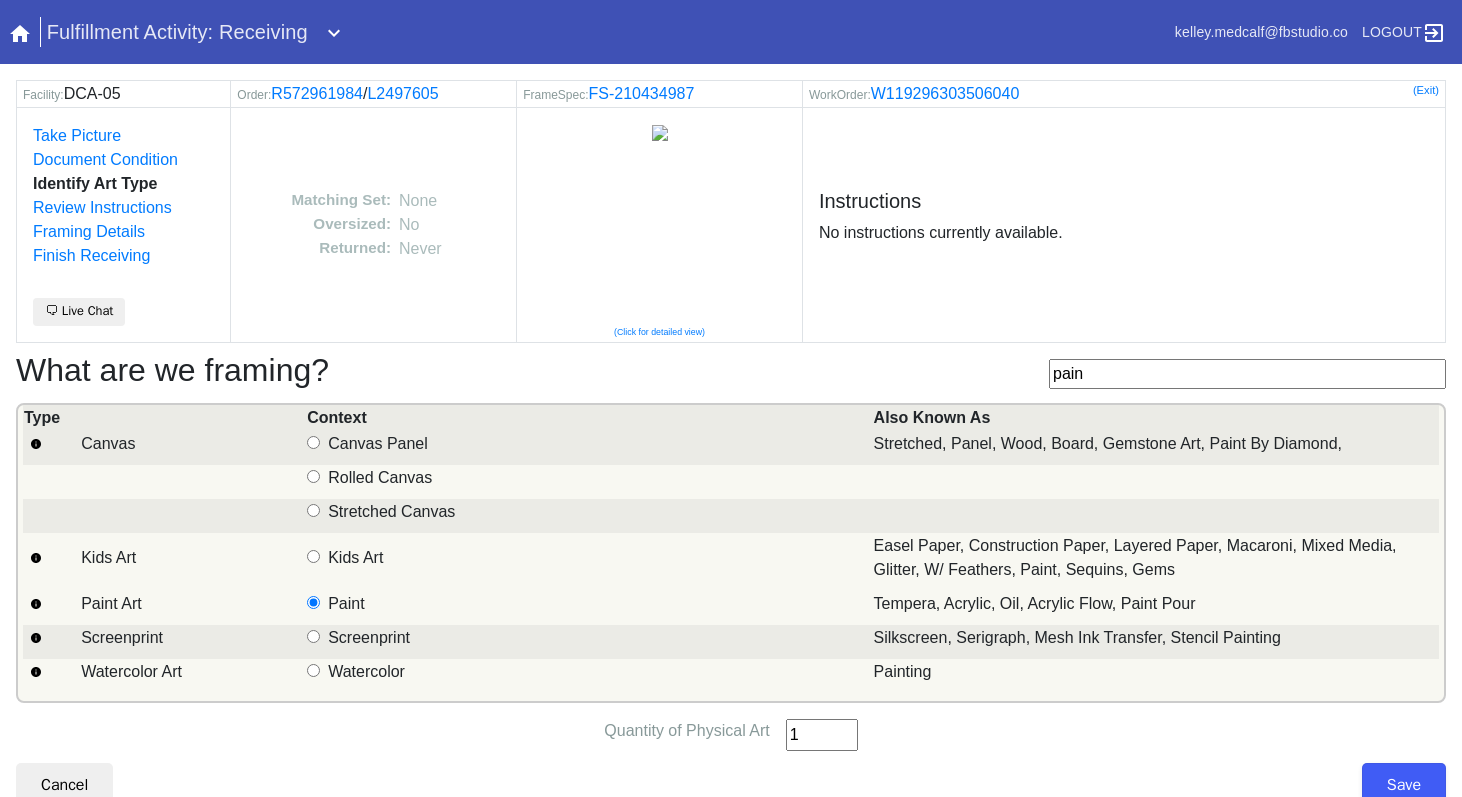 type on "1" 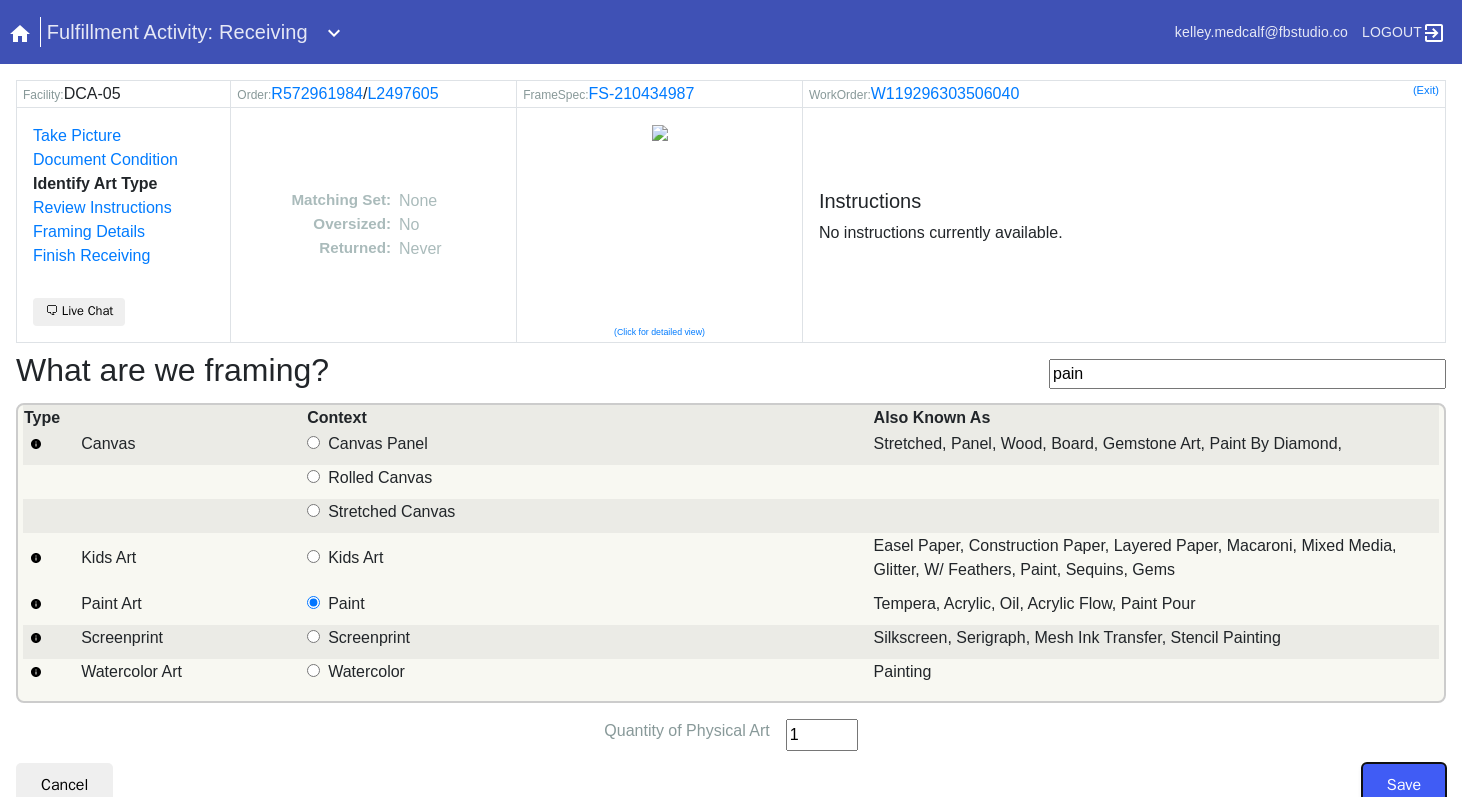 click on "Save" at bounding box center [1404, 785] 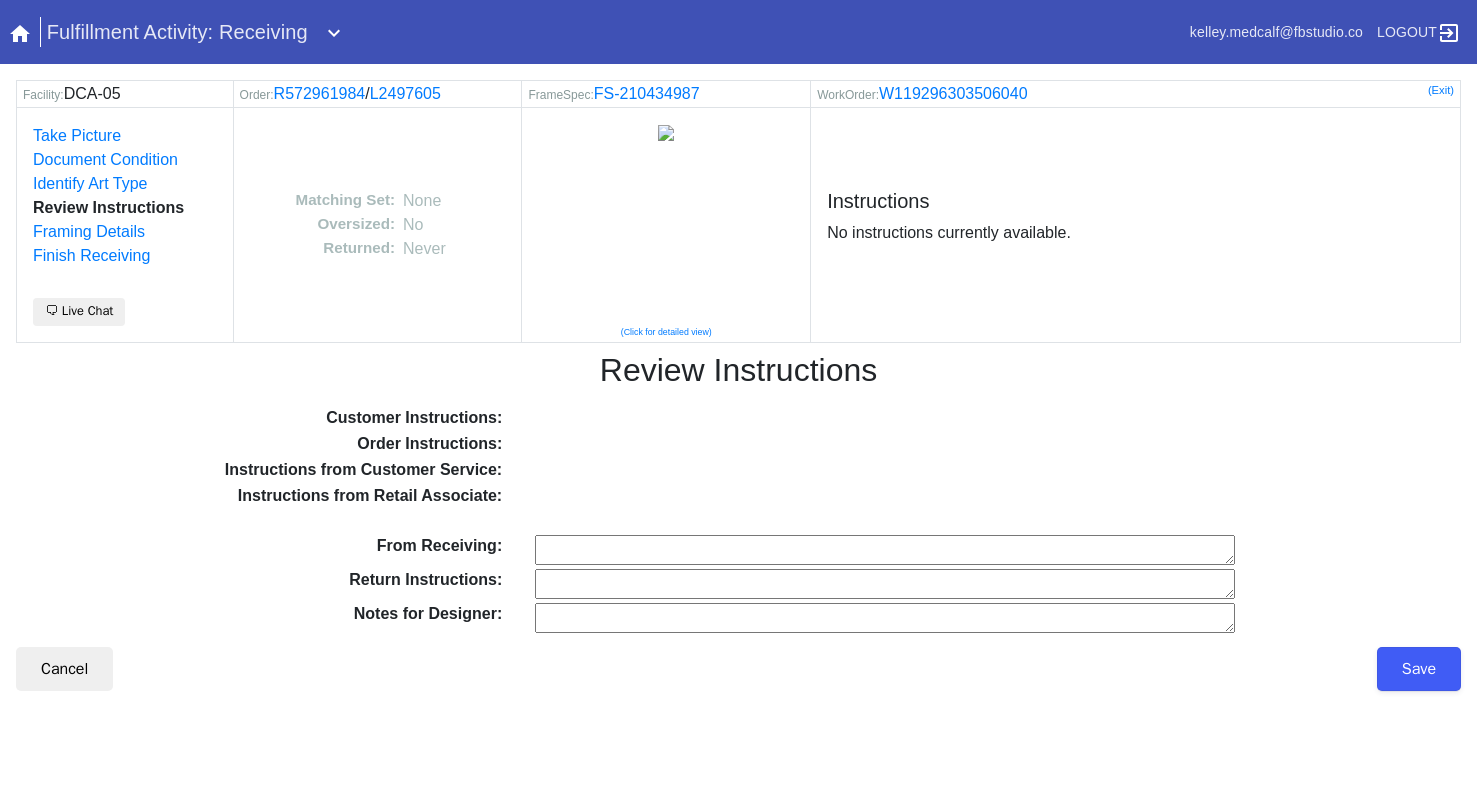 scroll, scrollTop: 0, scrollLeft: 0, axis: both 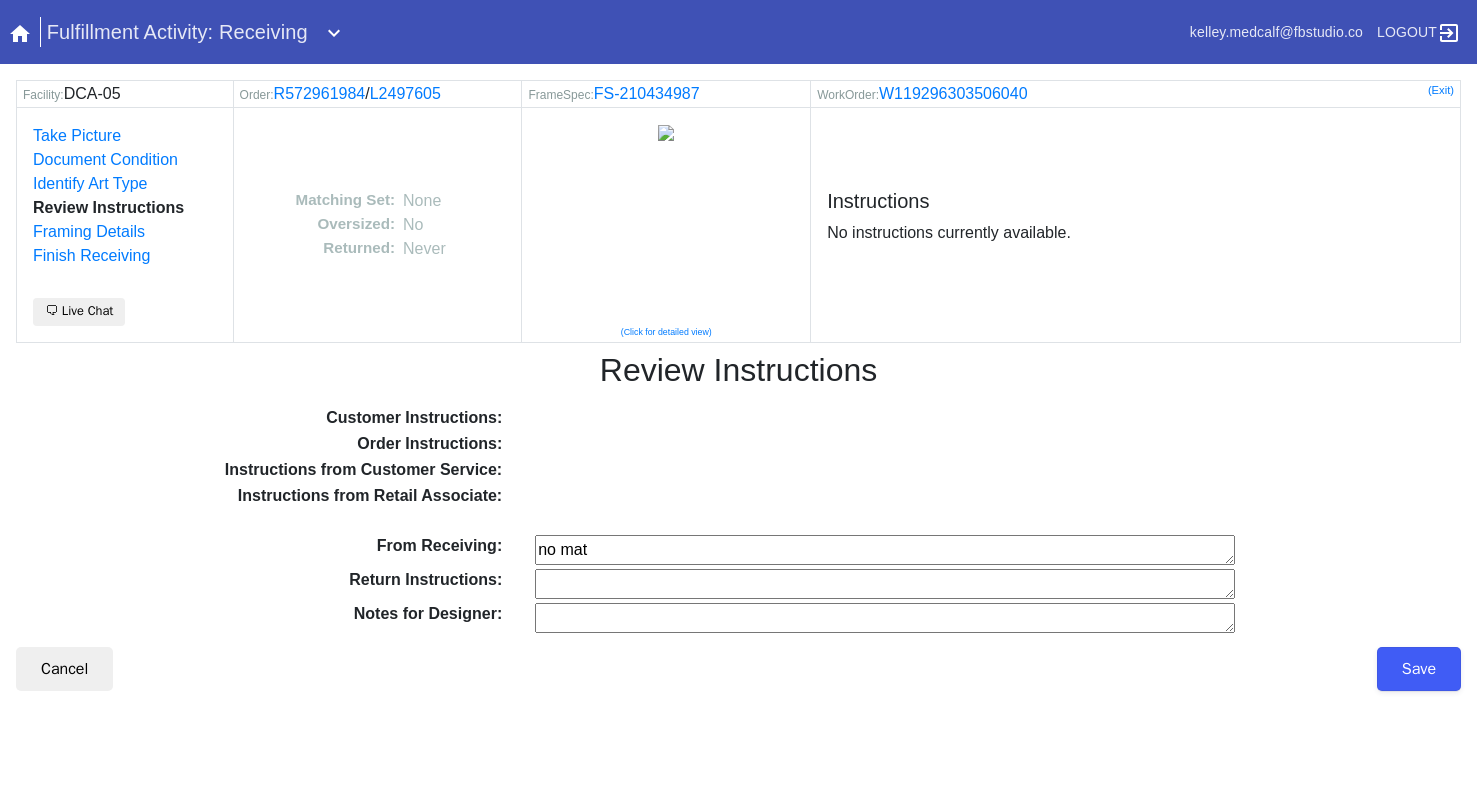 drag, startPoint x: 586, startPoint y: 560, endPoint x: 482, endPoint y: 571, distance: 104.58012 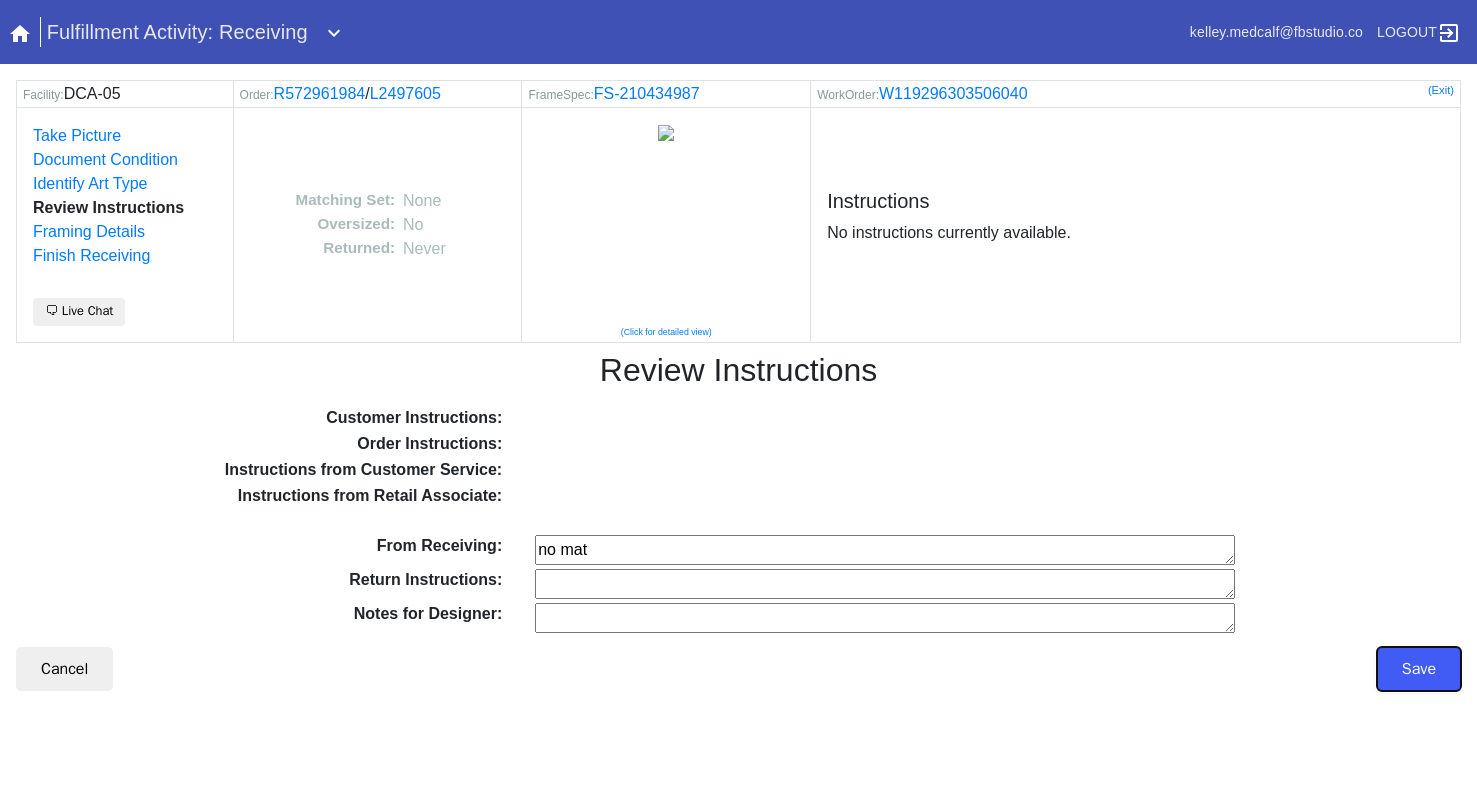 click on "Save" at bounding box center (1419, 669) 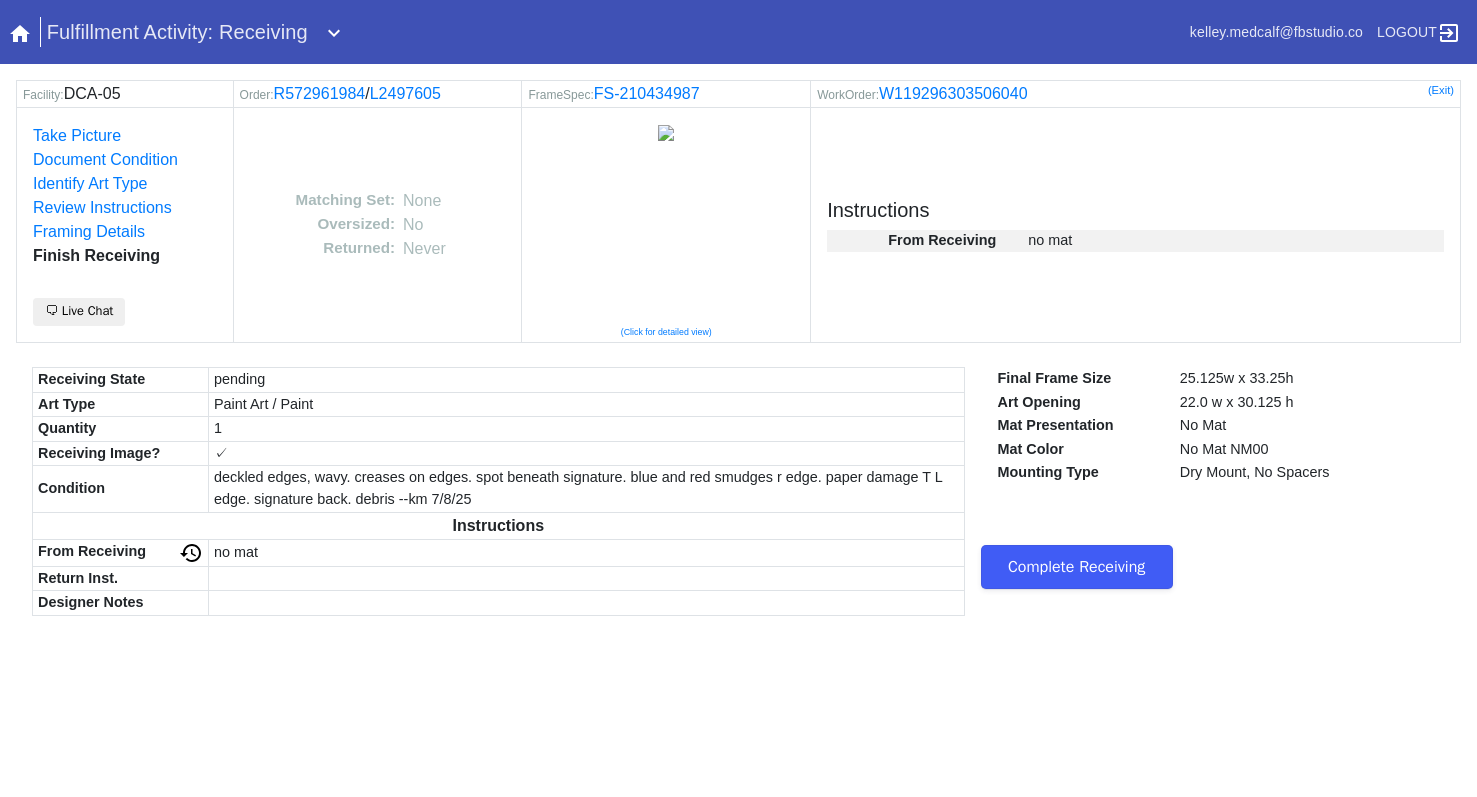 scroll, scrollTop: 0, scrollLeft: 0, axis: both 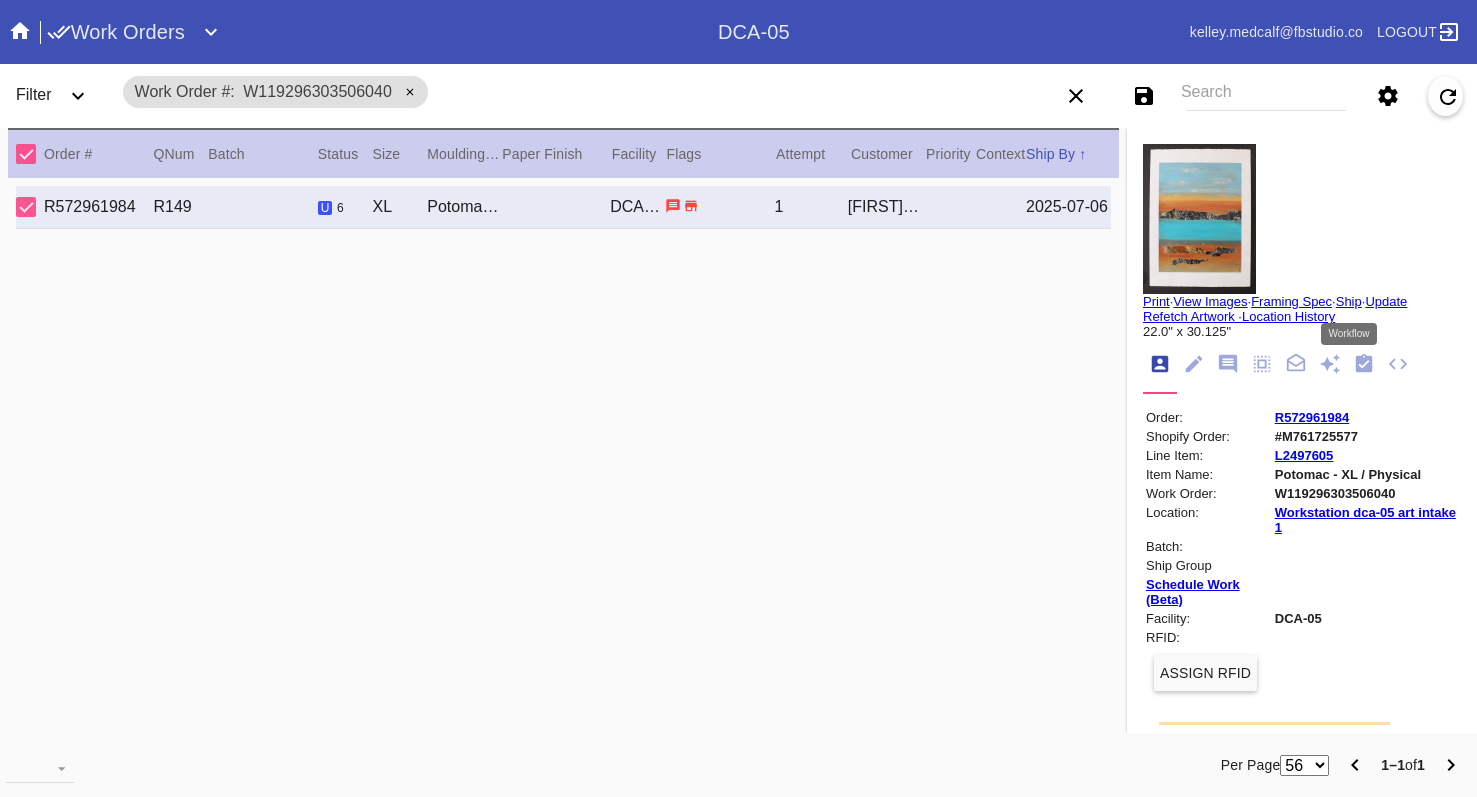 click at bounding box center [1364, 364] 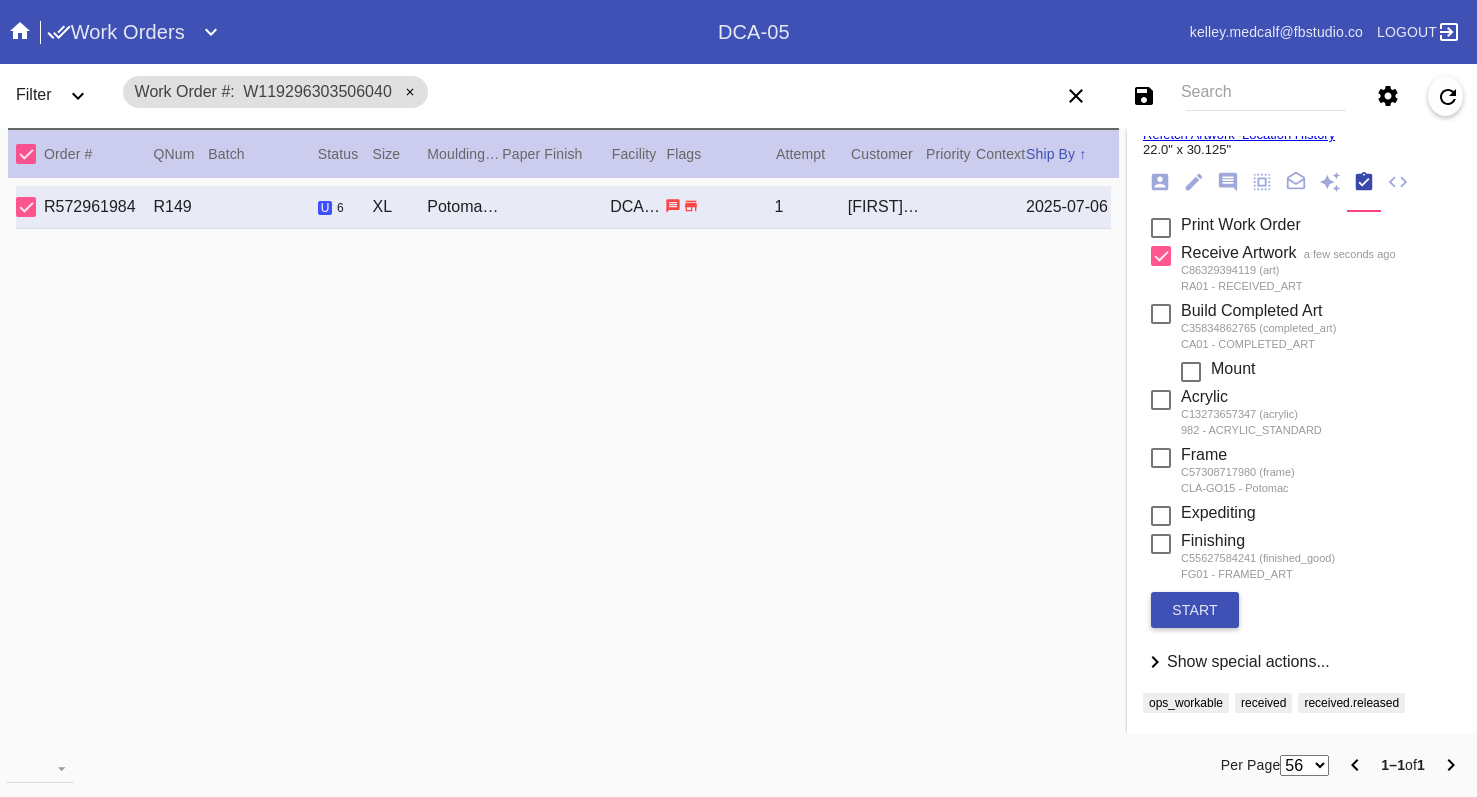 scroll, scrollTop: 184, scrollLeft: 0, axis: vertical 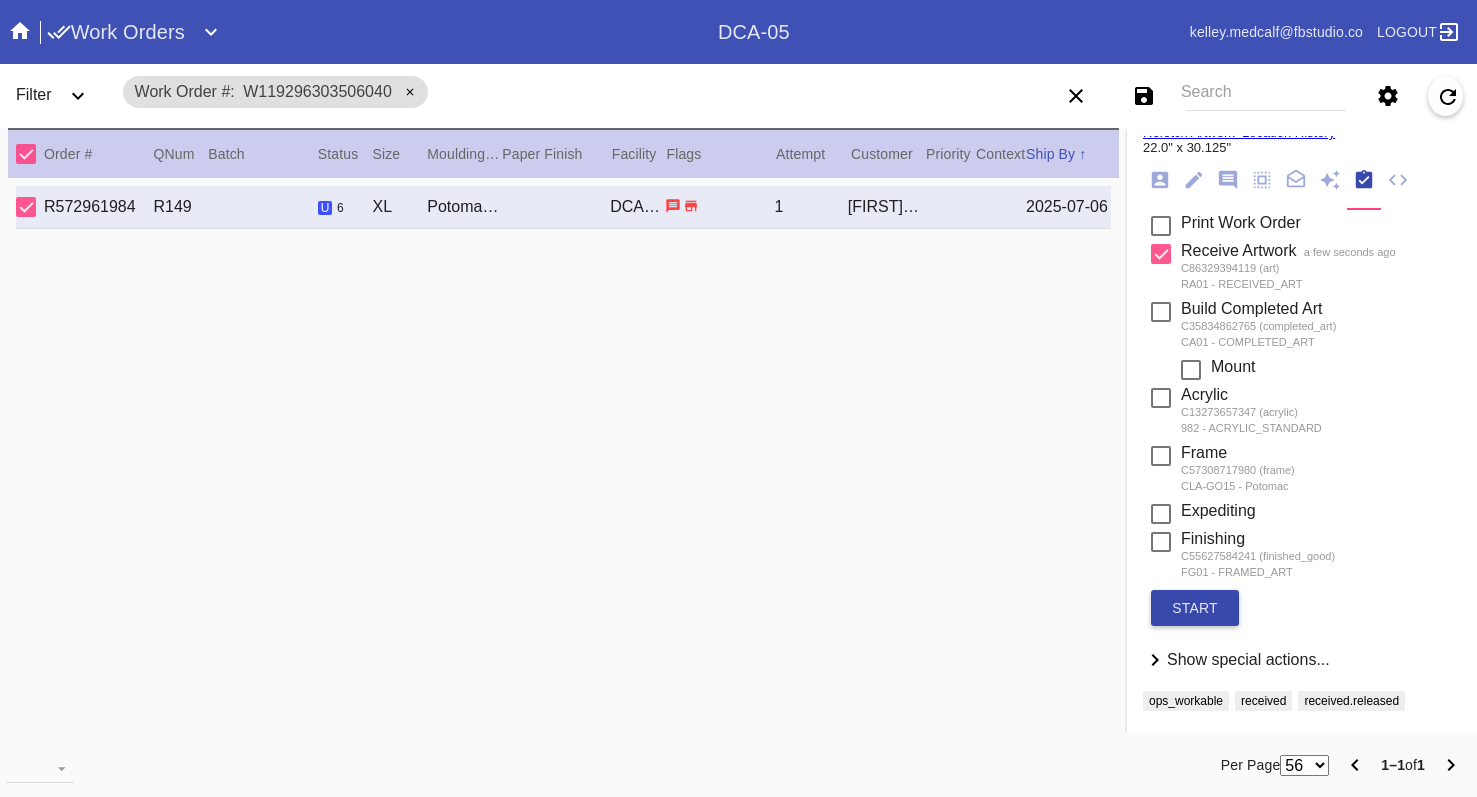 click on "start" at bounding box center (1195, 608) 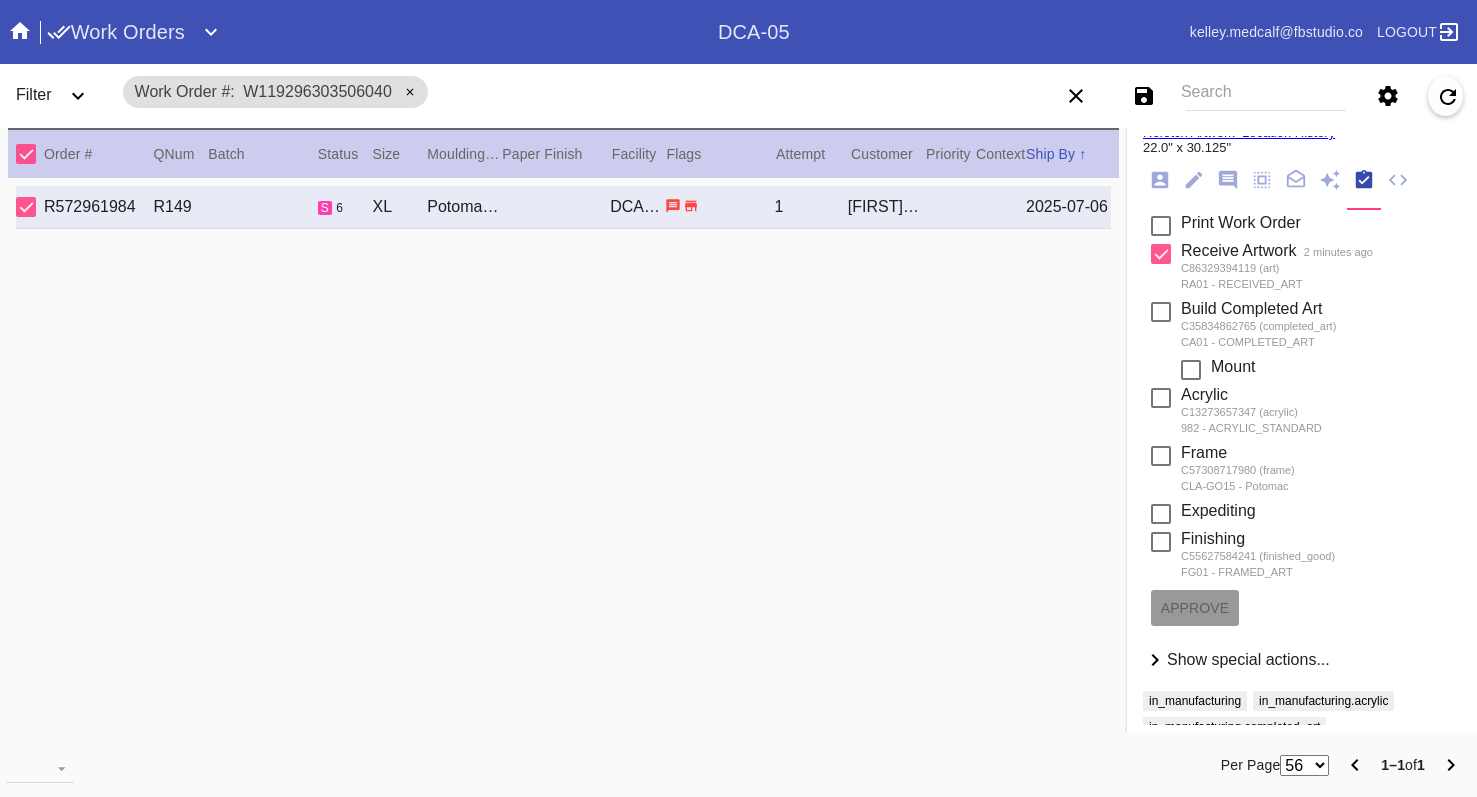 drag, startPoint x: 1028, startPoint y: 349, endPoint x: 1176, endPoint y: 163, distance: 237.69728 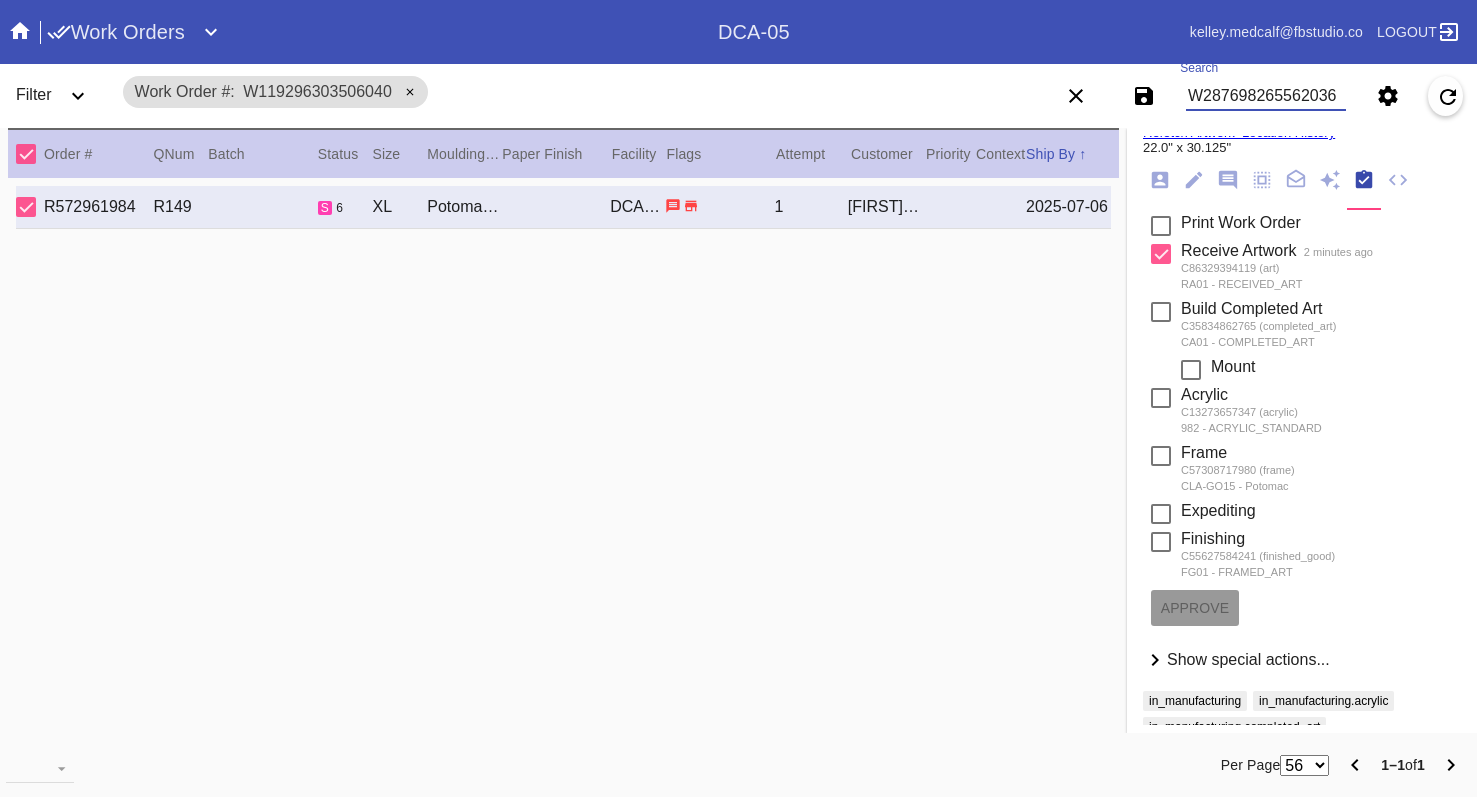 type on "W287698265562036" 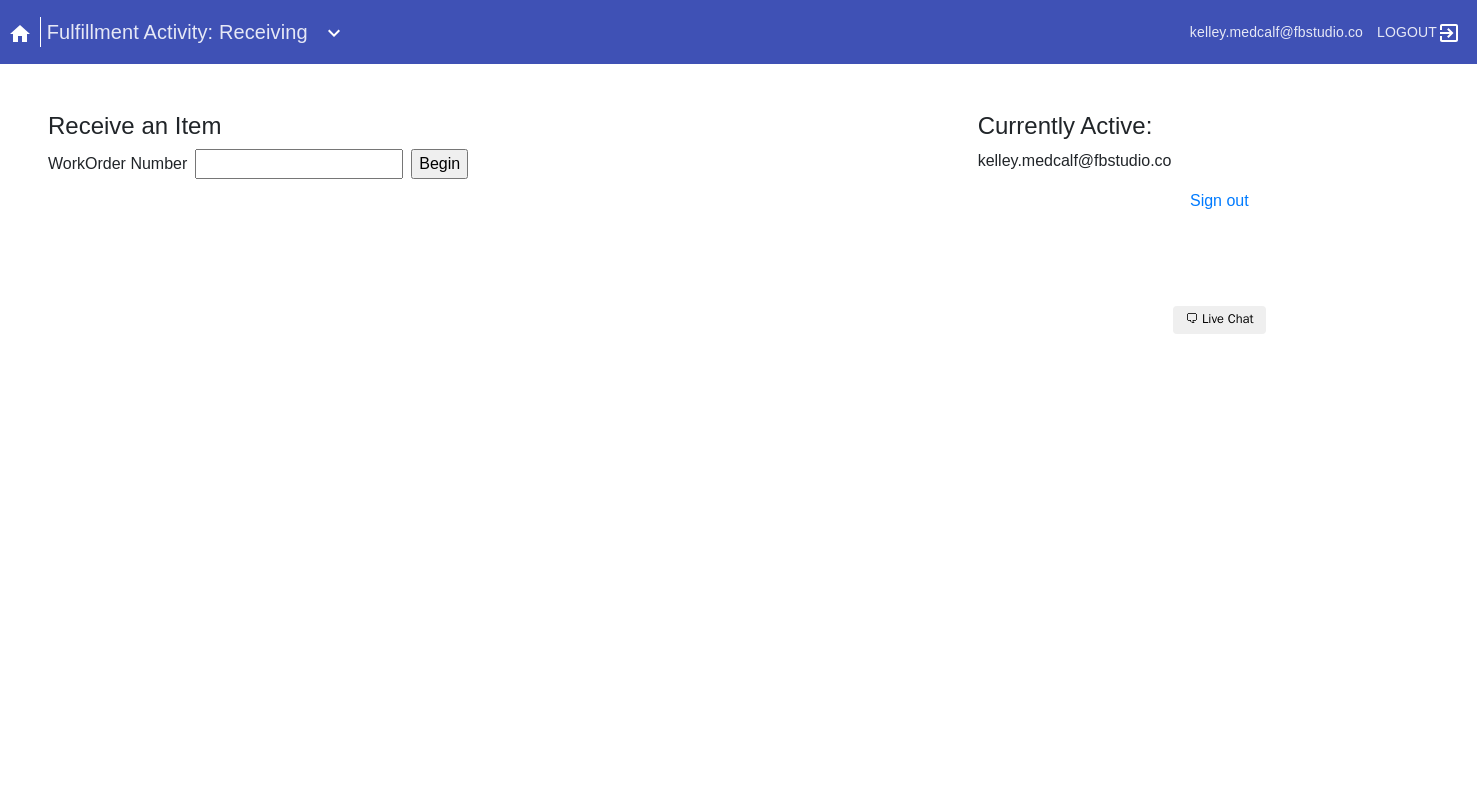 scroll, scrollTop: 0, scrollLeft: 0, axis: both 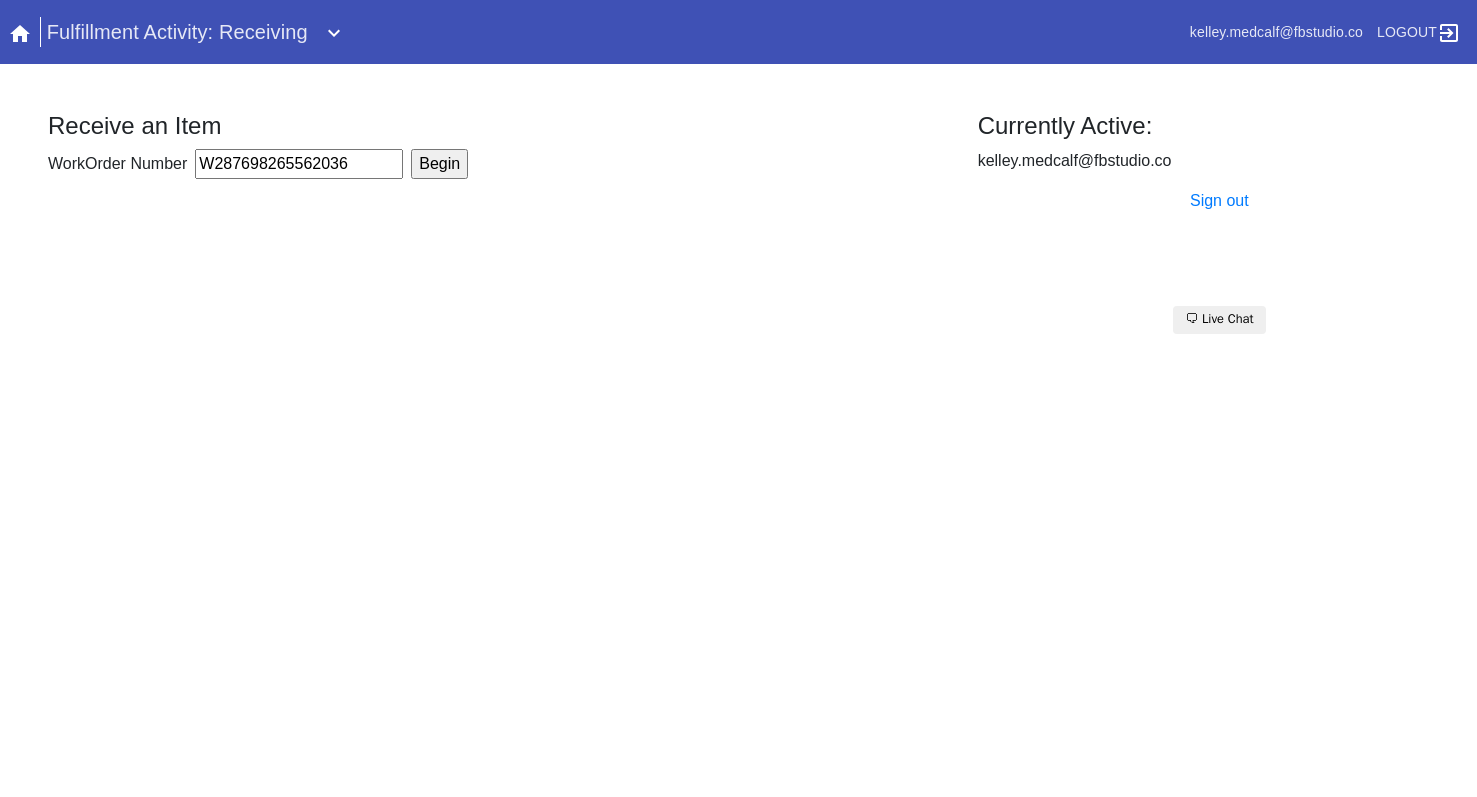 type on "W287698265562036" 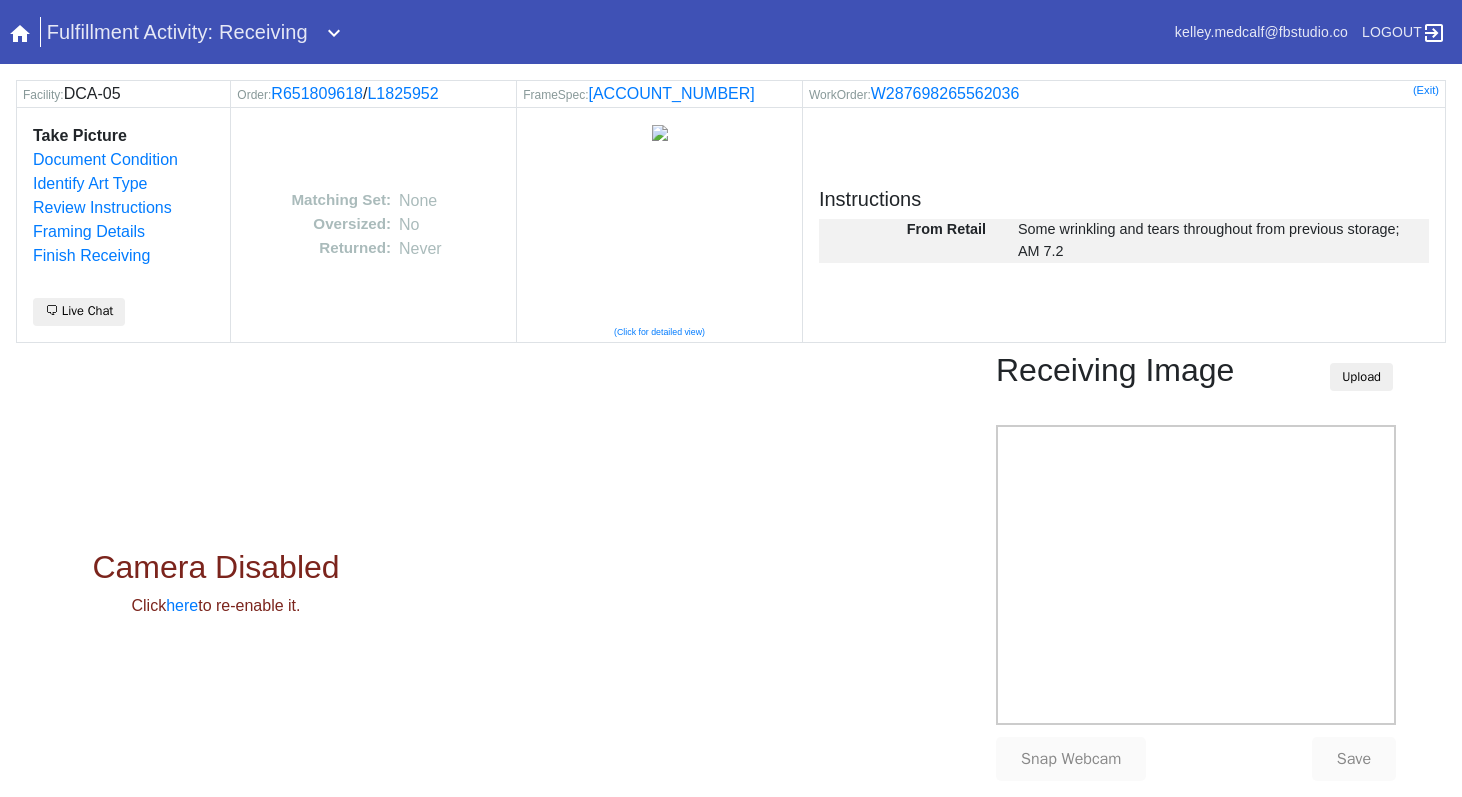 scroll, scrollTop: 0, scrollLeft: 0, axis: both 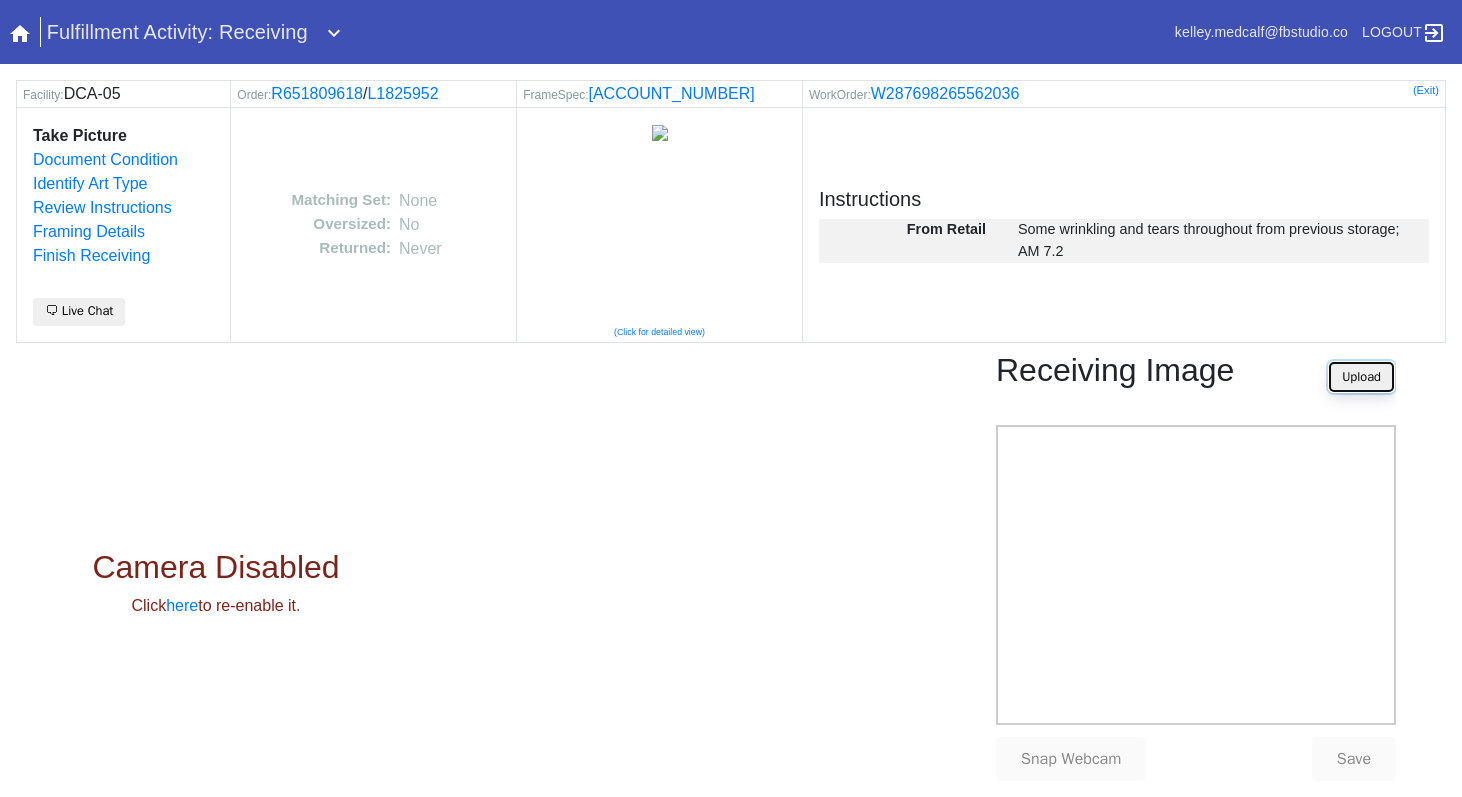 click on "Upload" at bounding box center (1361, 377) 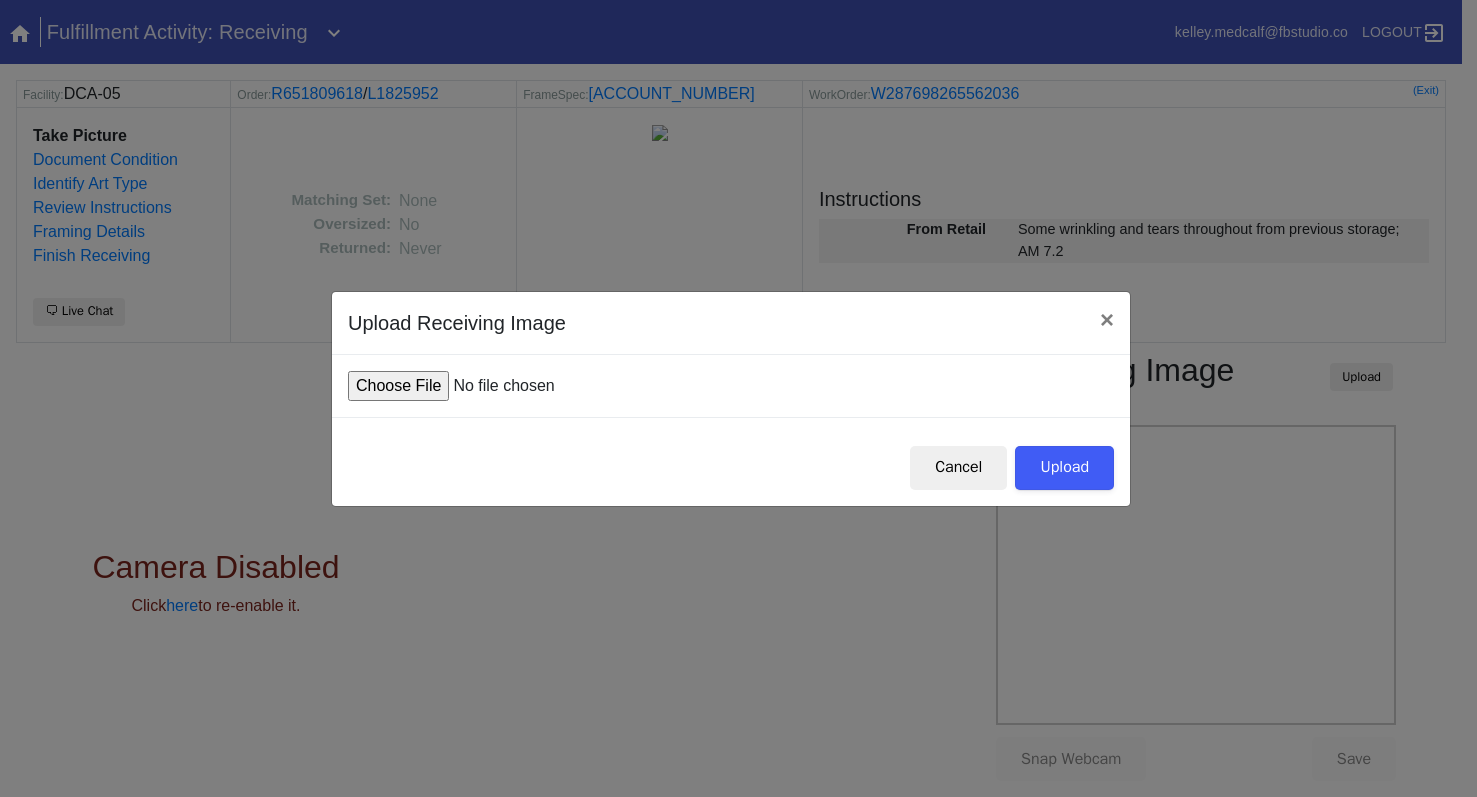 click at bounding box center (499, 386) 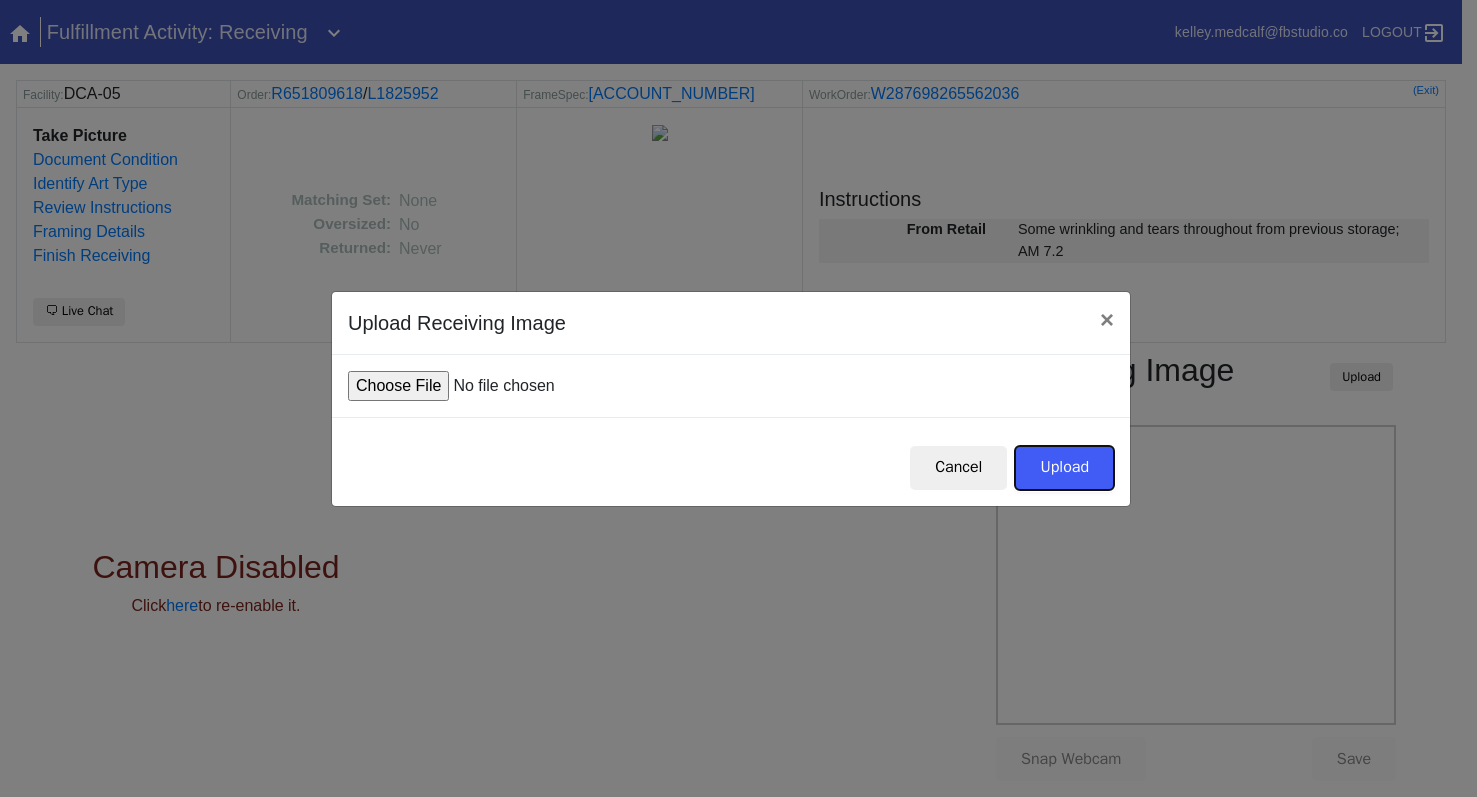 click on "Upload" at bounding box center (1064, 468) 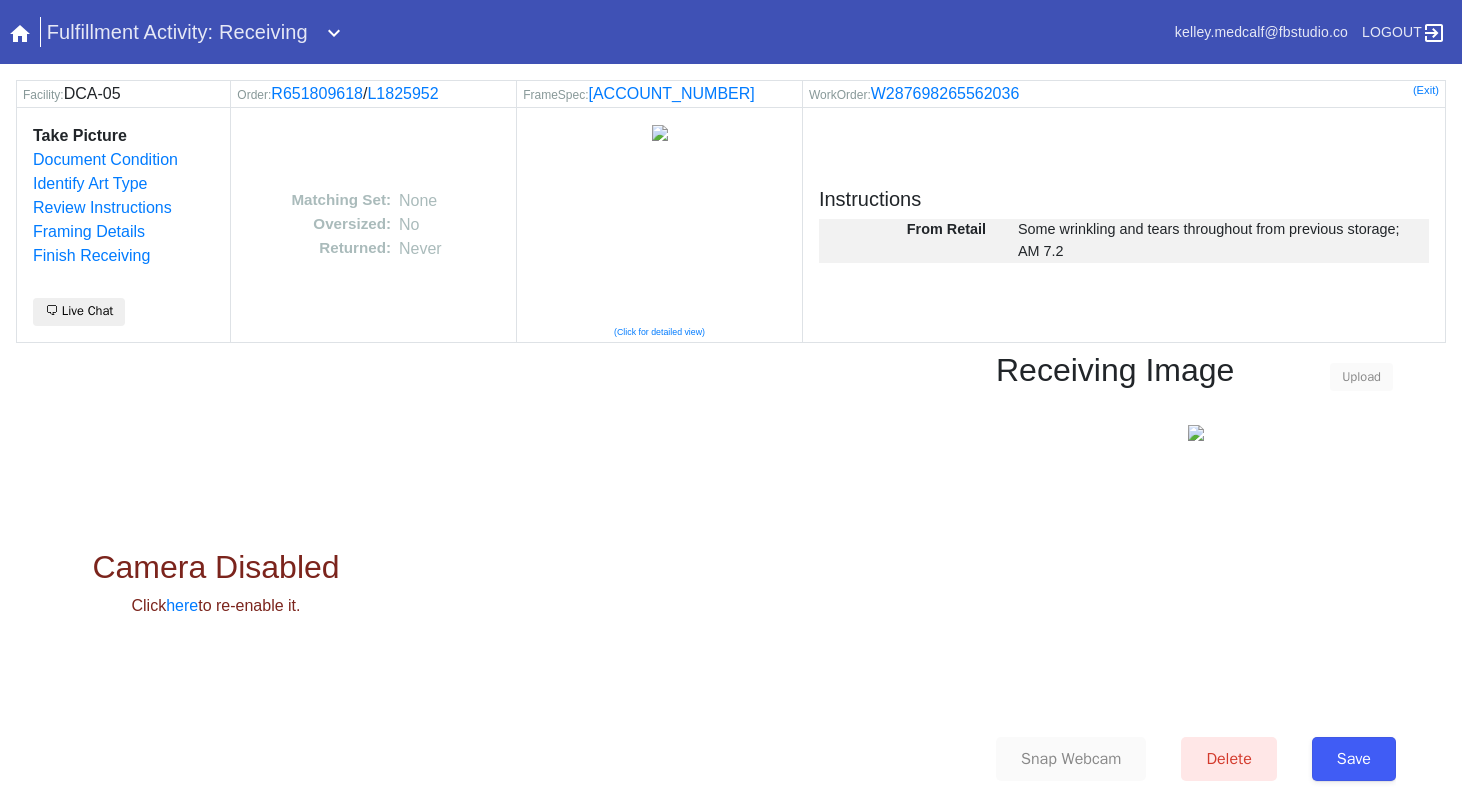 scroll, scrollTop: 0, scrollLeft: 0, axis: both 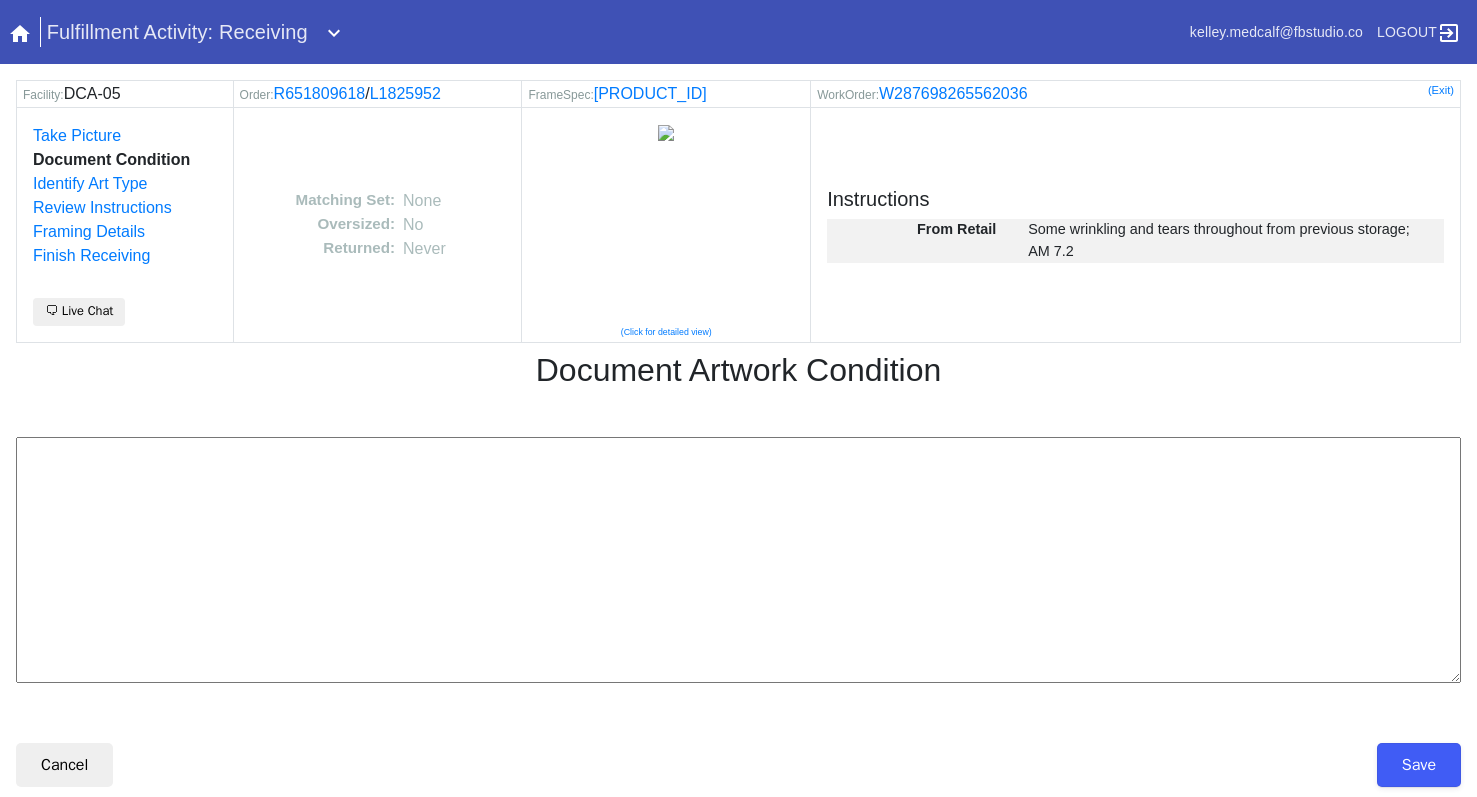click at bounding box center [738, 560] 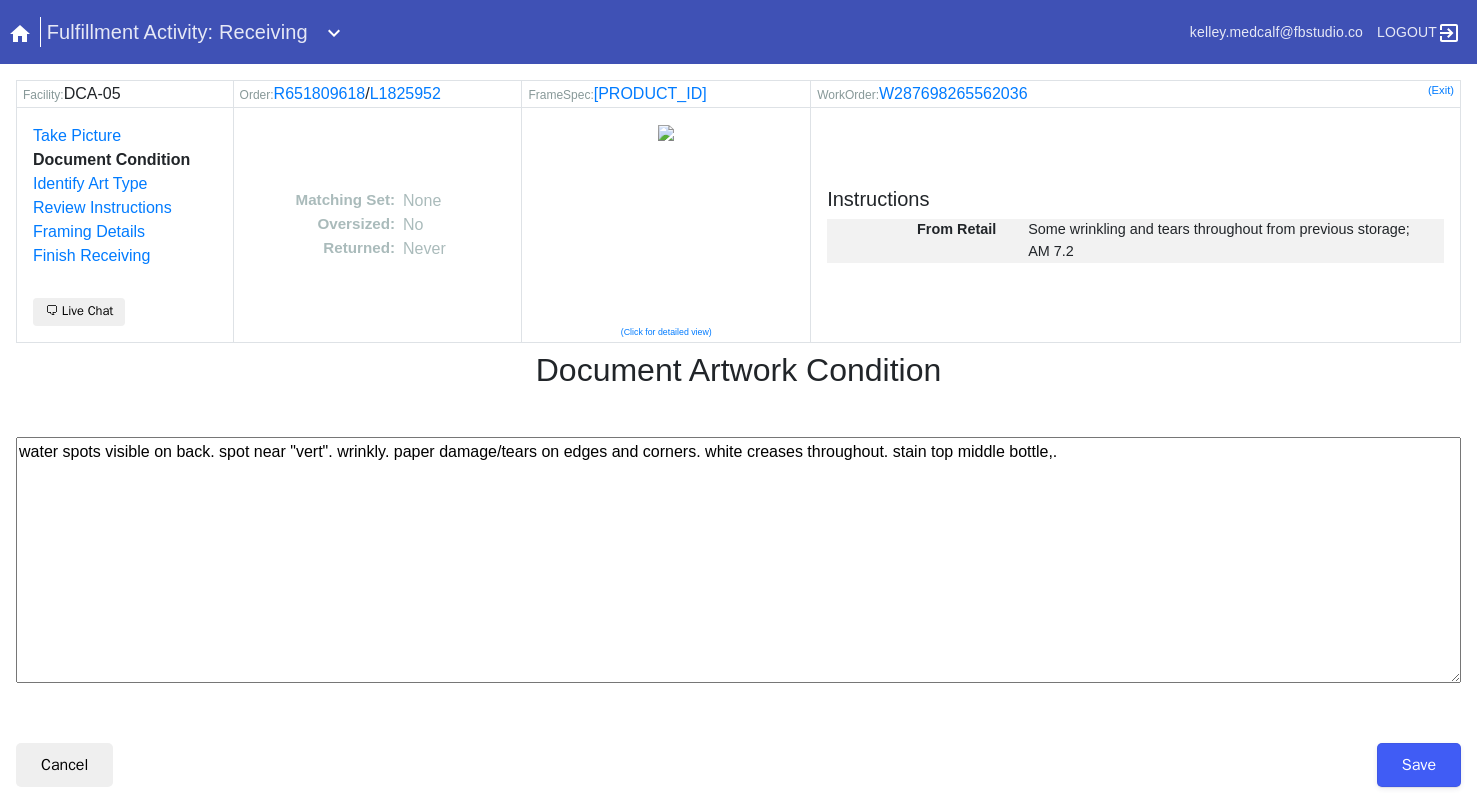 paste on "--km 7/8/25" 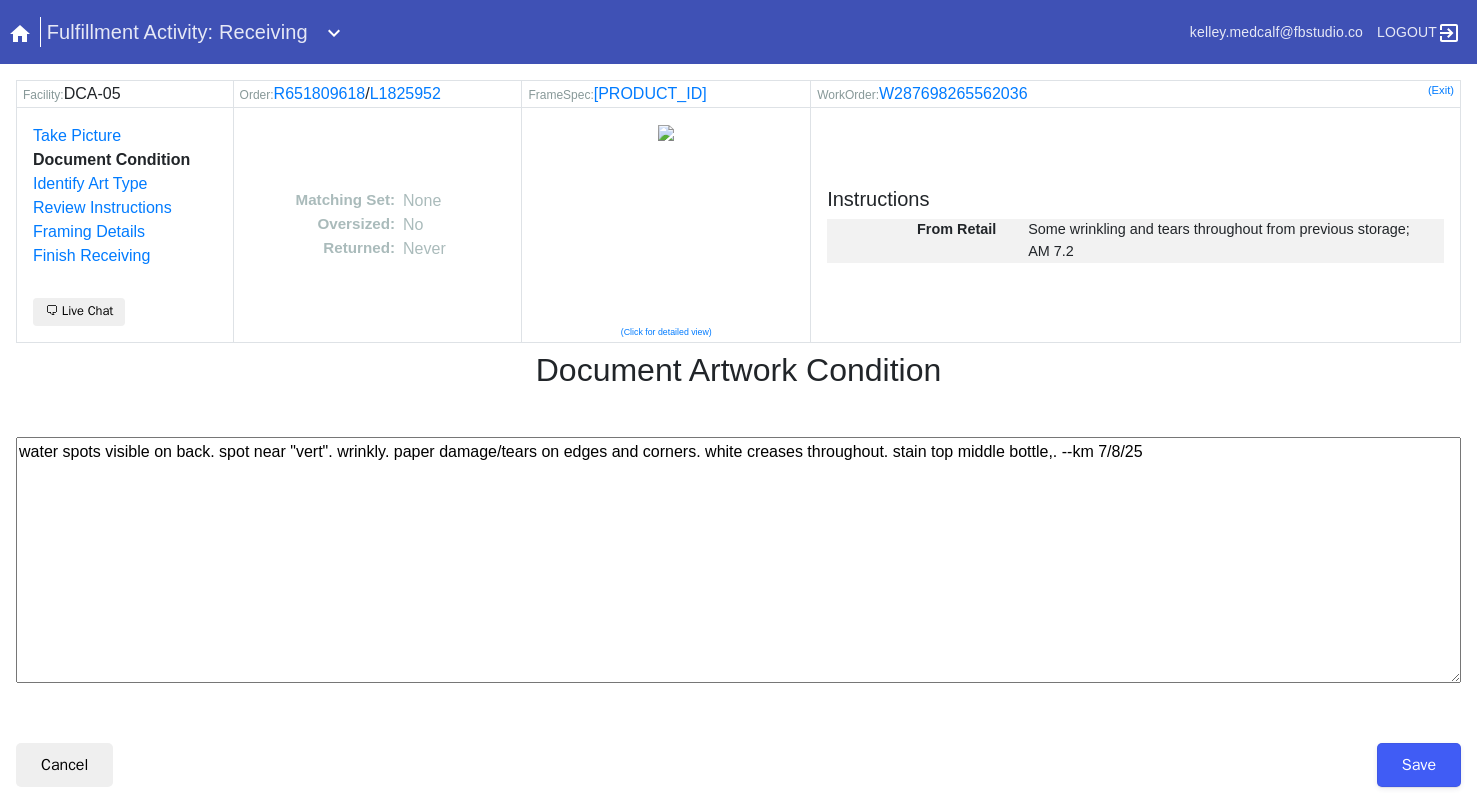 type on "water spots visible on back. spot near "vert". wrinkly. paper damage/tears on edges and corners. white creases throughout. stain top middle bottle,. --km 7/8/25" 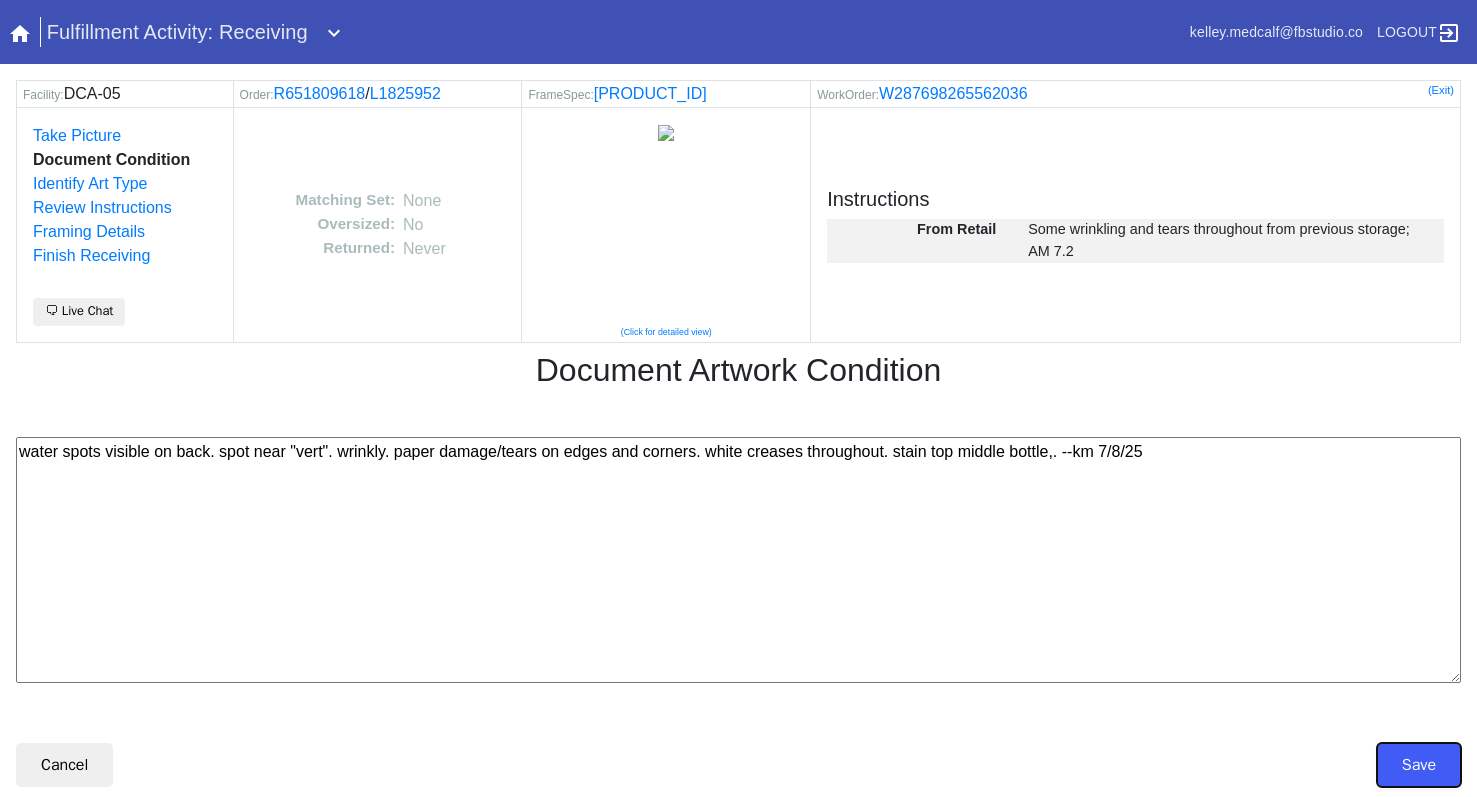 click on "Save" at bounding box center [1419, 765] 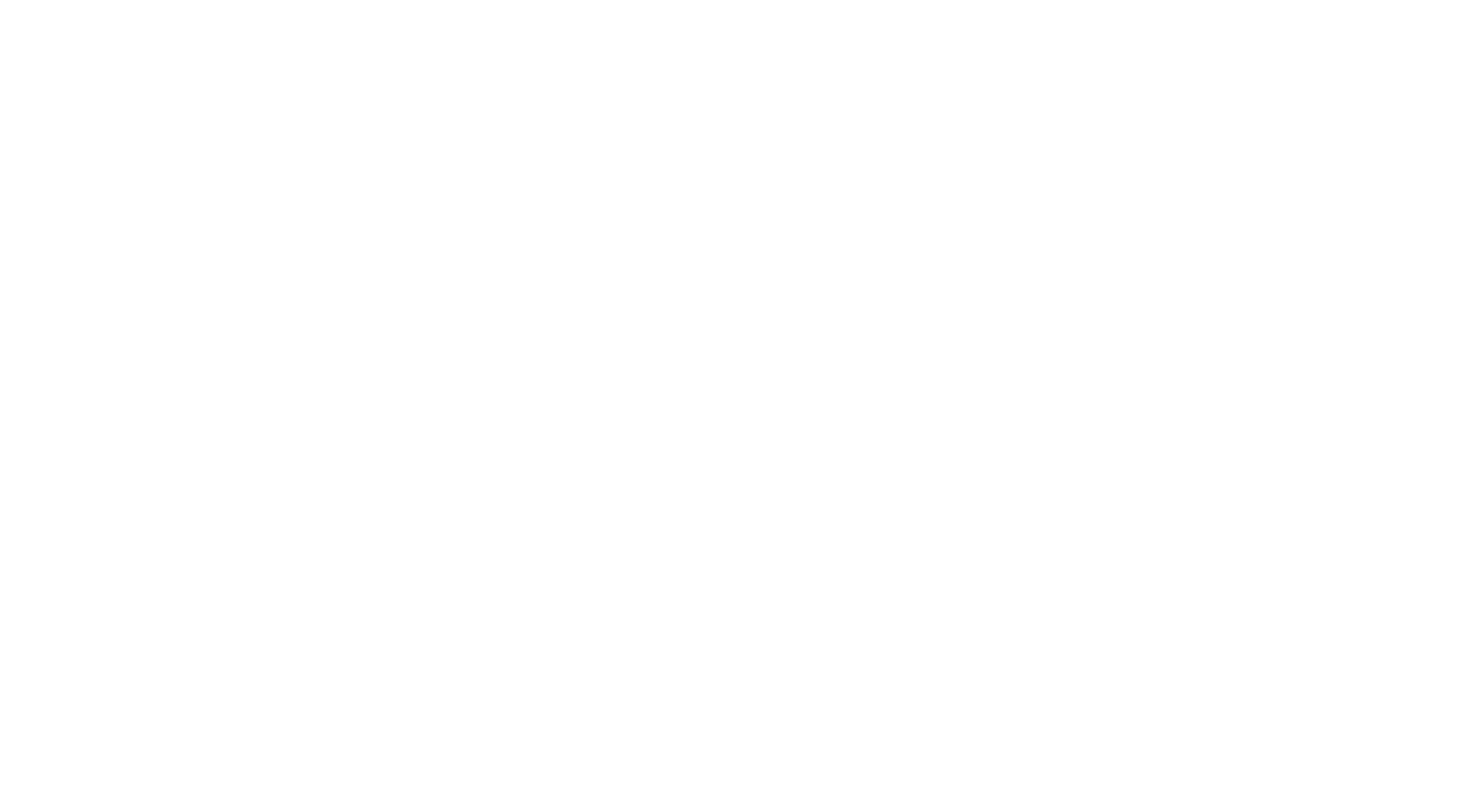 scroll, scrollTop: 0, scrollLeft: 0, axis: both 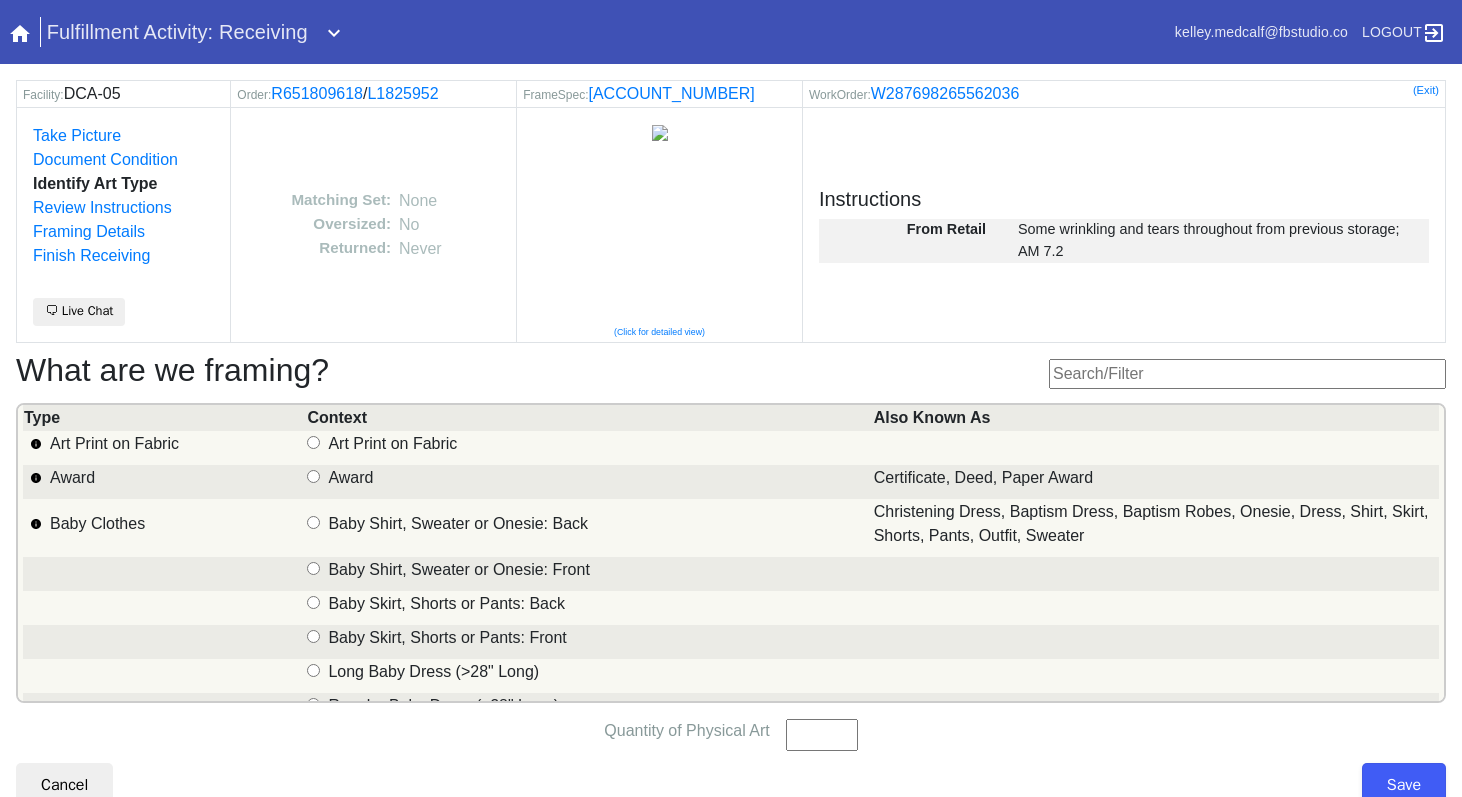 click at bounding box center (1247, 374) 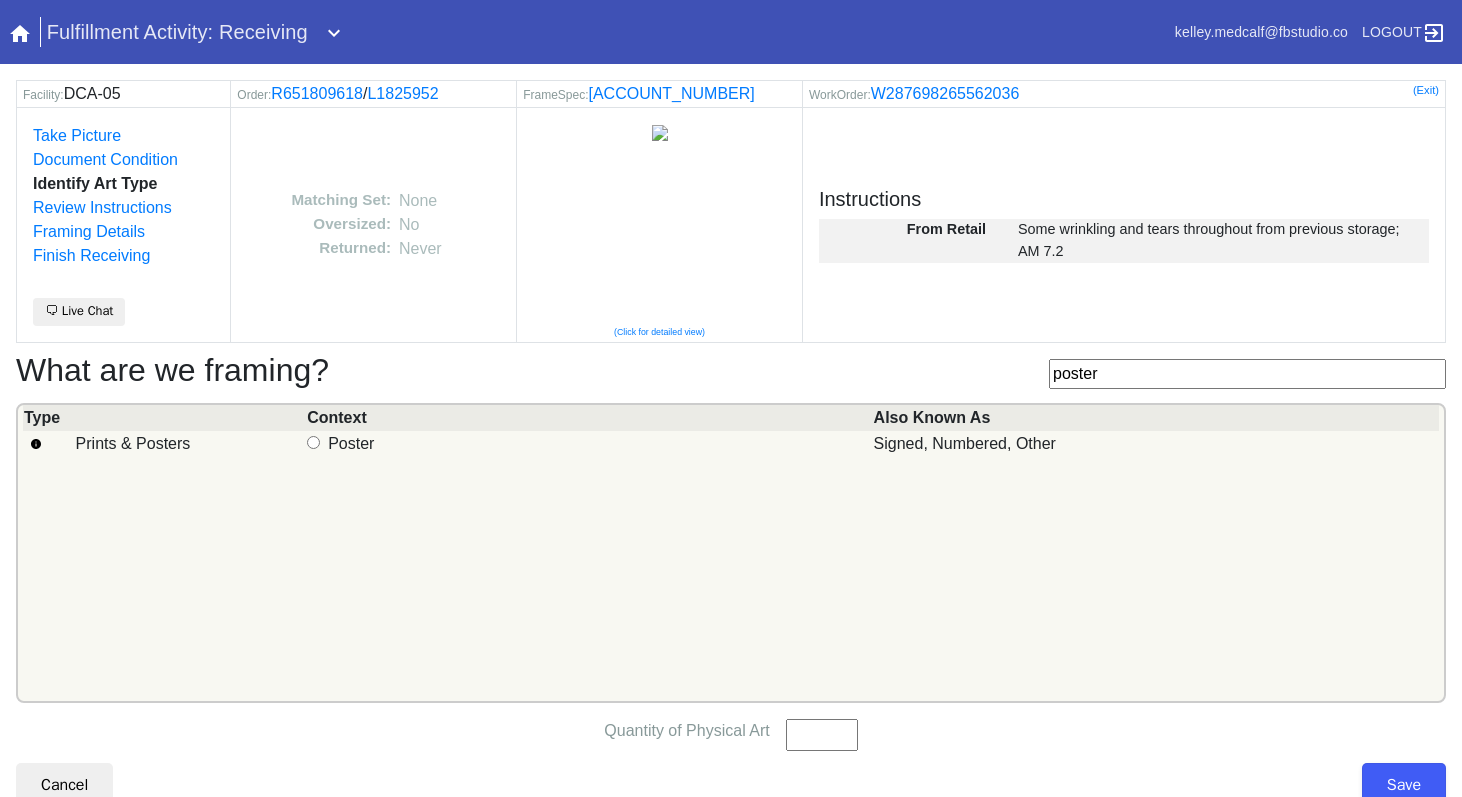 type on "poster" 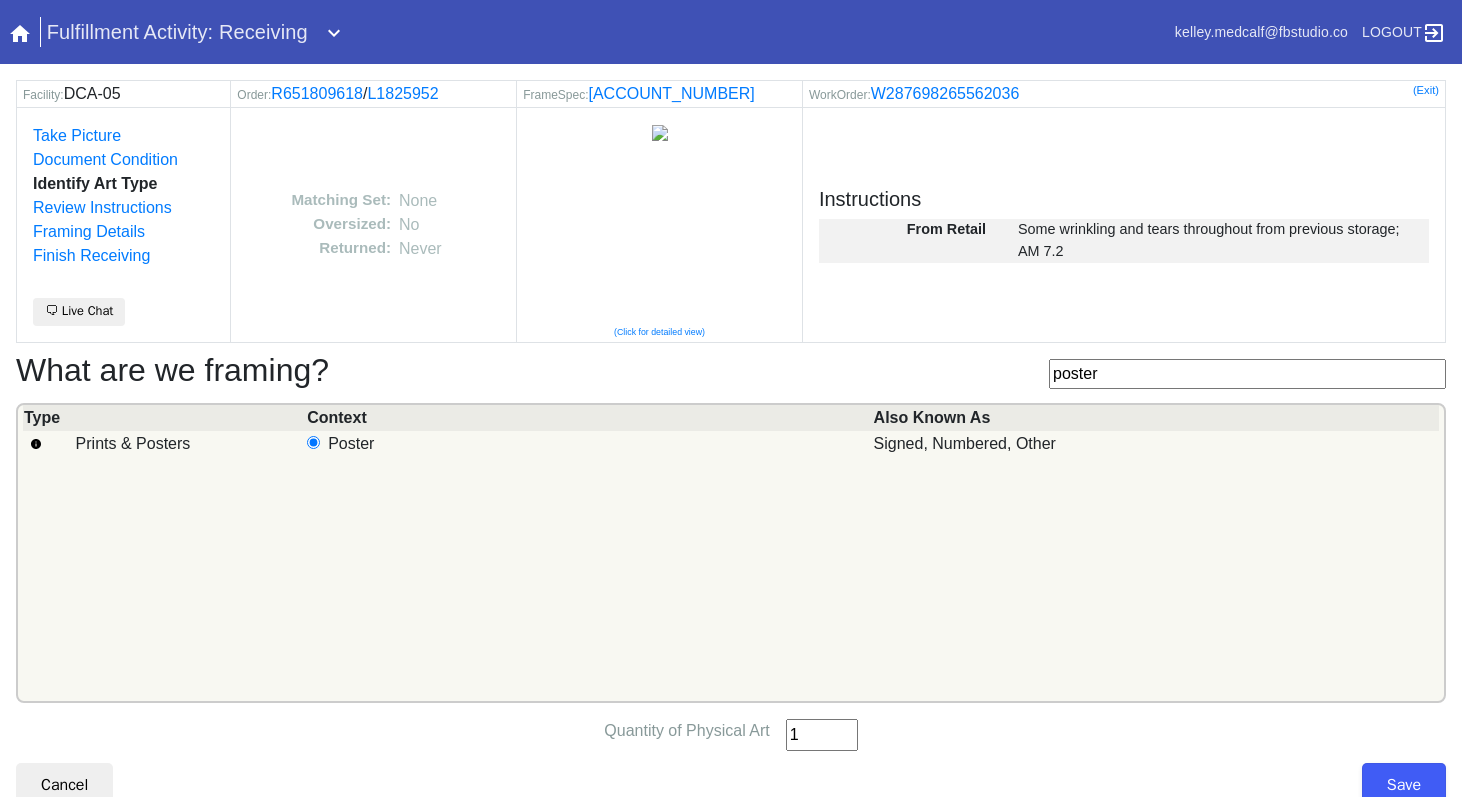 type on "1" 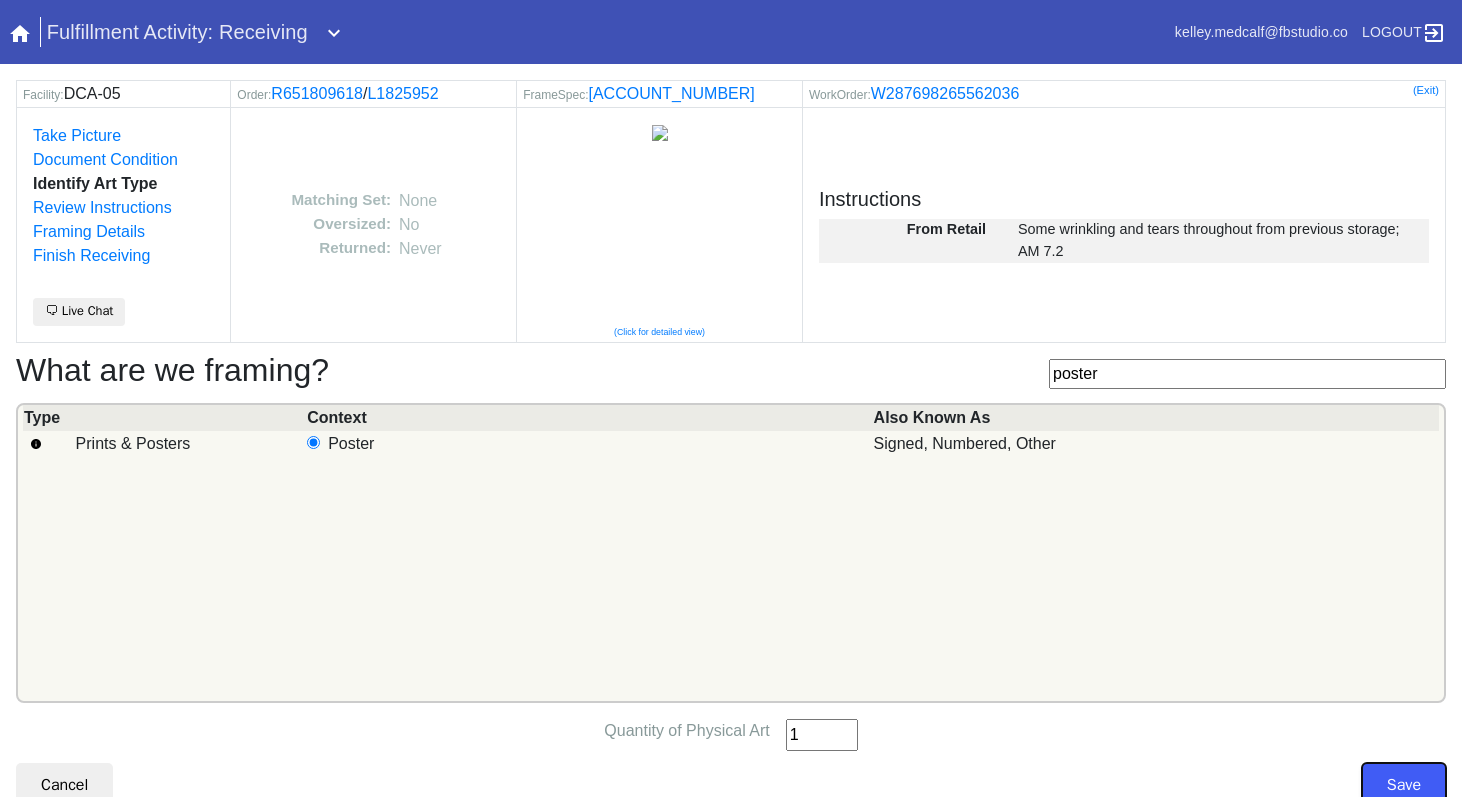 click on "Save" at bounding box center (1404, 785) 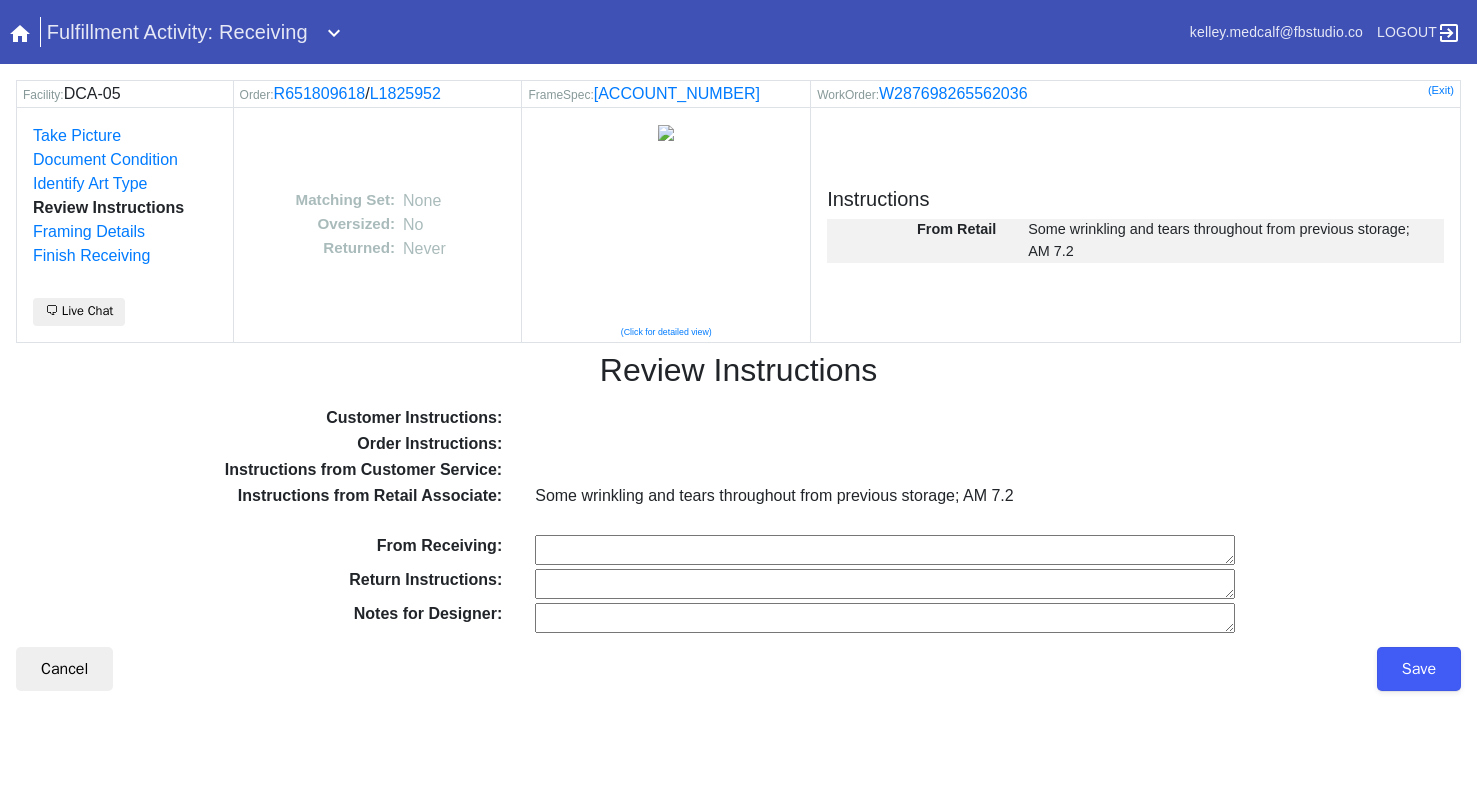 scroll, scrollTop: 0, scrollLeft: 0, axis: both 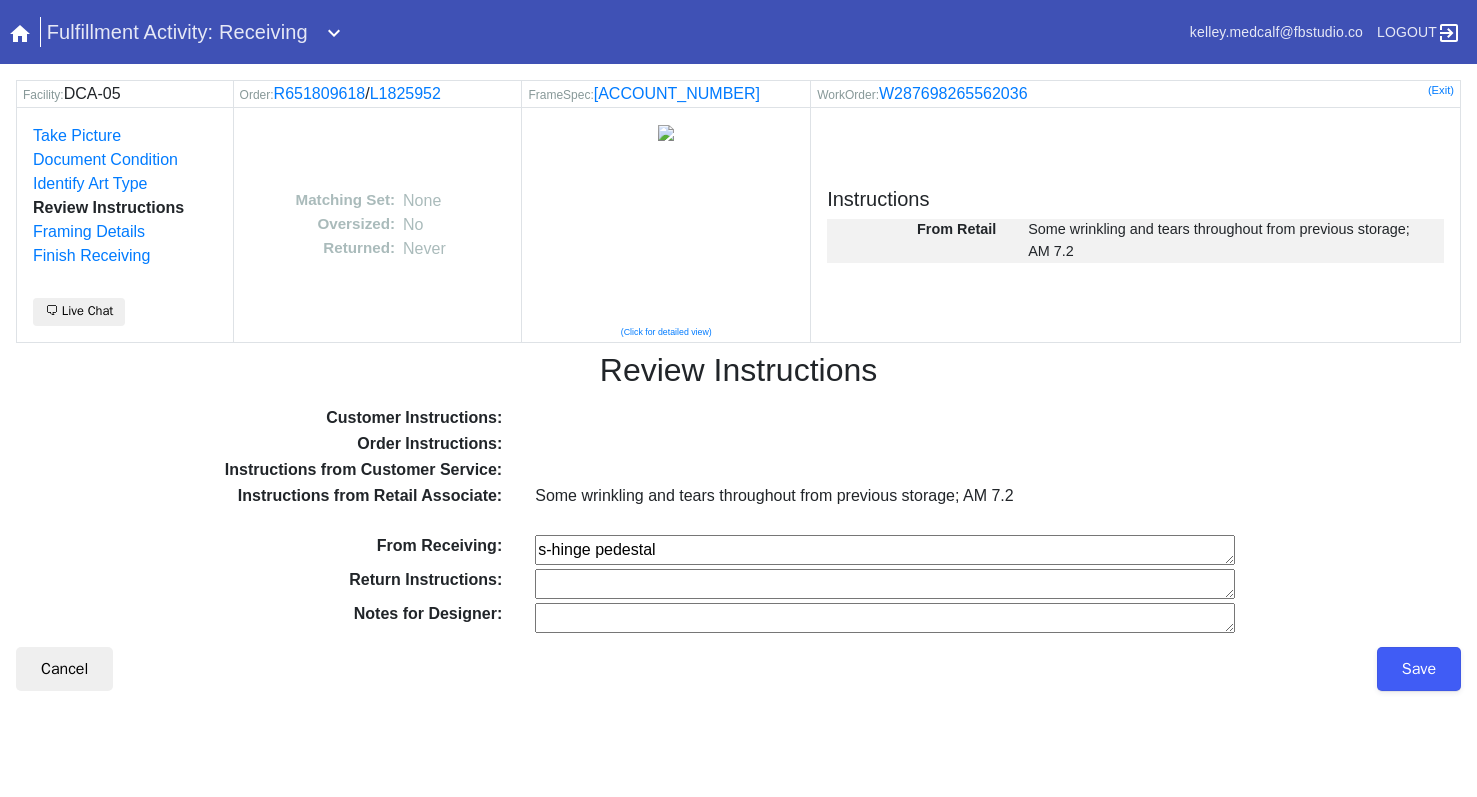 type on "s-hinge pedestal" 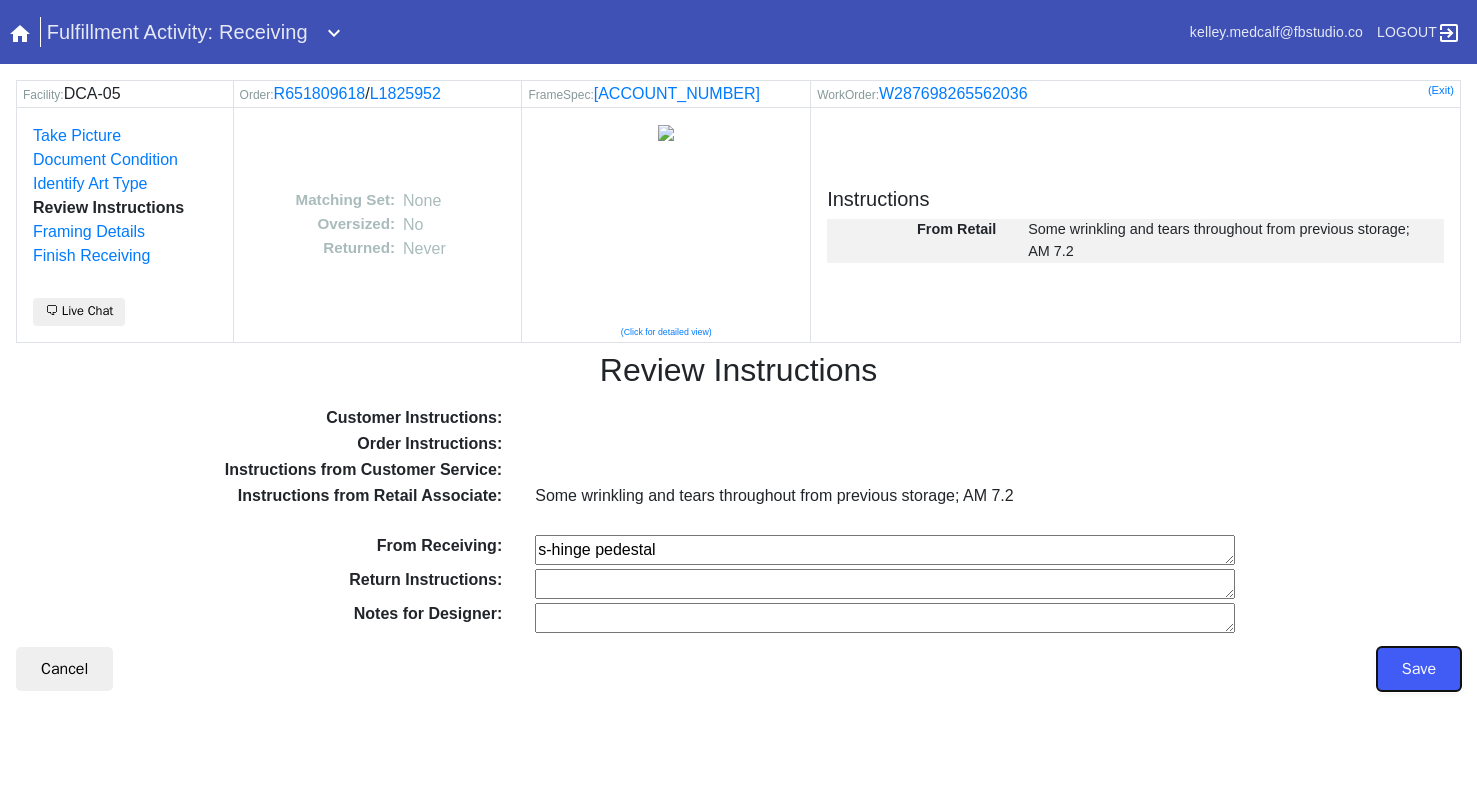 click on "Save" at bounding box center (1419, 669) 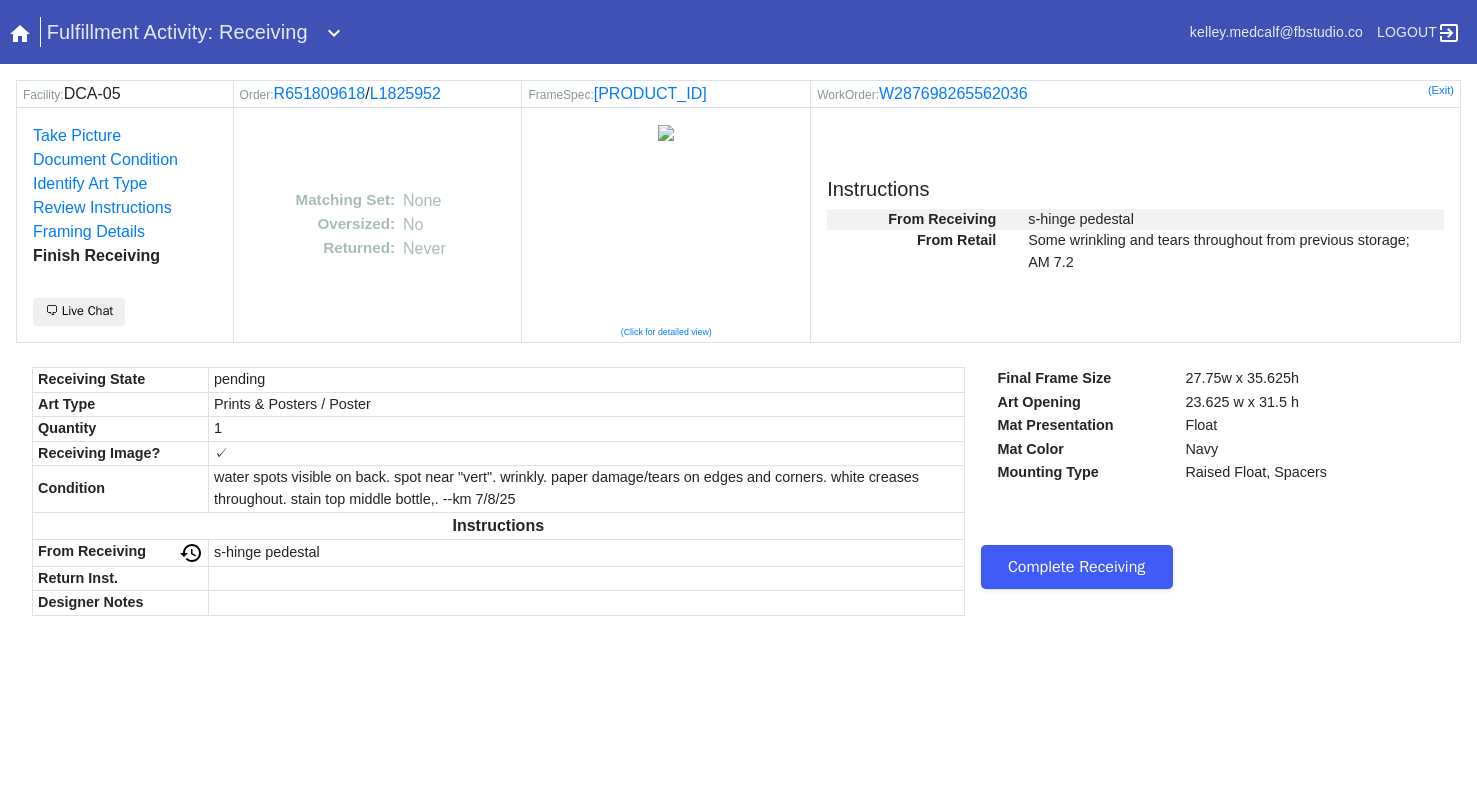 scroll, scrollTop: 0, scrollLeft: 0, axis: both 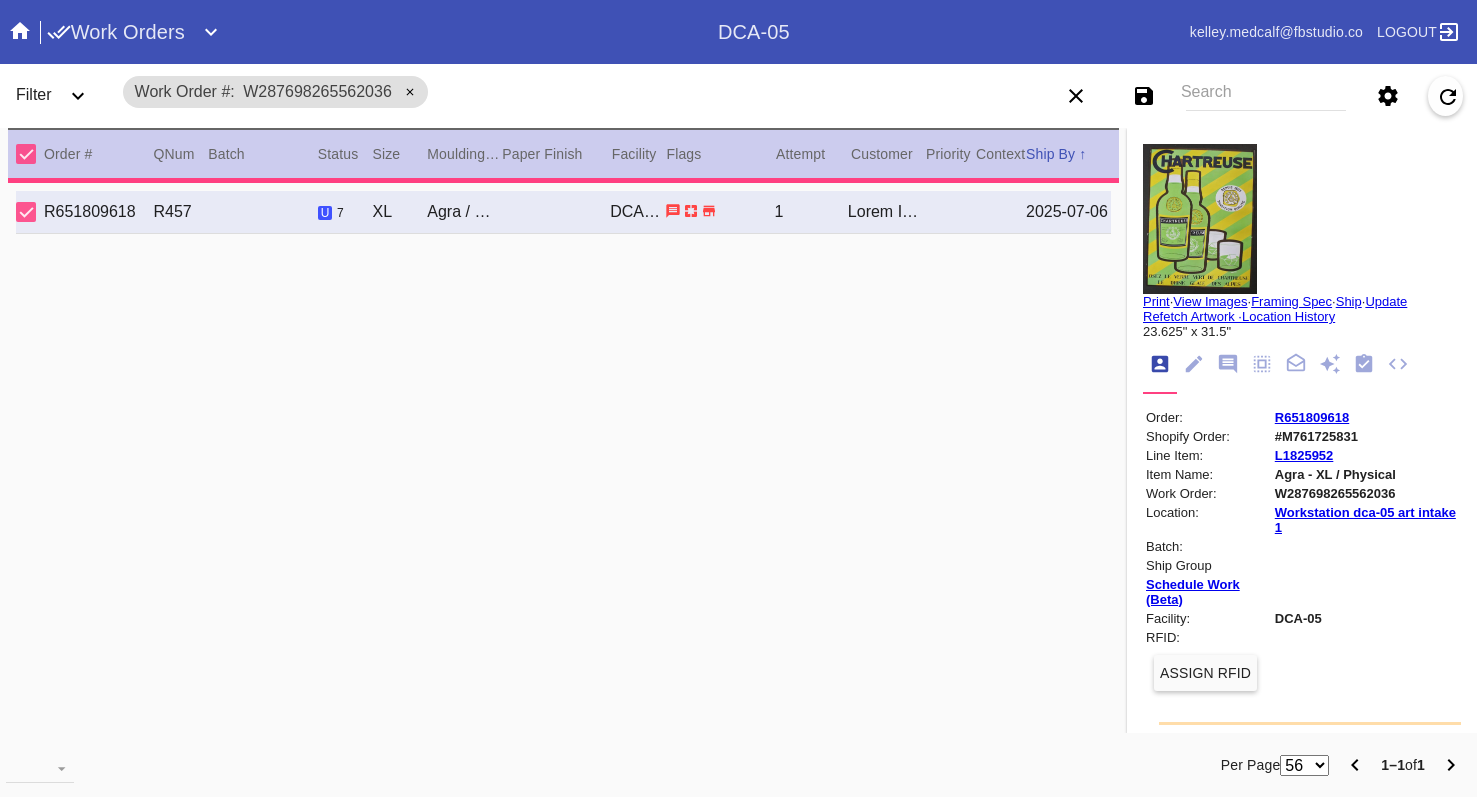 drag, startPoint x: 1363, startPoint y: 365, endPoint x: 1281, endPoint y: 355, distance: 82.607506 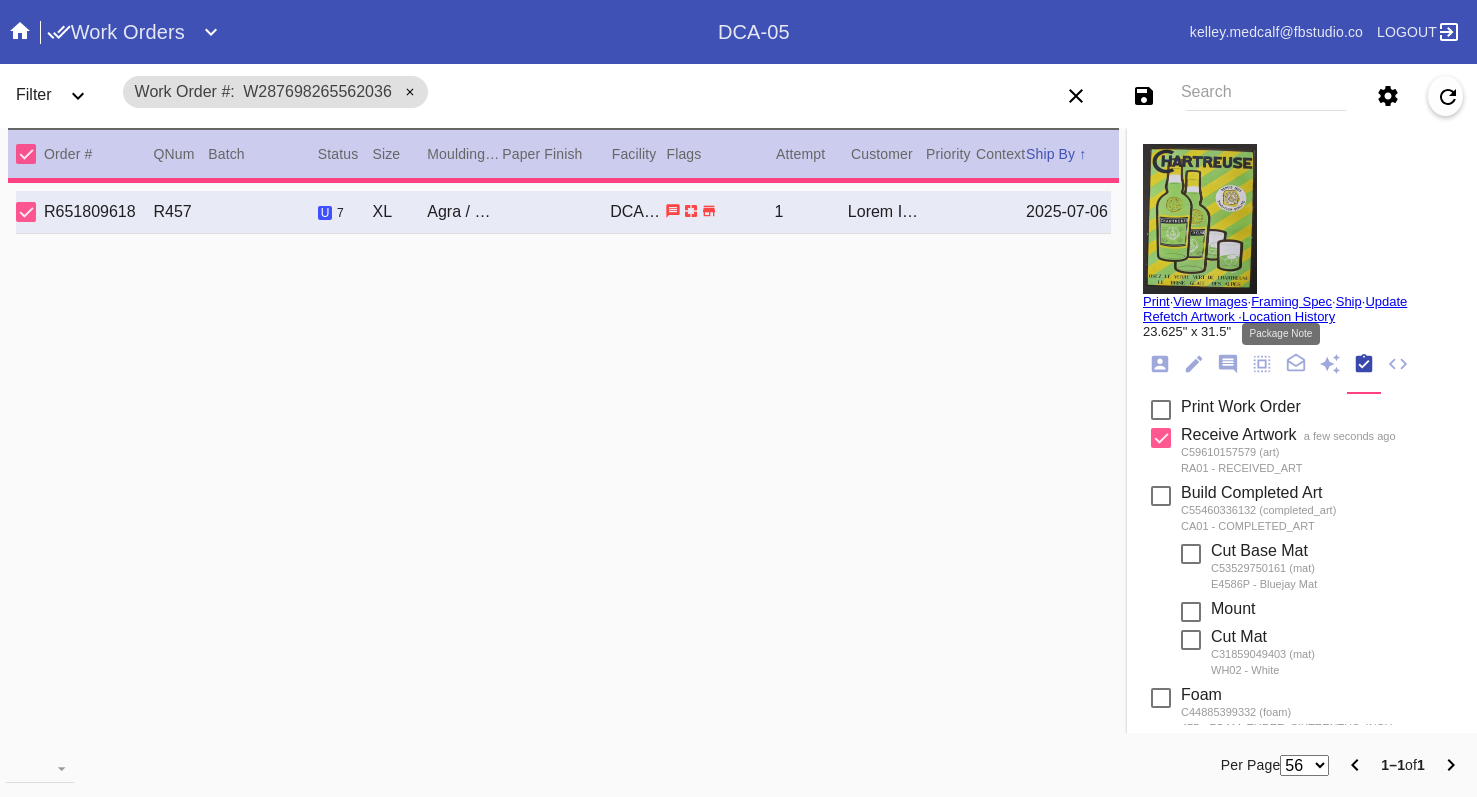 scroll, scrollTop: 320, scrollLeft: 0, axis: vertical 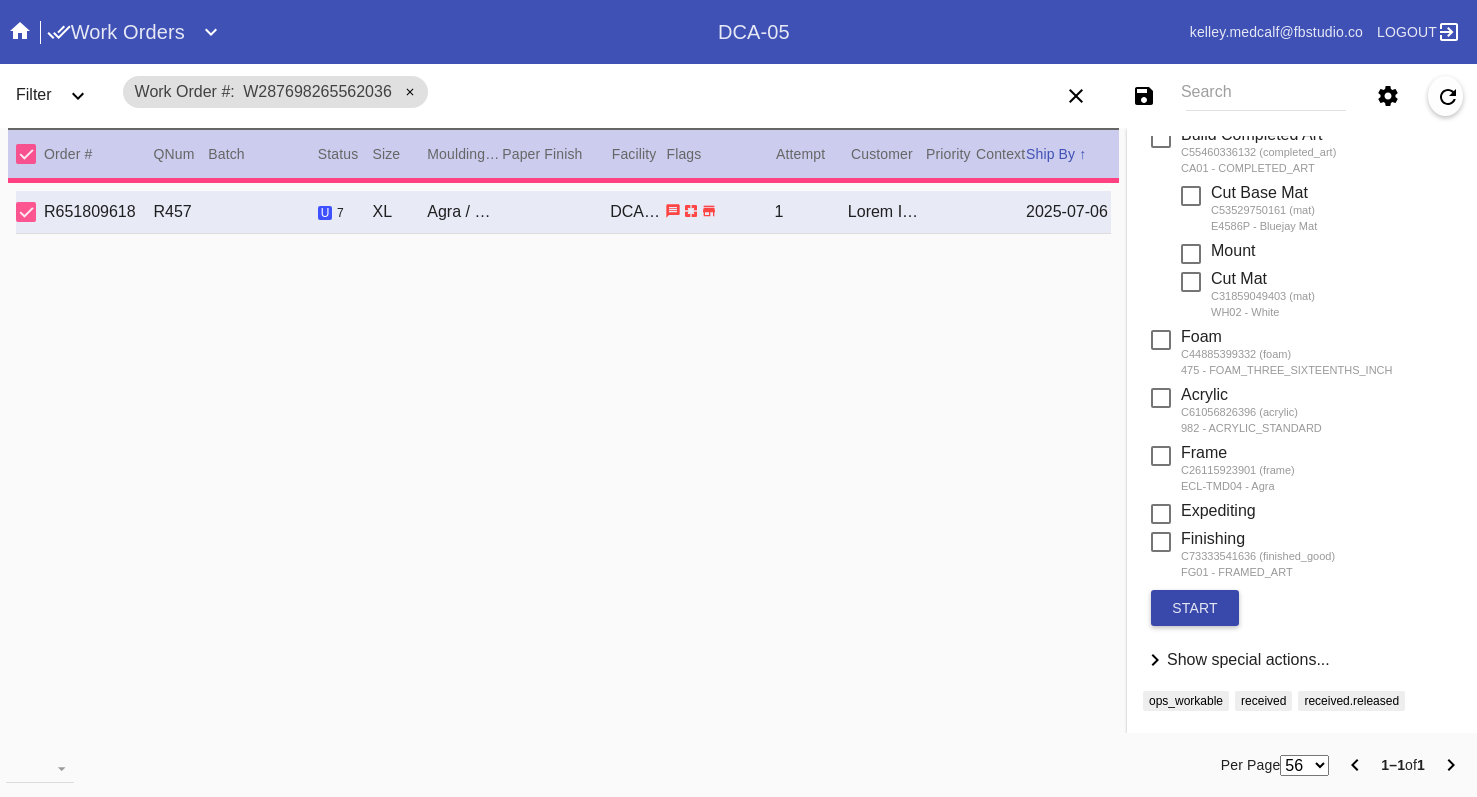 click on "start" at bounding box center [1195, 608] 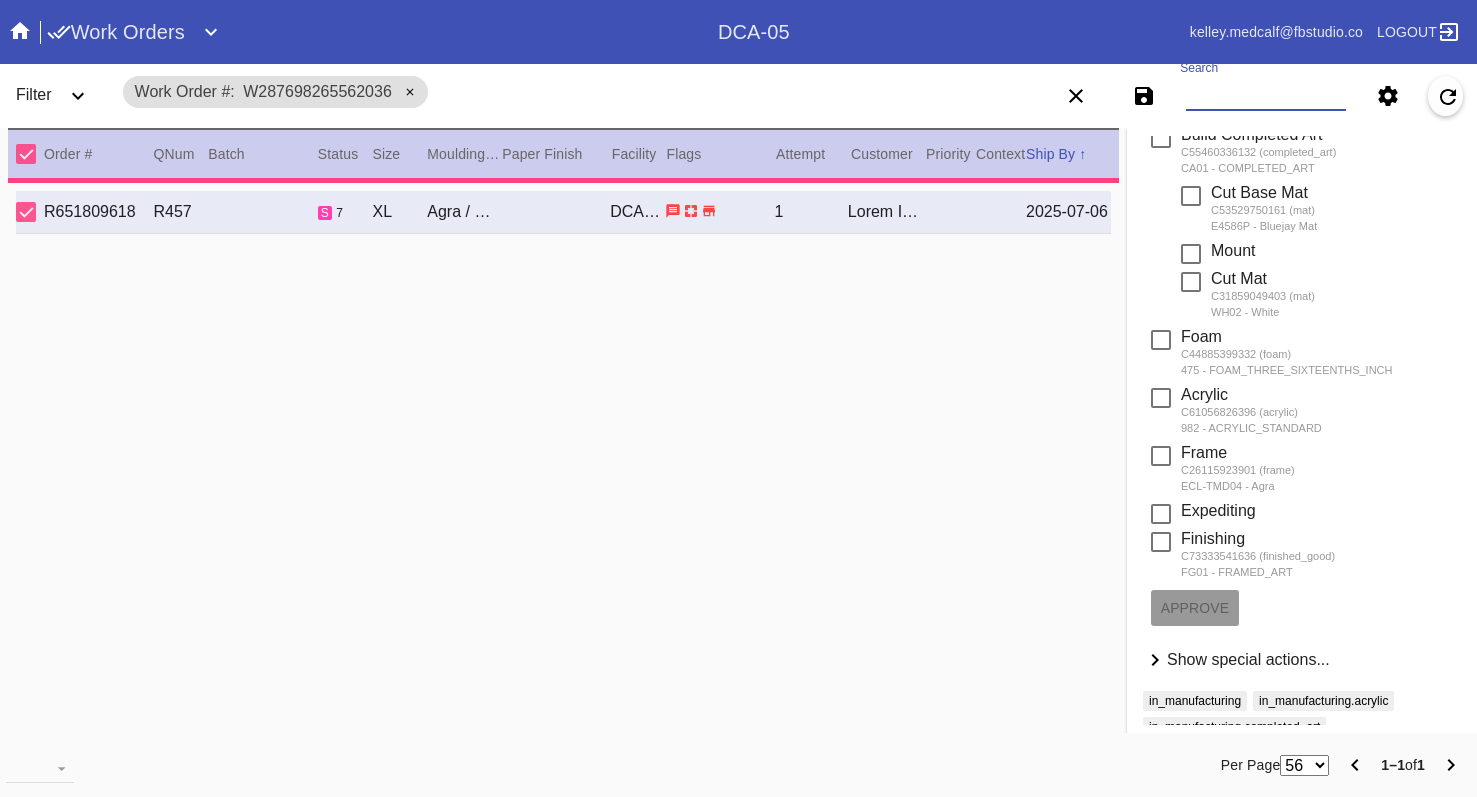 click on "Search" at bounding box center (1266, 96) 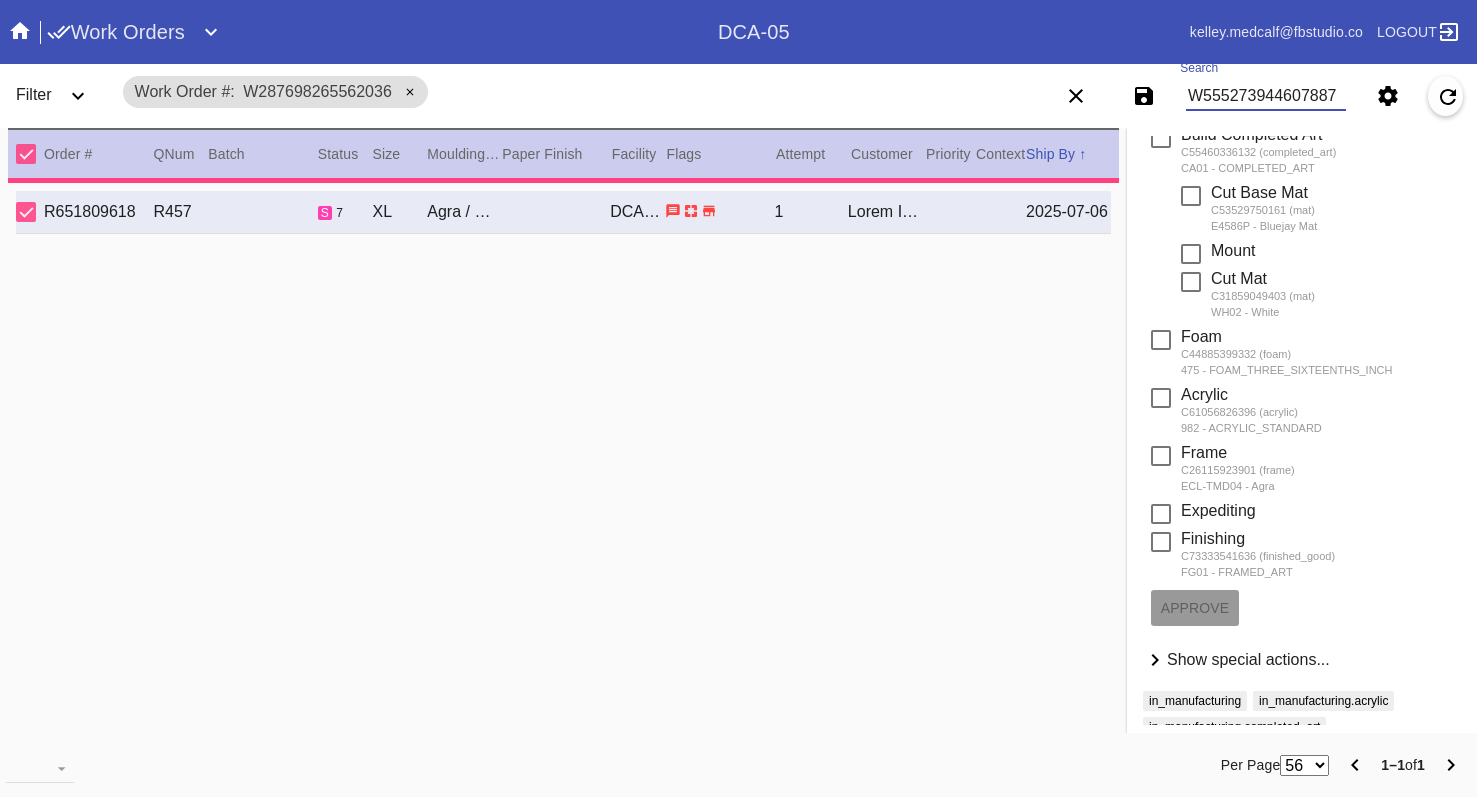 type on "W555273944607887" 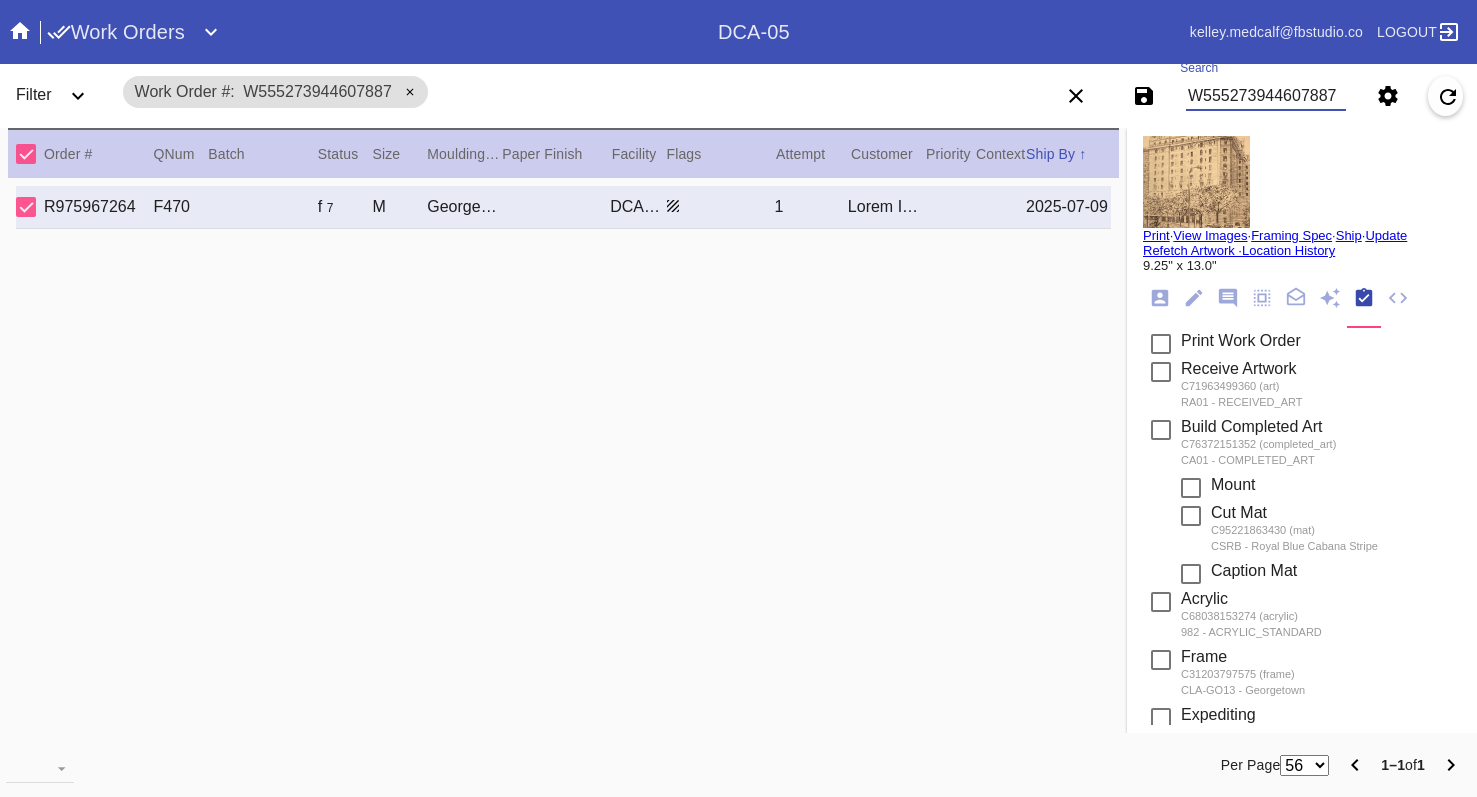 scroll, scrollTop: 0, scrollLeft: 0, axis: both 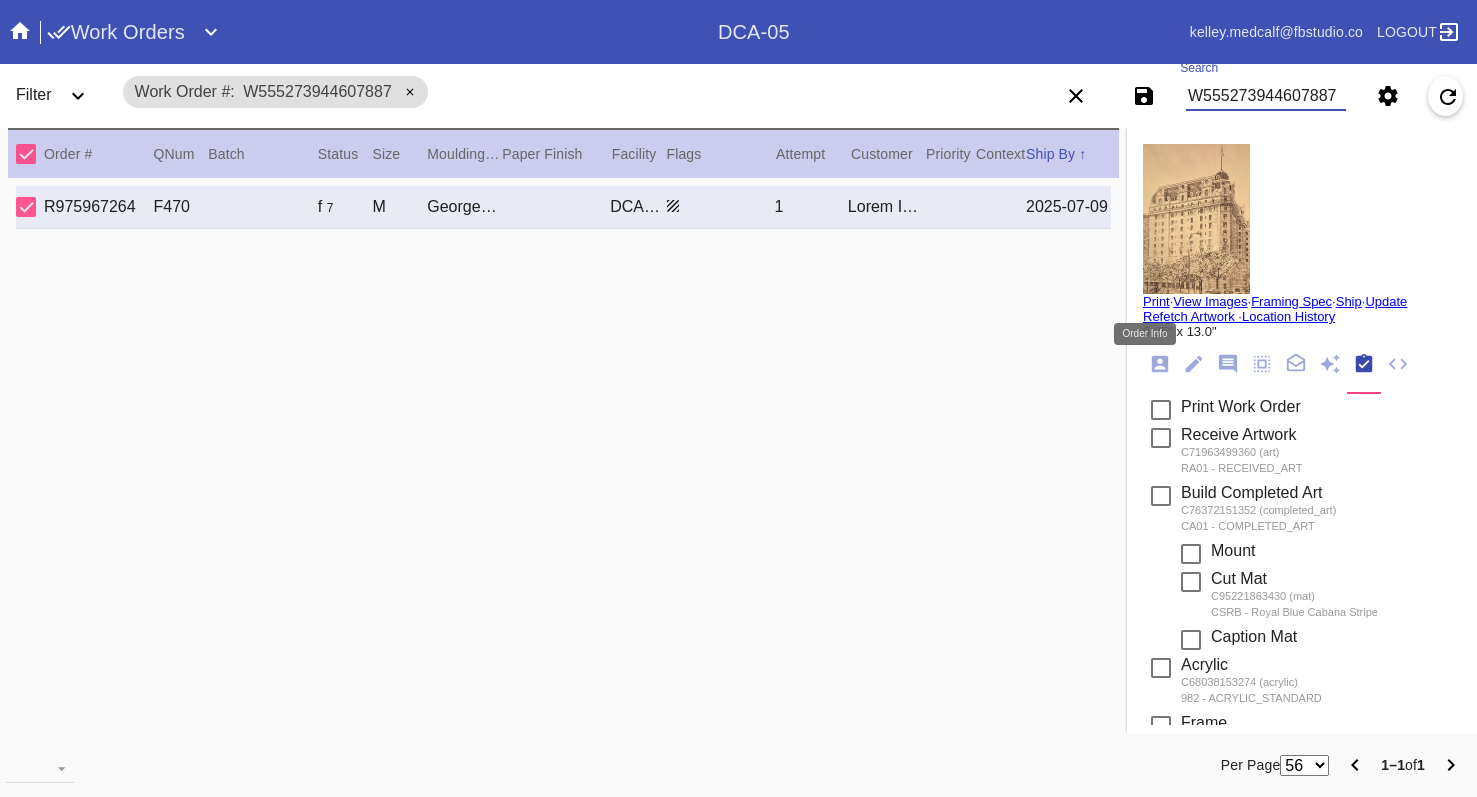 click at bounding box center (1160, 364) 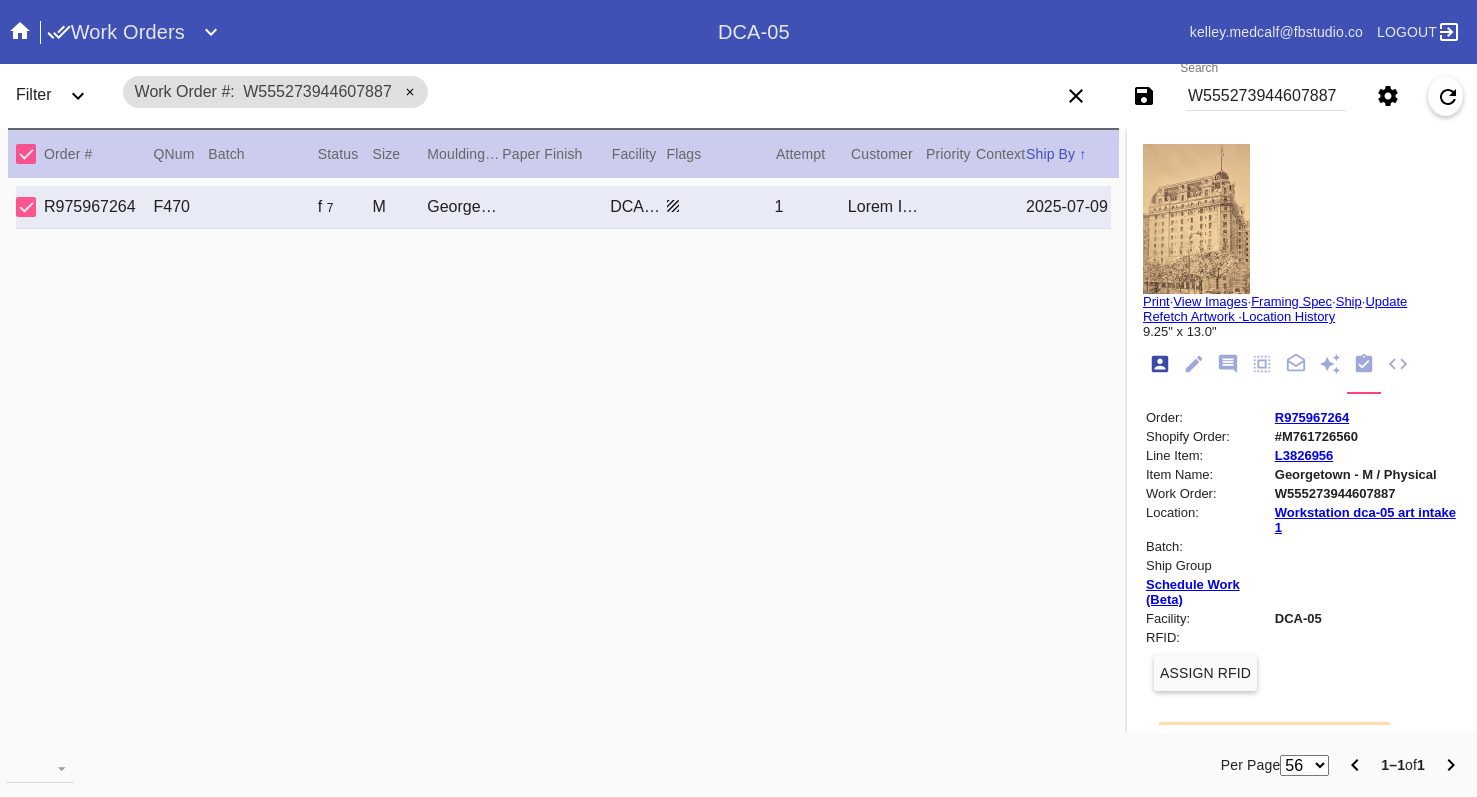 scroll, scrollTop: 24, scrollLeft: 0, axis: vertical 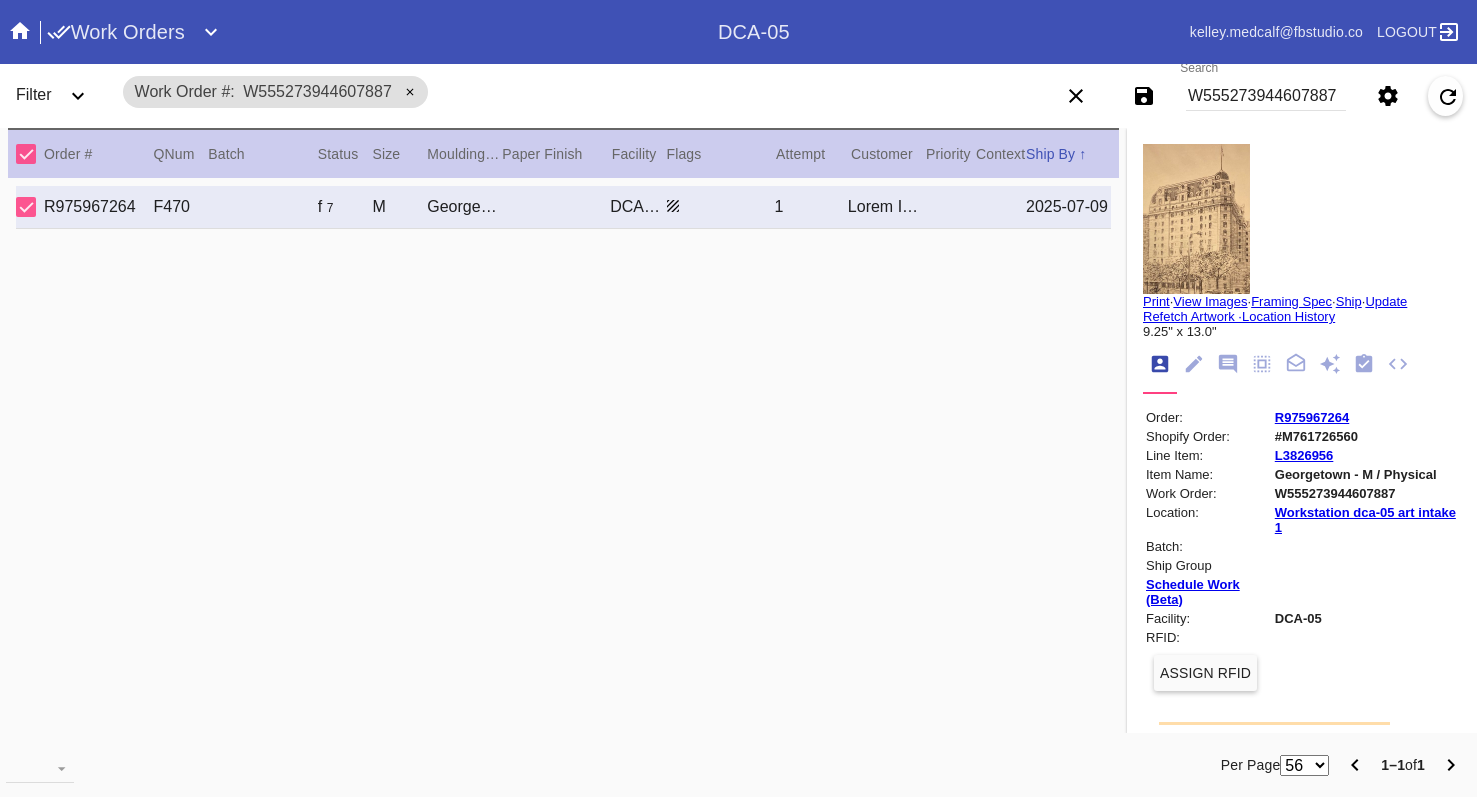 click on "R975967264" at bounding box center [1312, 417] 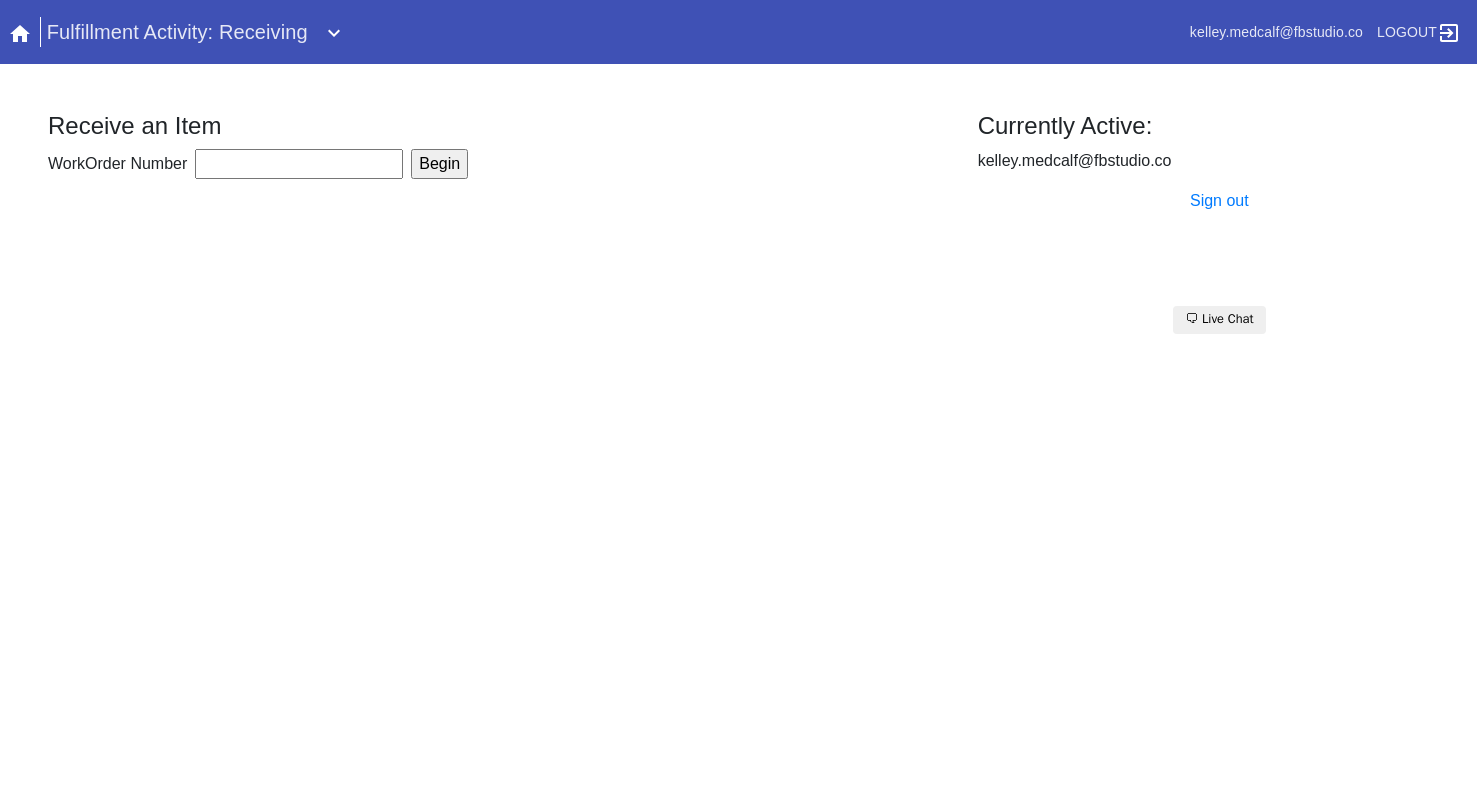 scroll, scrollTop: 0, scrollLeft: 0, axis: both 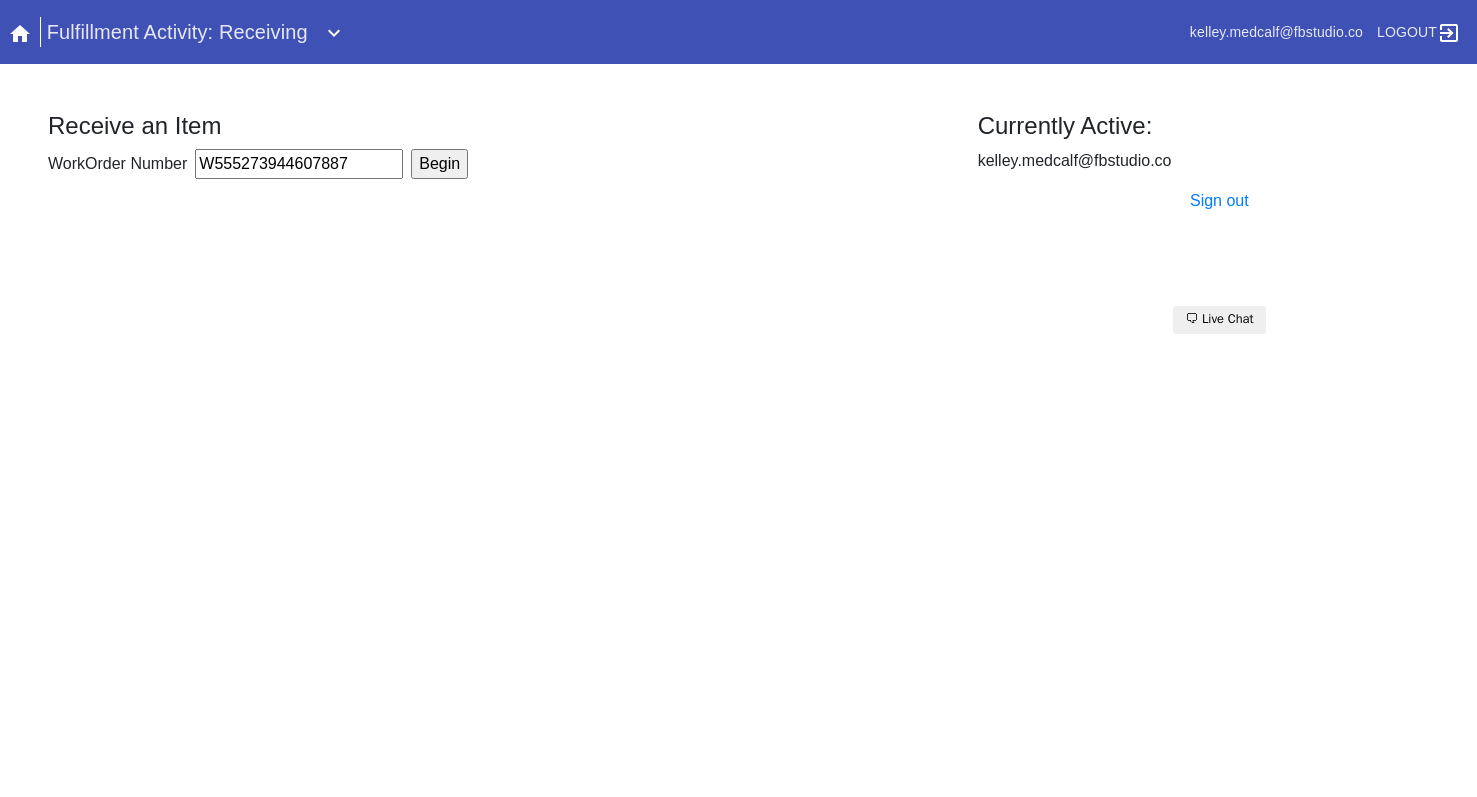 type on "W555273944607887" 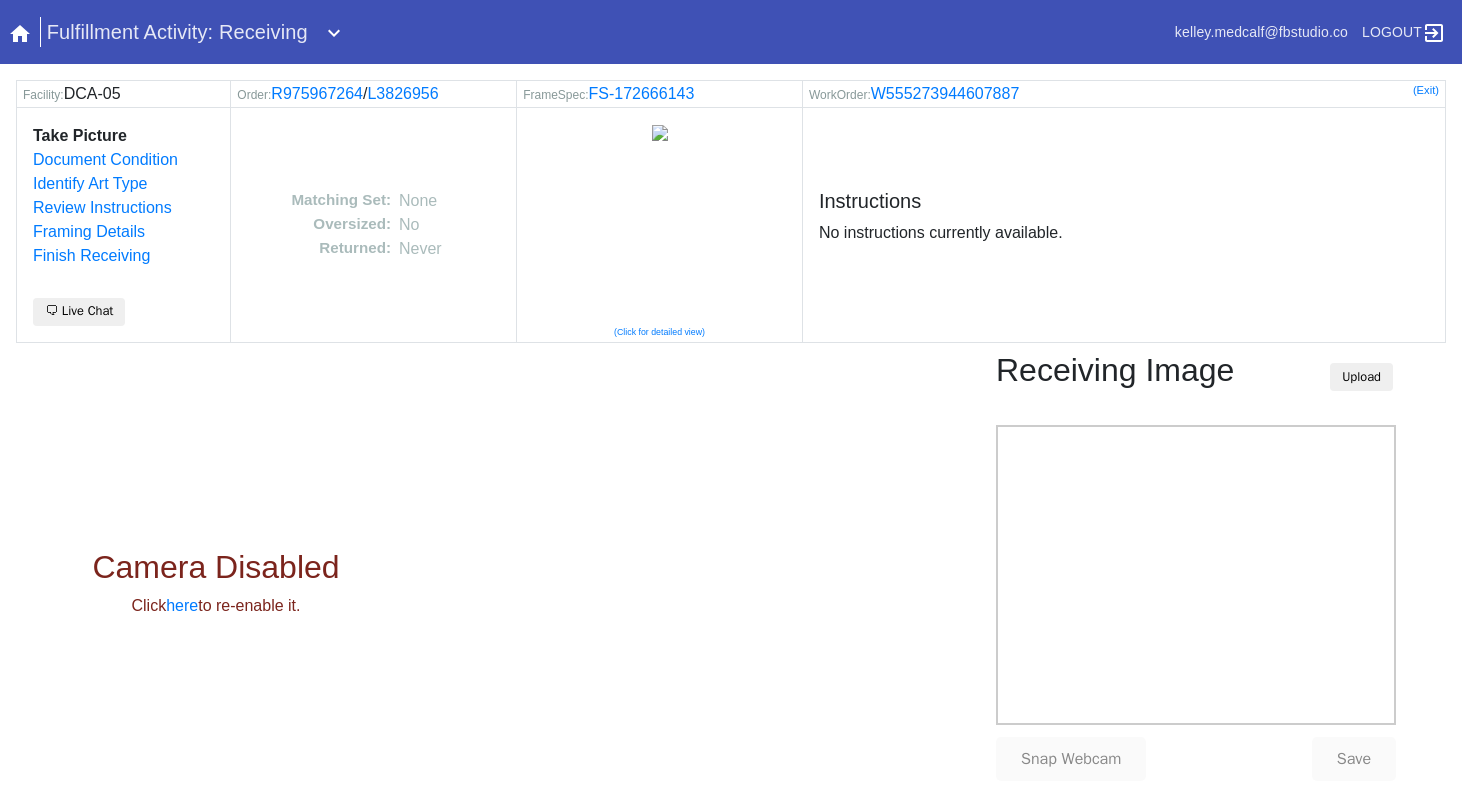 scroll, scrollTop: 0, scrollLeft: 0, axis: both 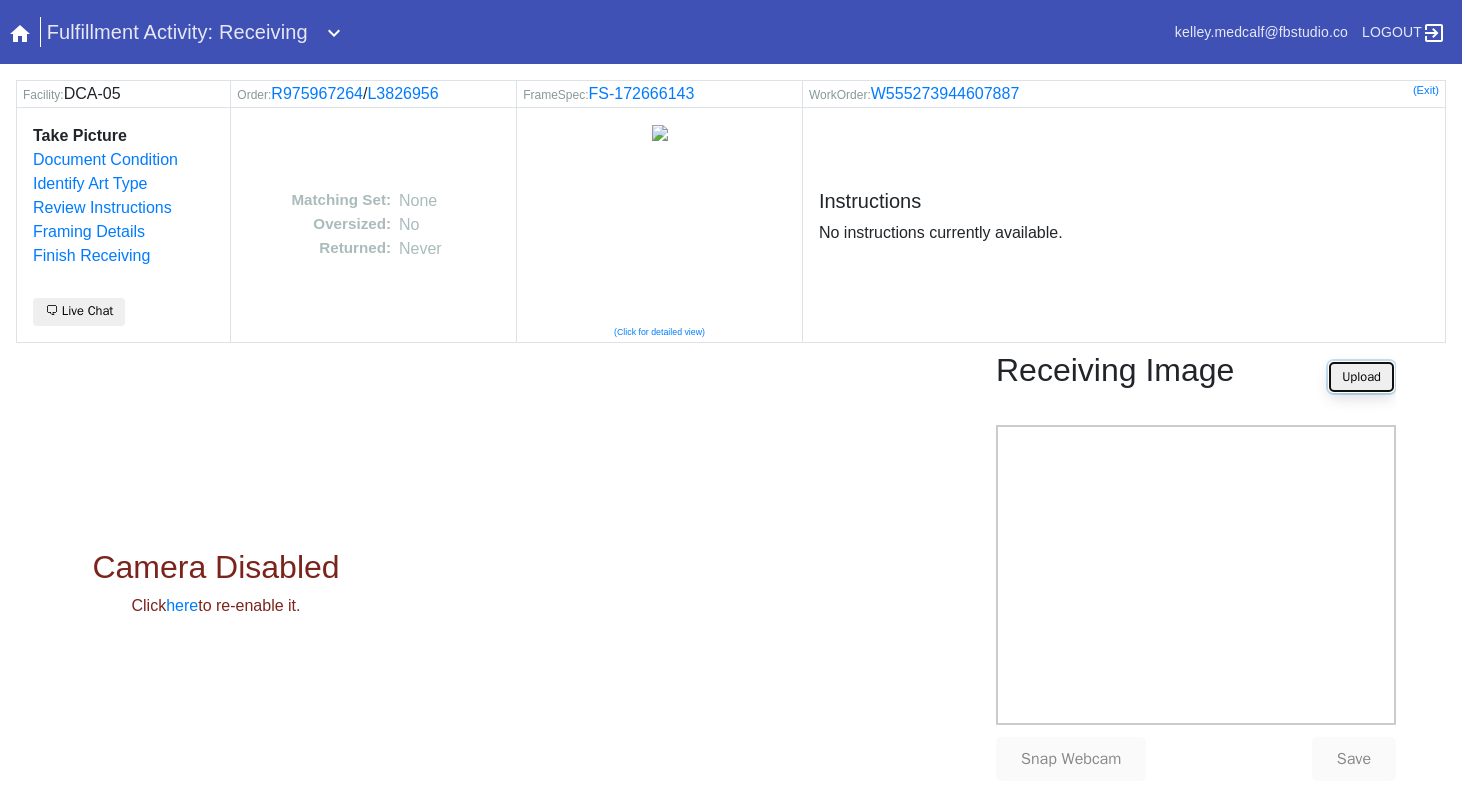 click on "Upload" at bounding box center [1361, 377] 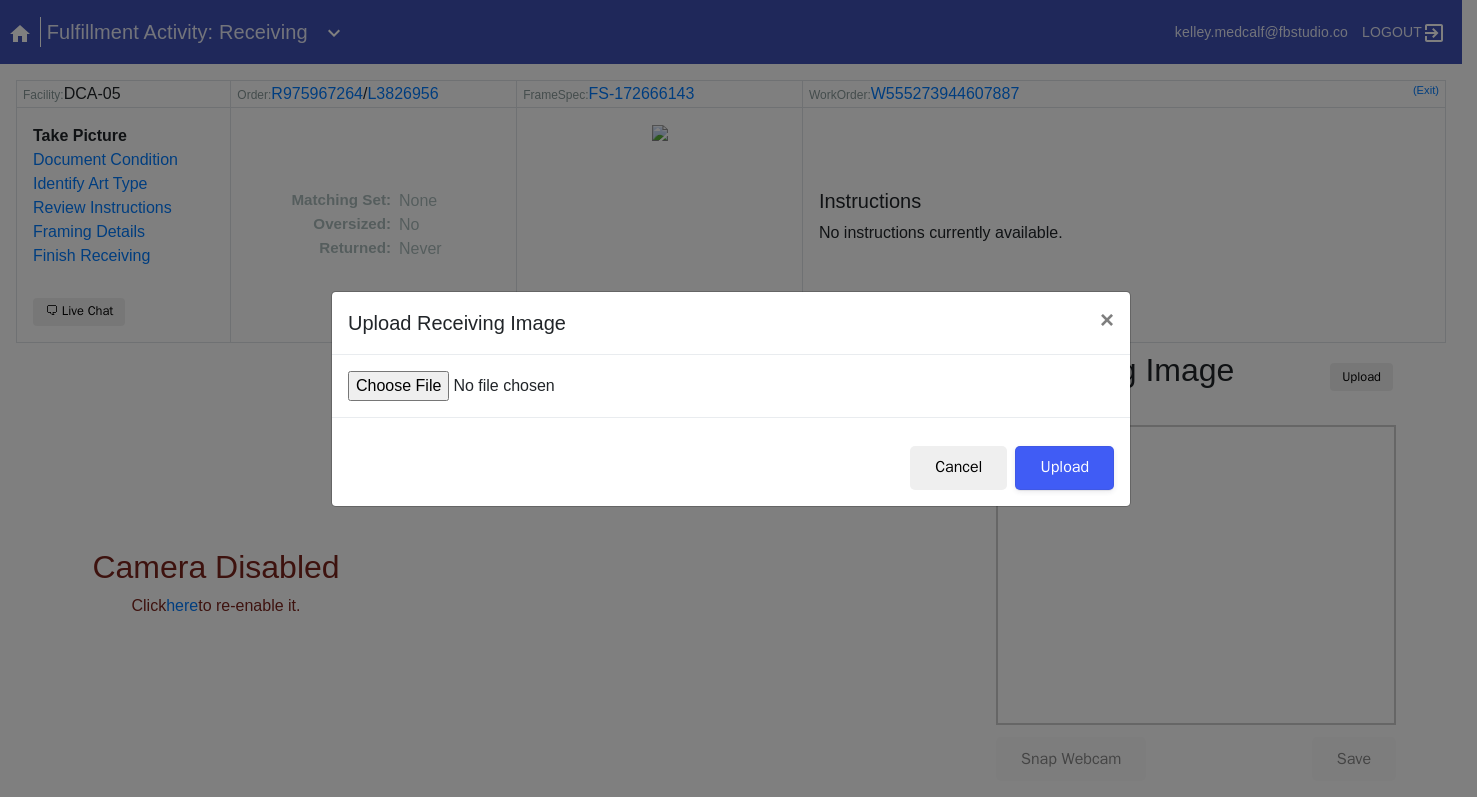 click at bounding box center (499, 386) 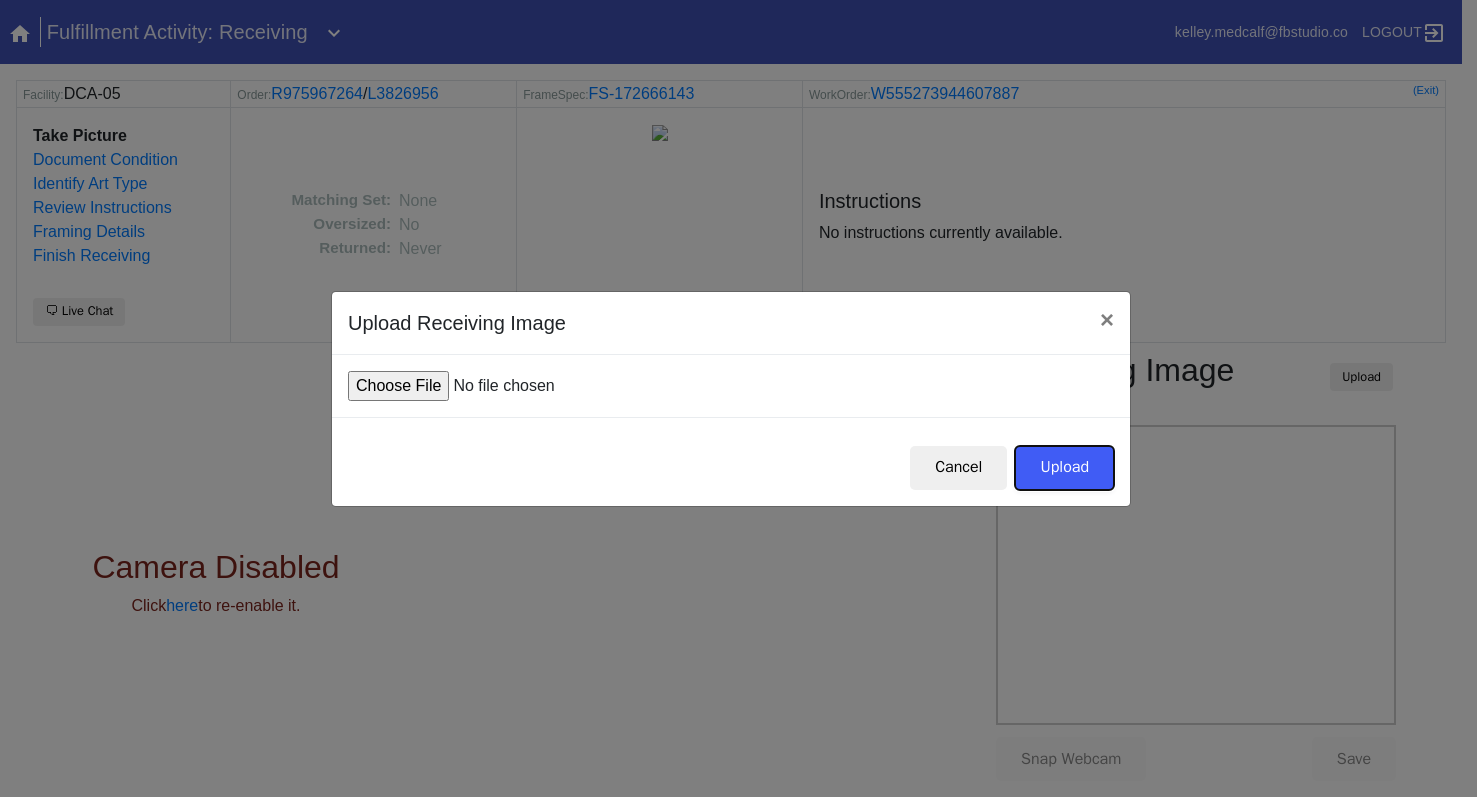 click on "Upload" at bounding box center (1064, 468) 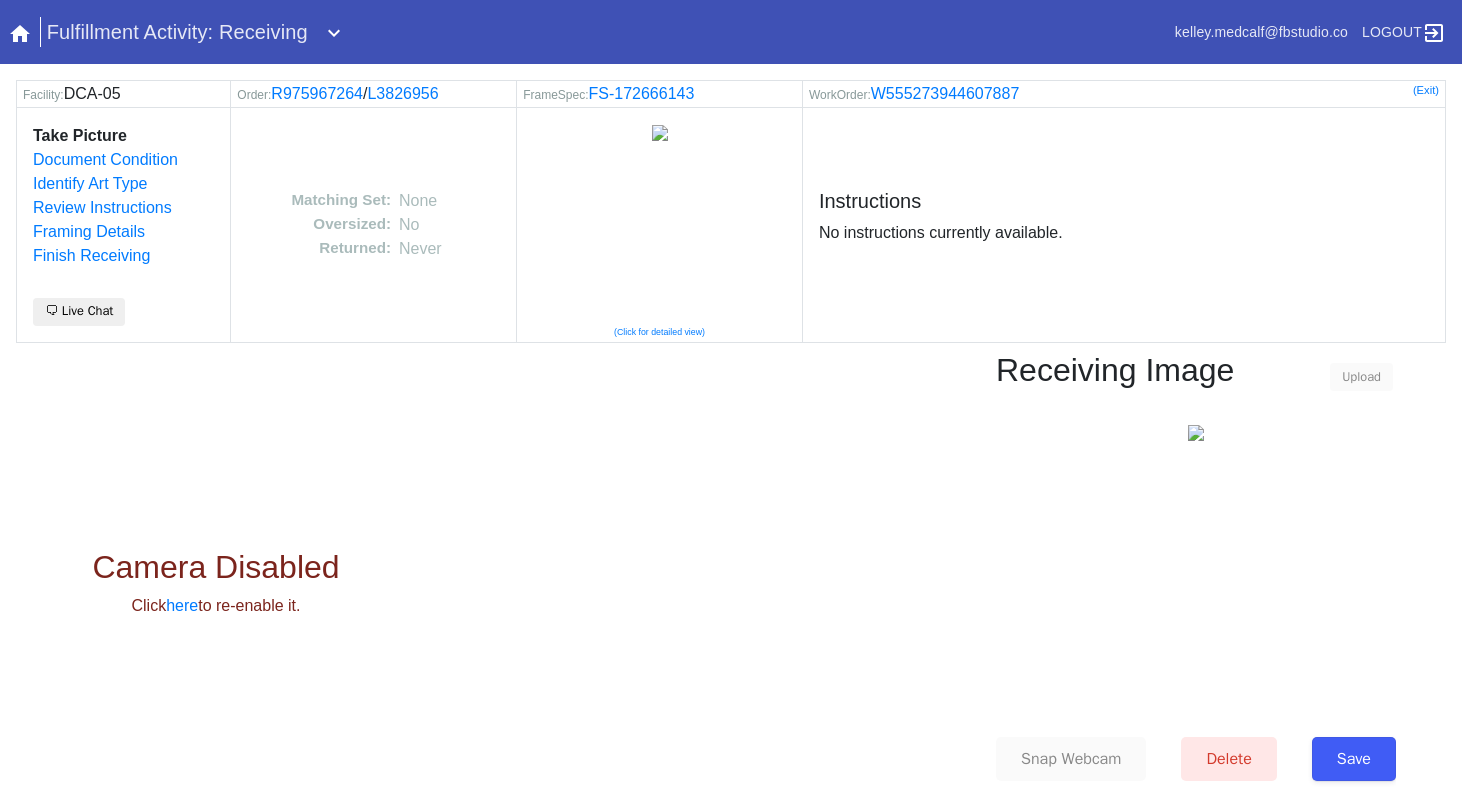 scroll, scrollTop: 0, scrollLeft: 0, axis: both 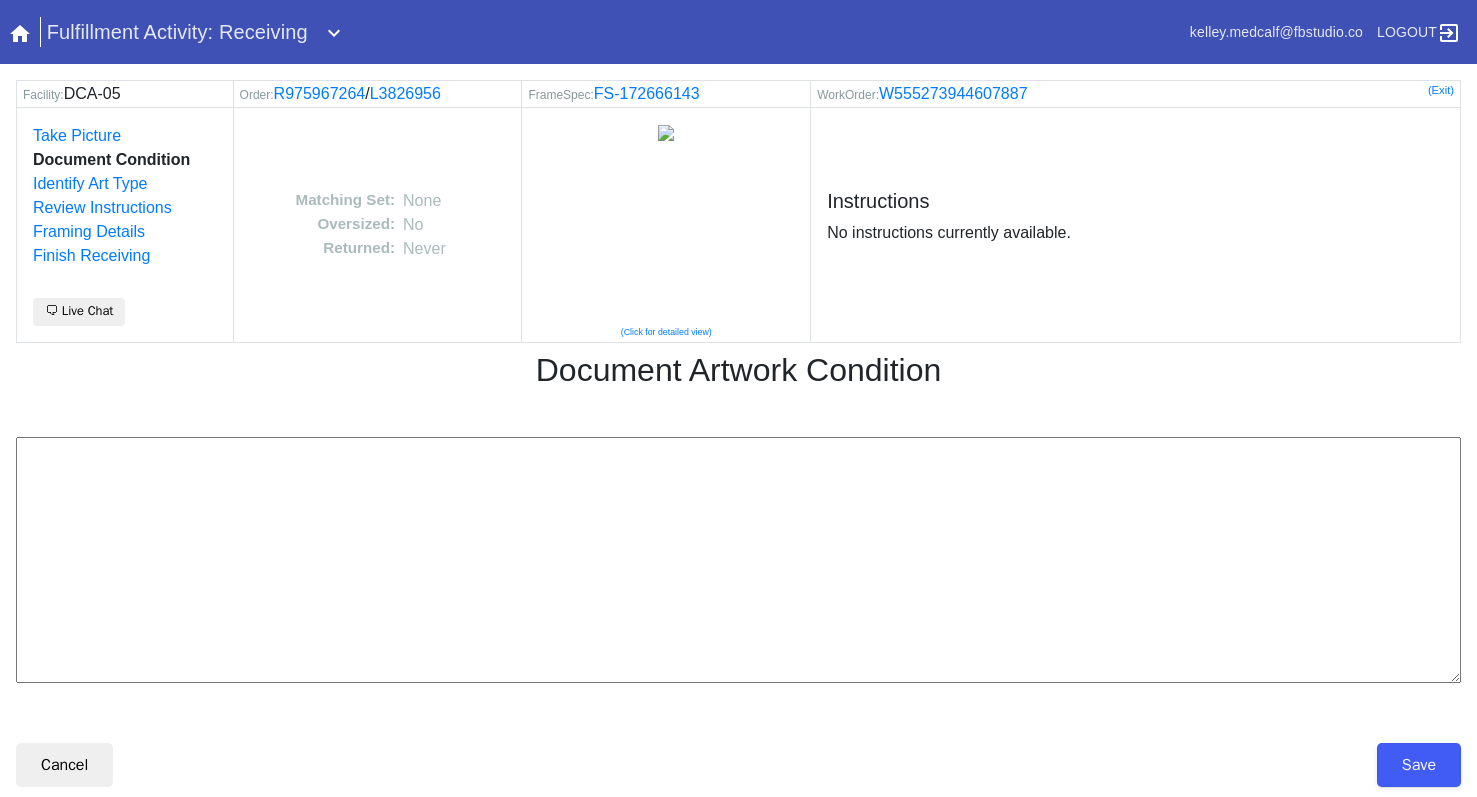 click at bounding box center [738, 560] 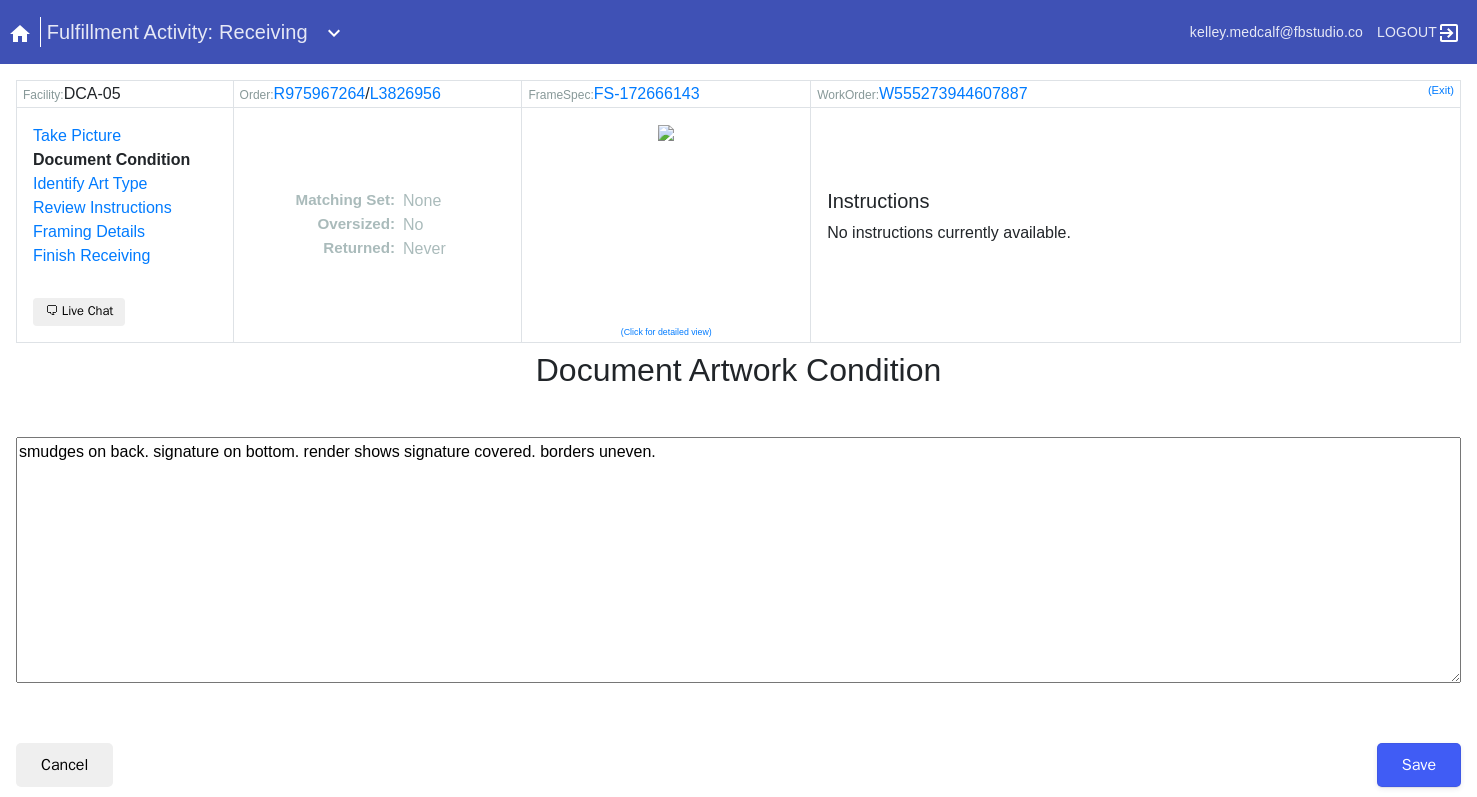 paste on "--km 7/8/25" 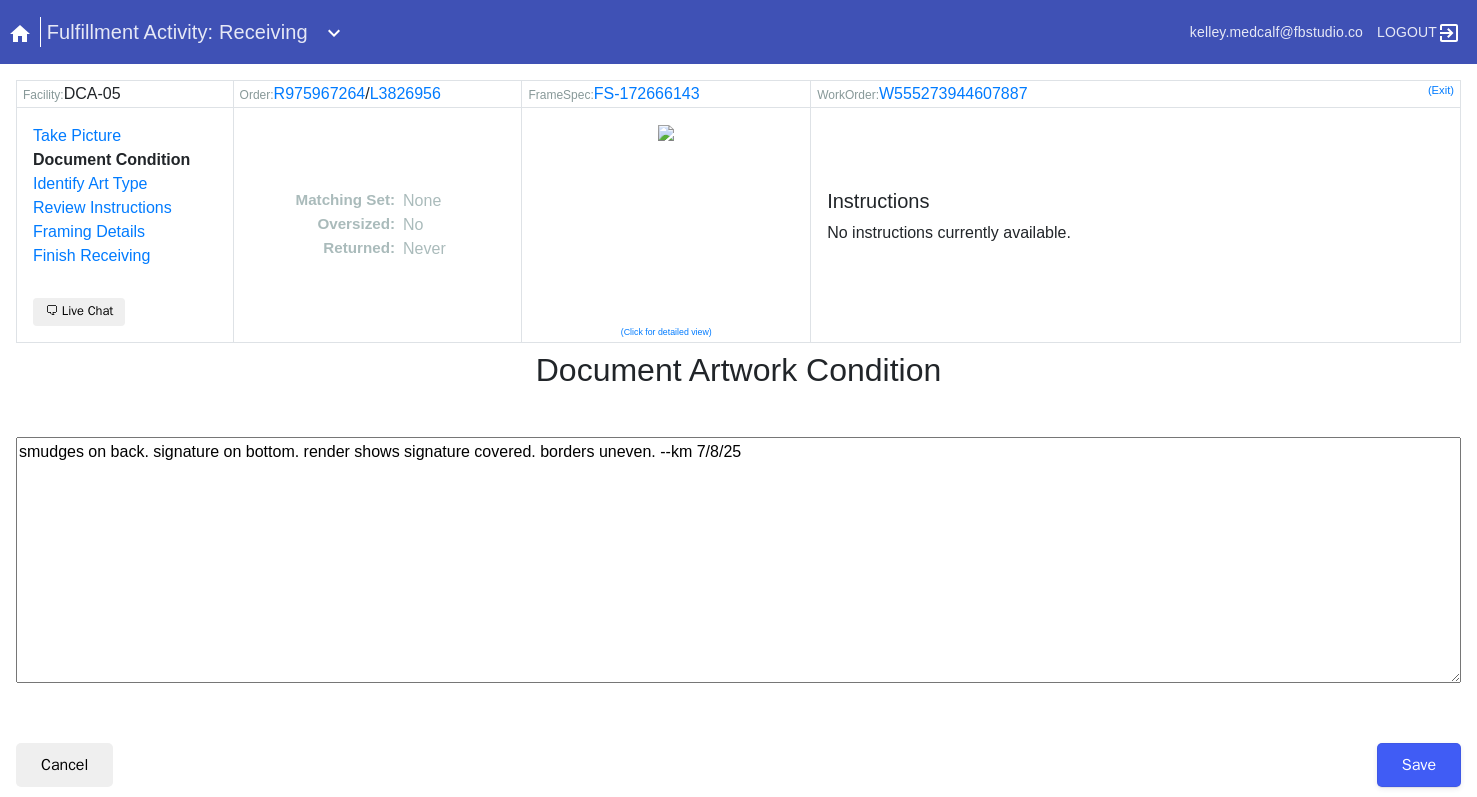 type on "smudges on back. signature on bottom. render shows signature covered. borders uneven. --km 7/8/25" 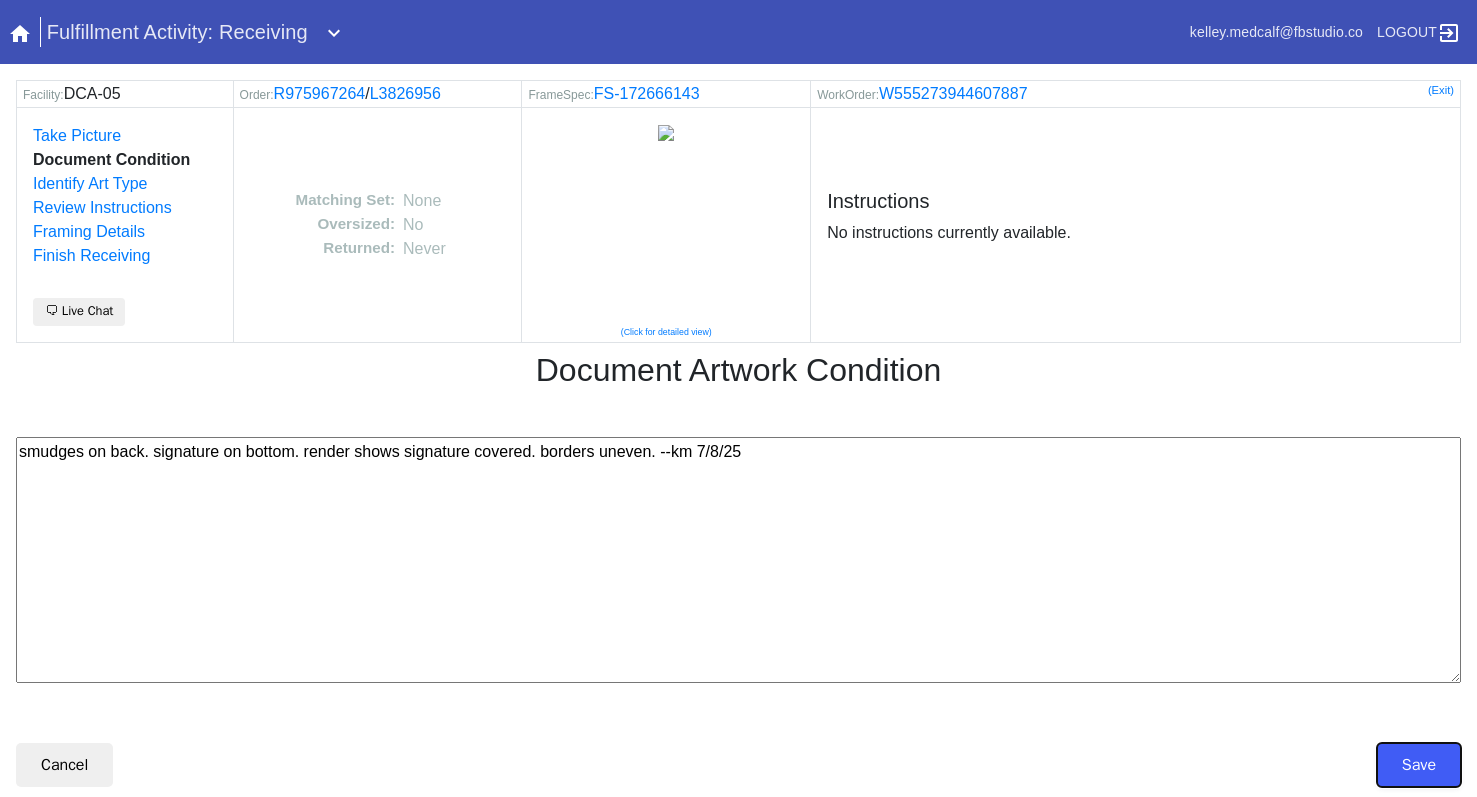 click on "Save" at bounding box center [1419, 765] 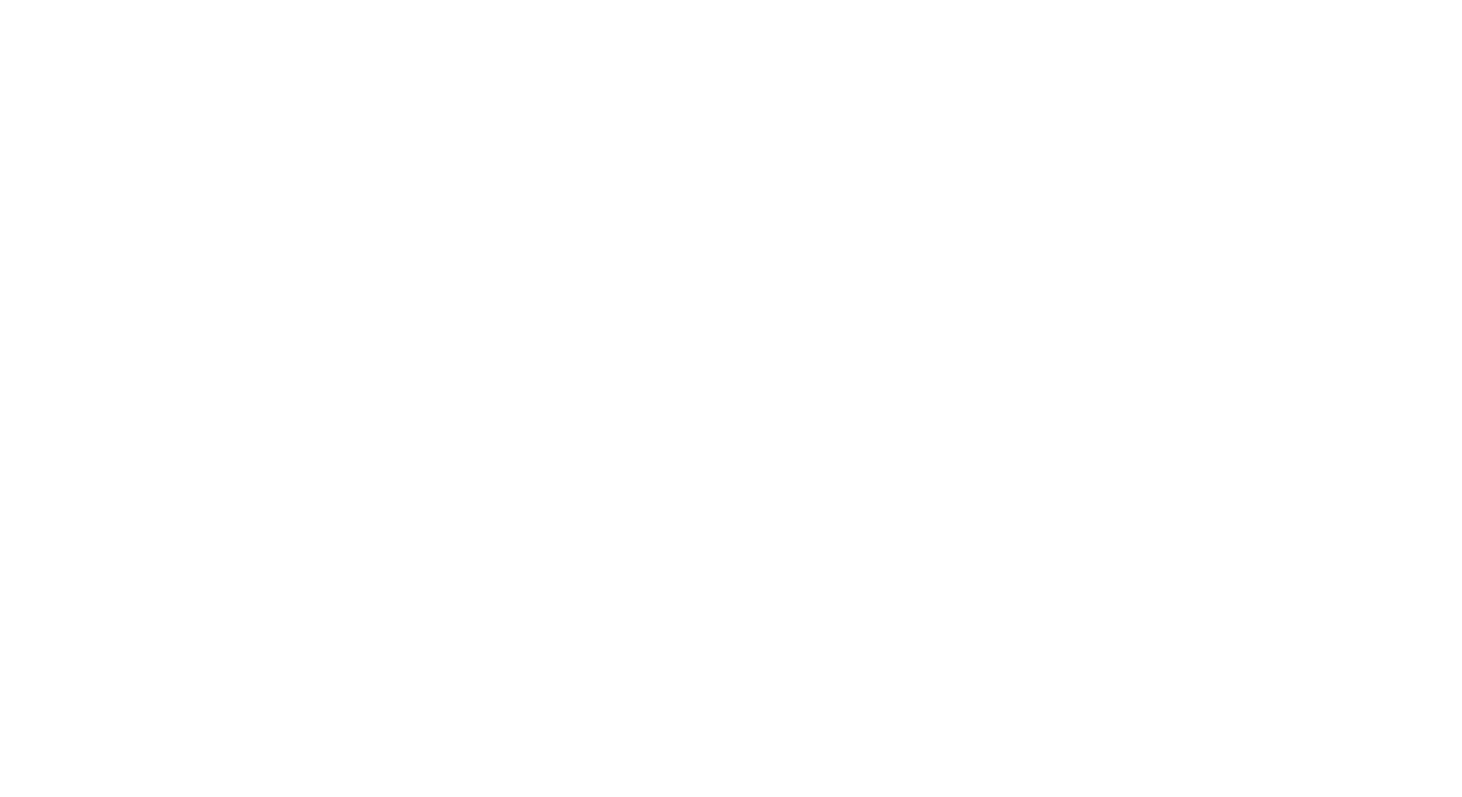 scroll, scrollTop: 0, scrollLeft: 0, axis: both 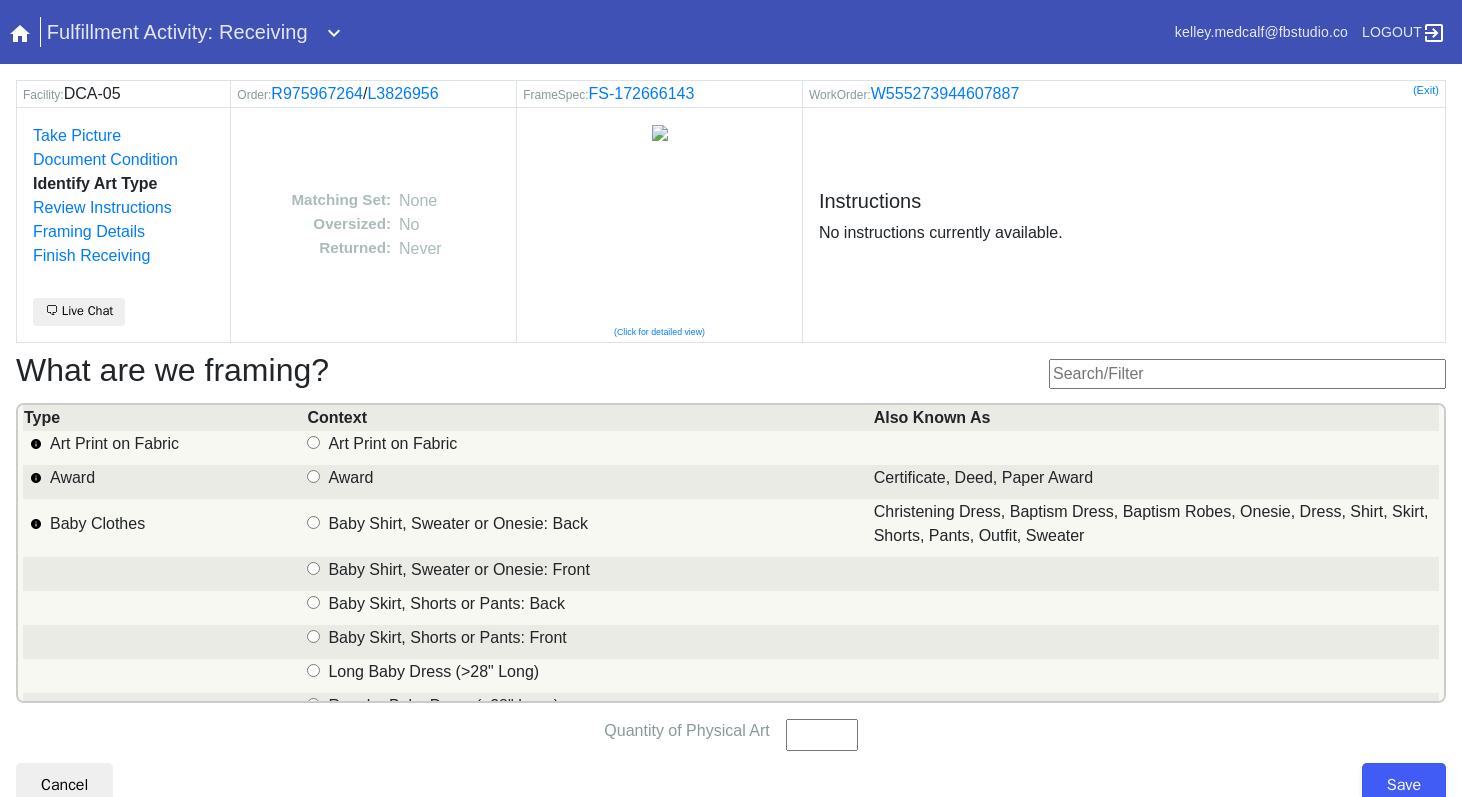 click at bounding box center (1247, 374) 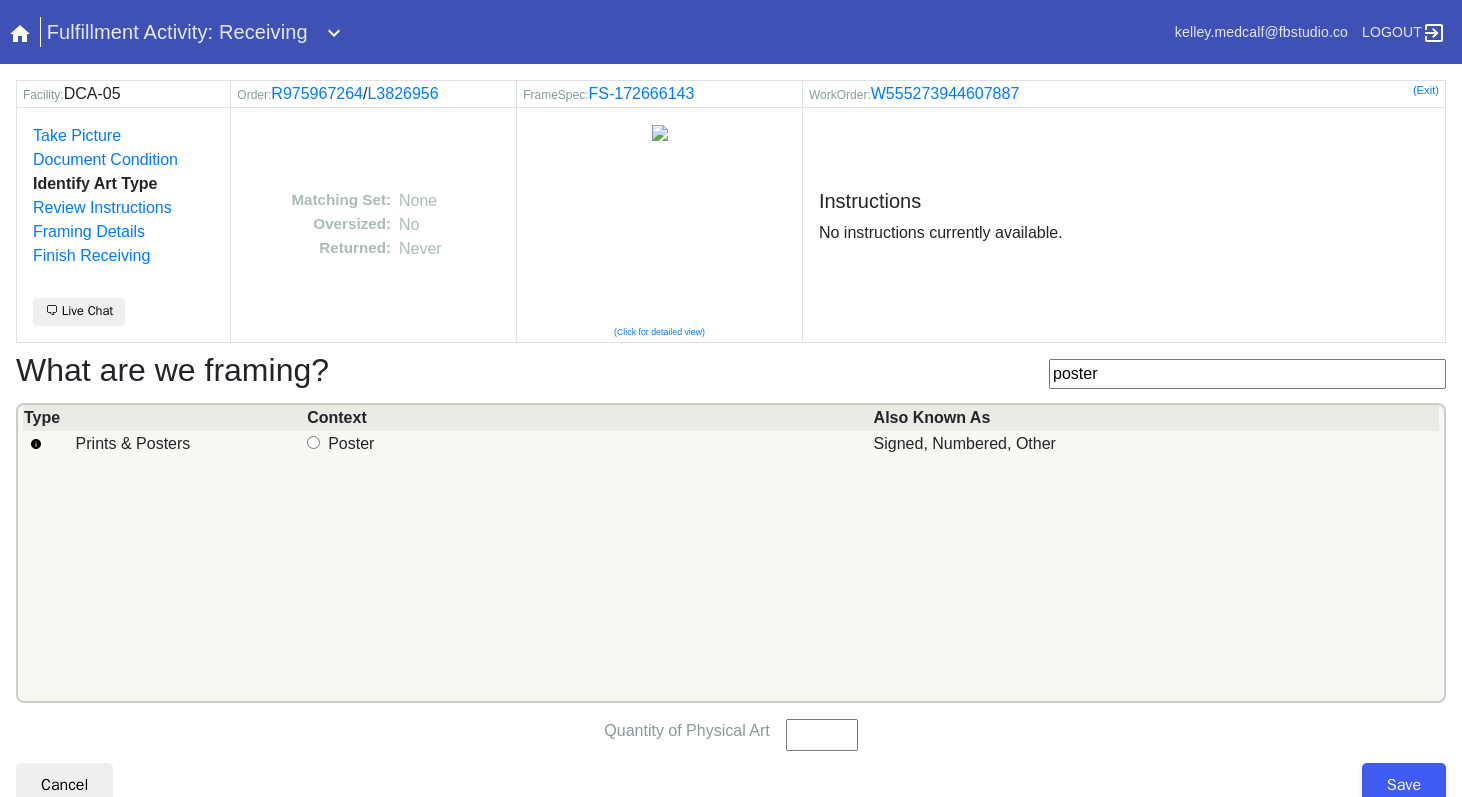 type on "poster" 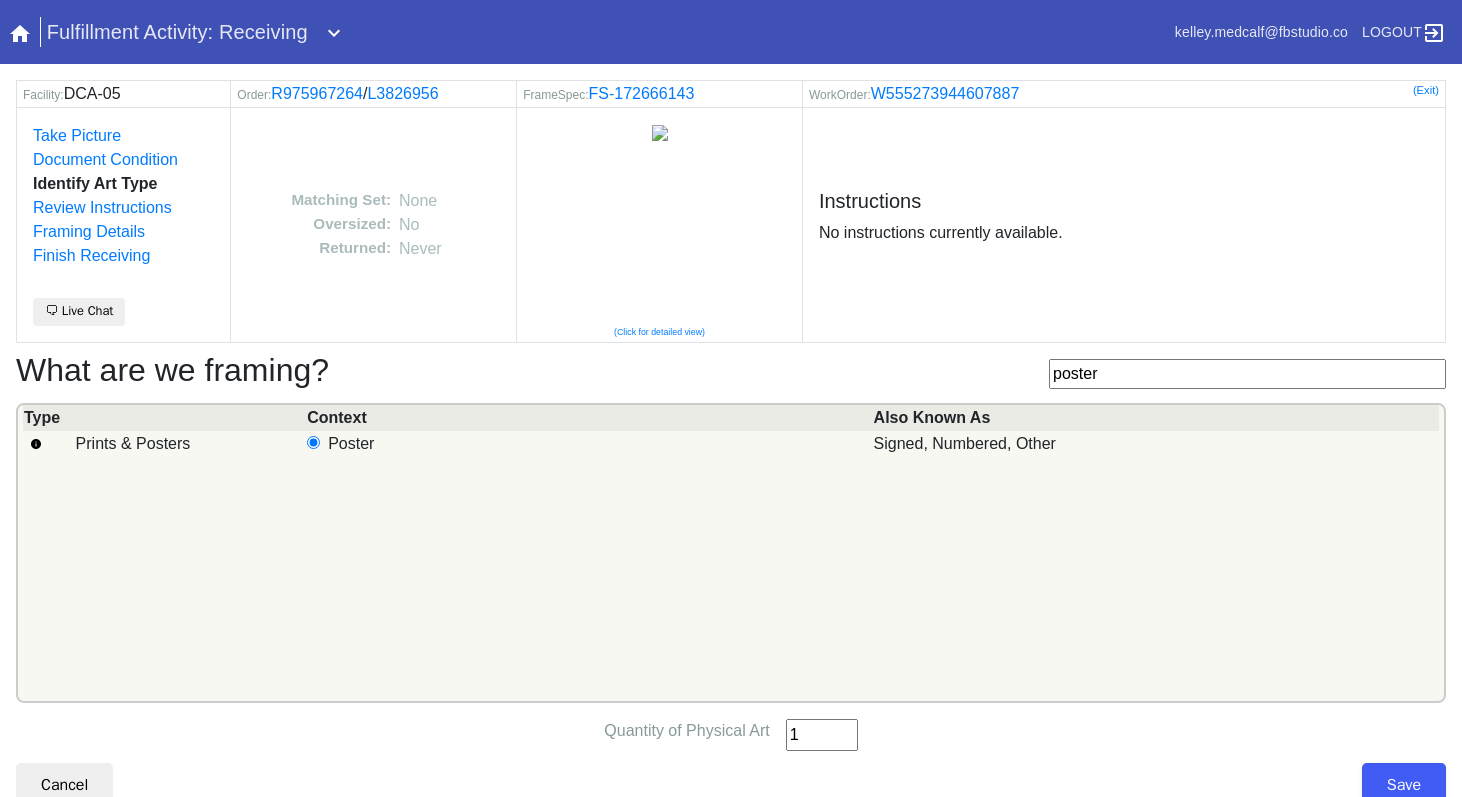 type on "1" 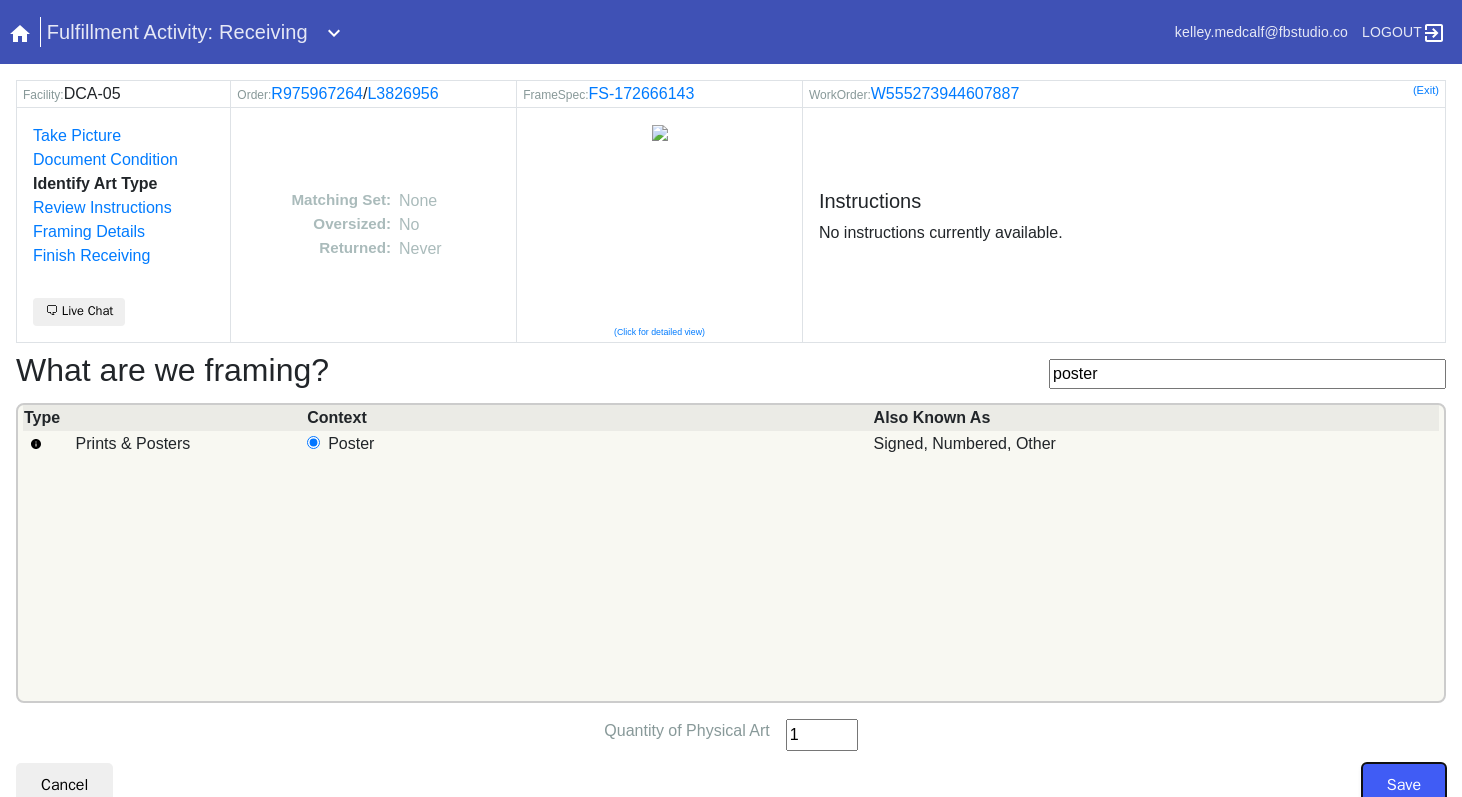 click on "Save" at bounding box center (1404, 785) 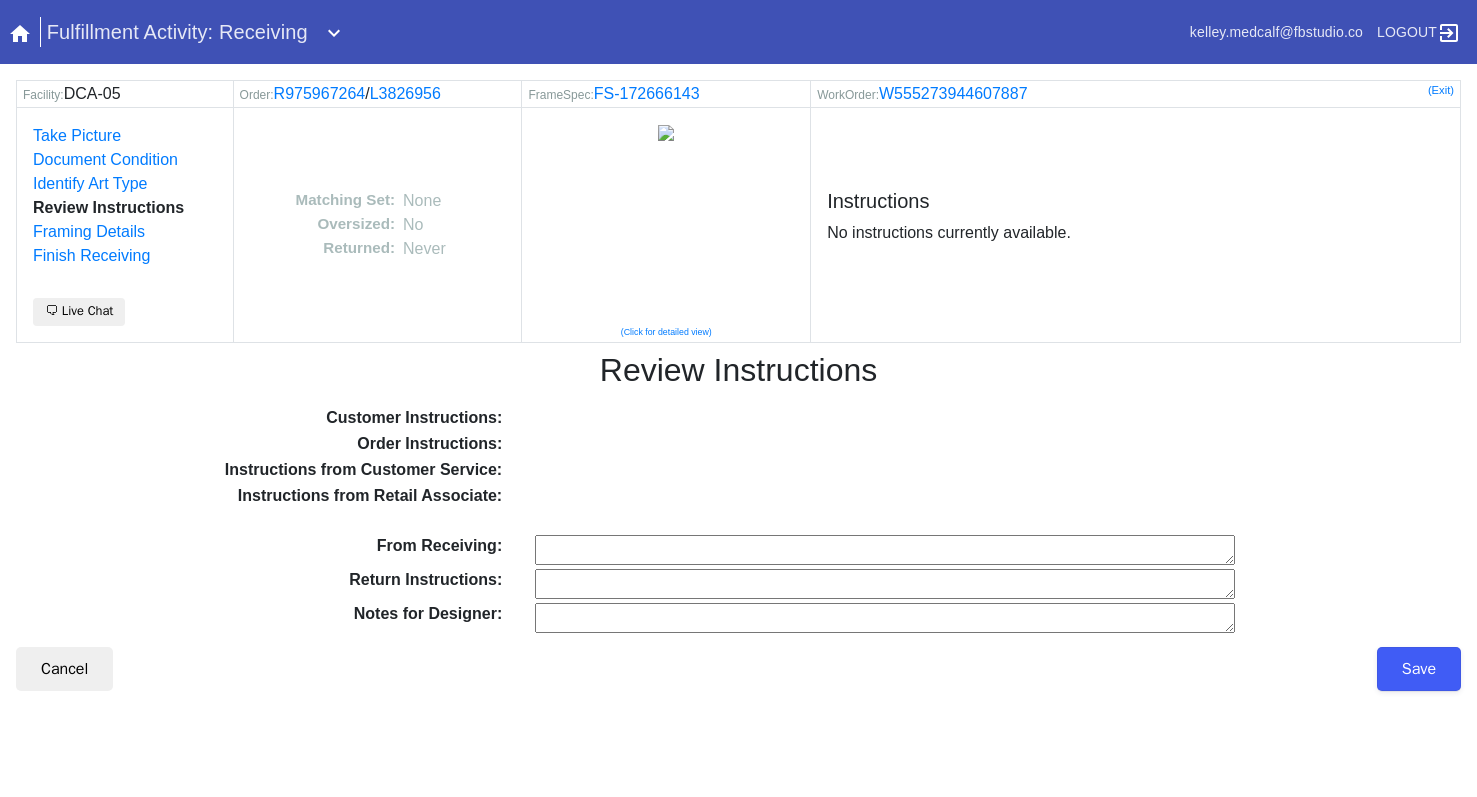 scroll, scrollTop: 0, scrollLeft: 0, axis: both 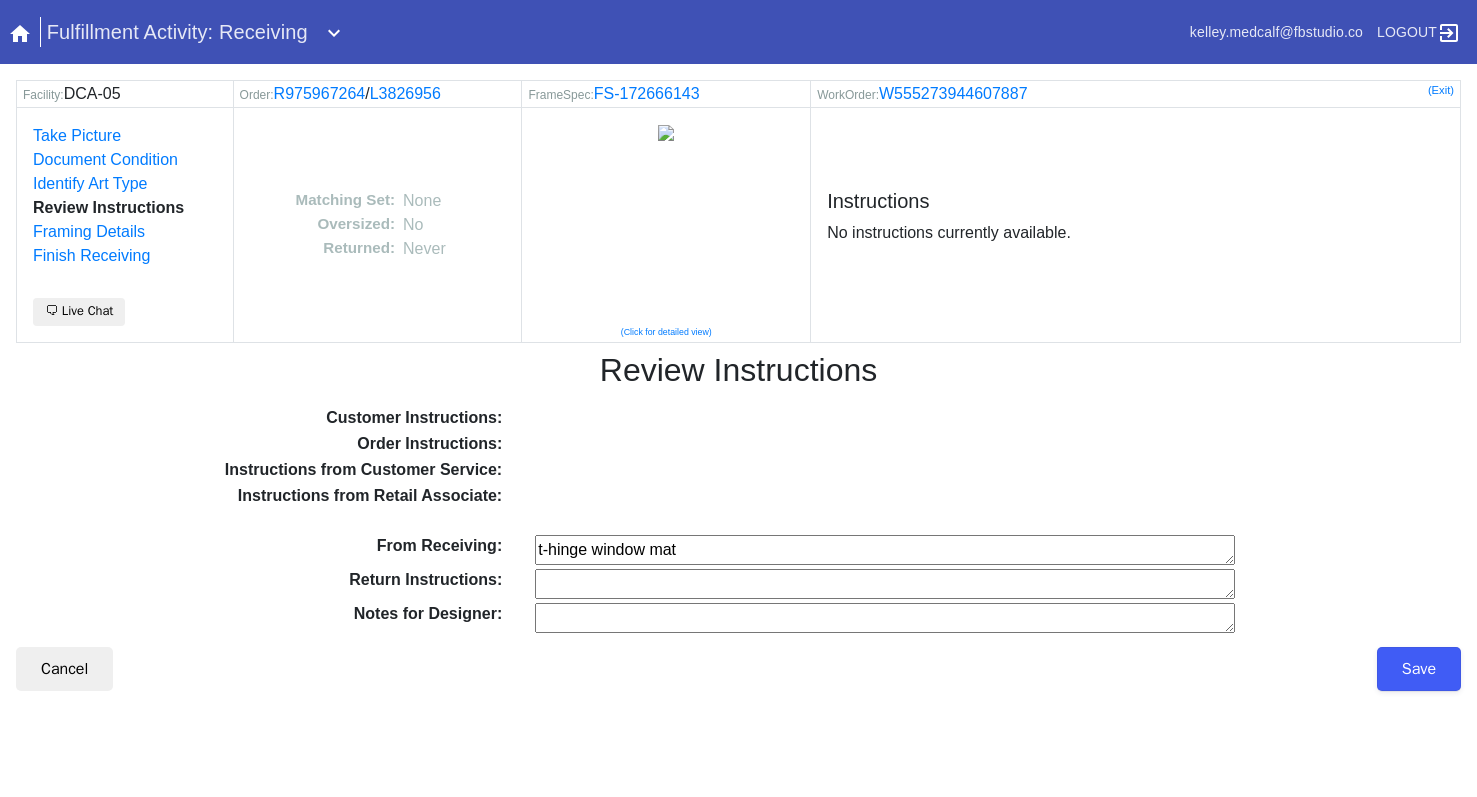 type on "t-hinge window mat" 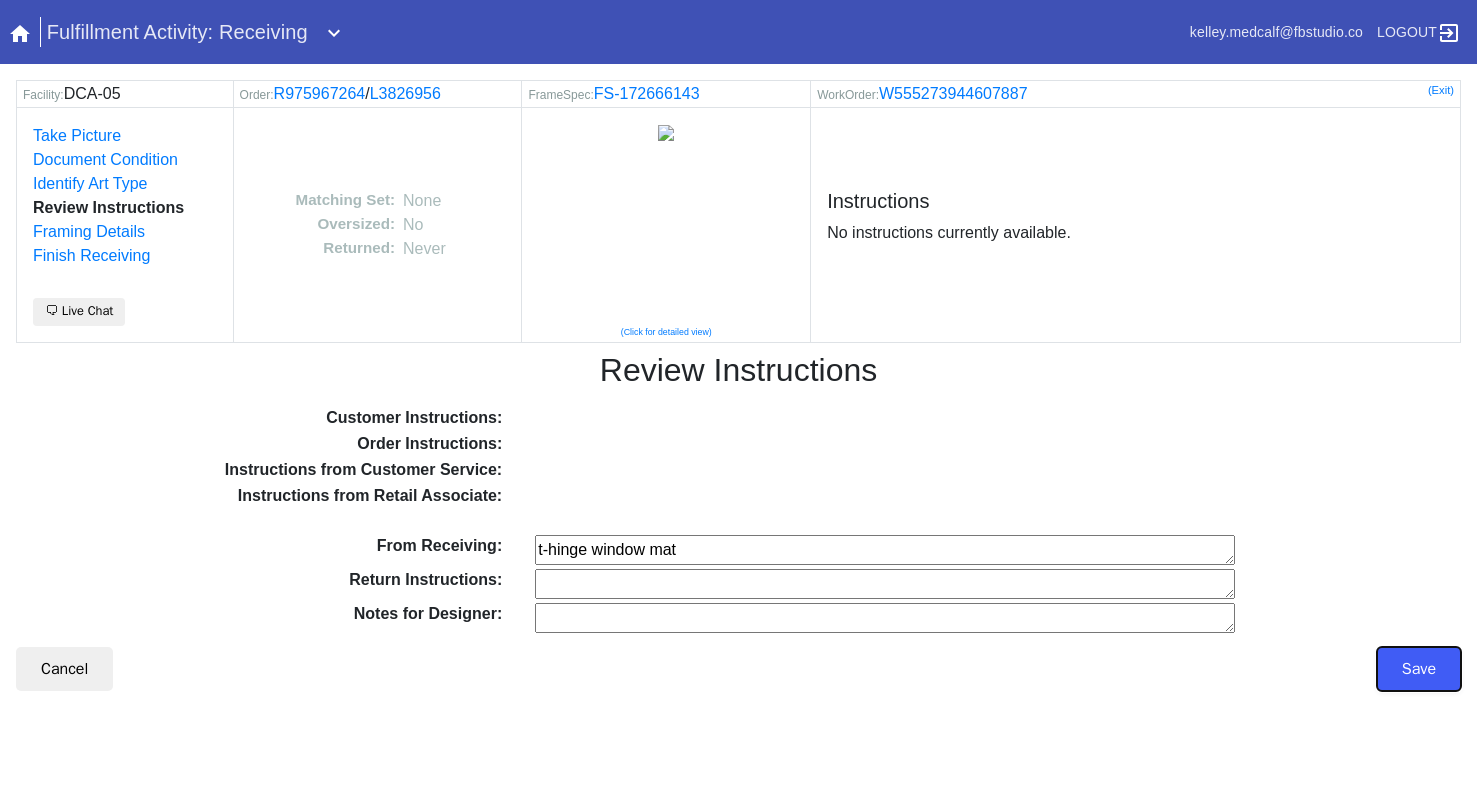click on "Save" at bounding box center (1419, 669) 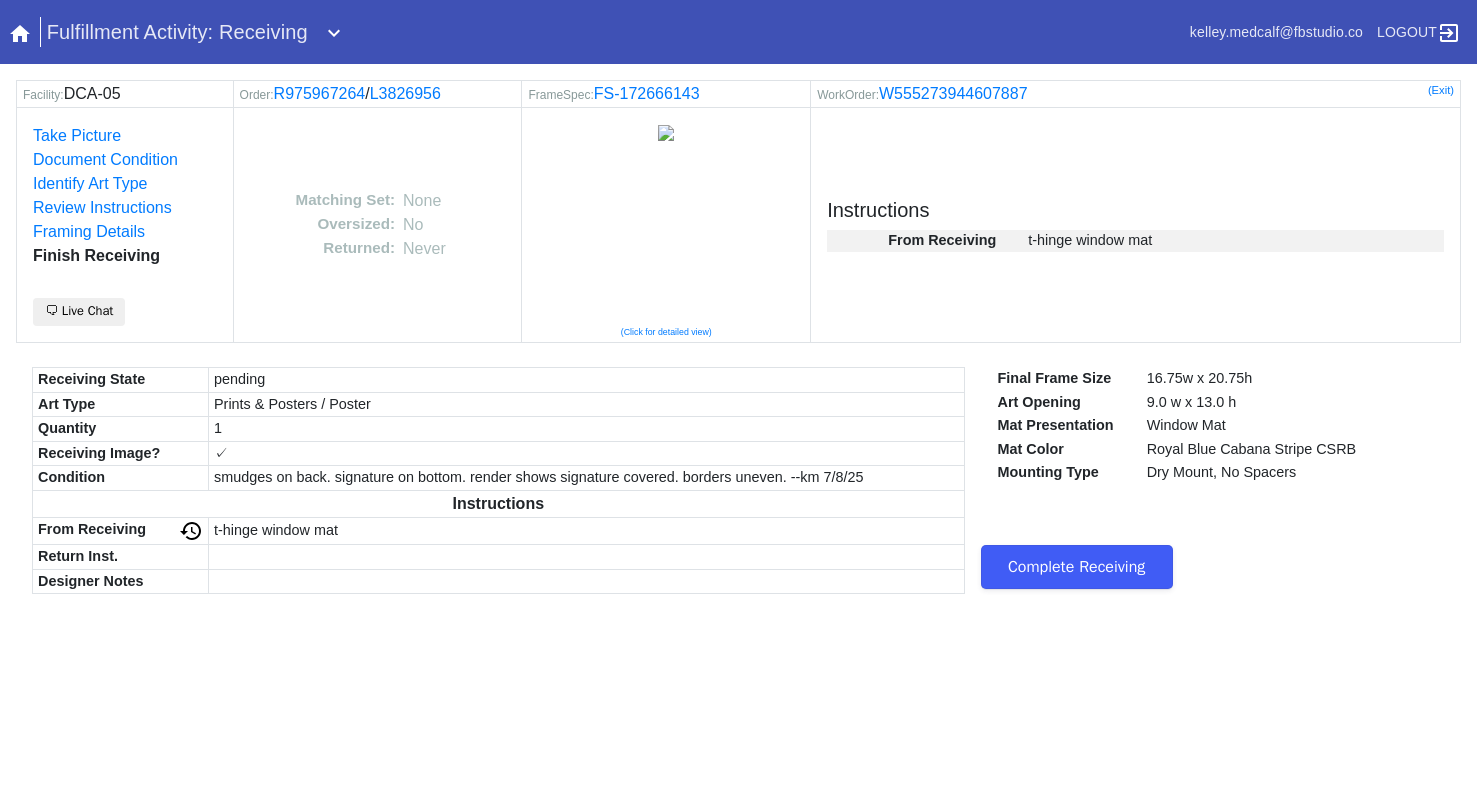 scroll, scrollTop: 0, scrollLeft: 0, axis: both 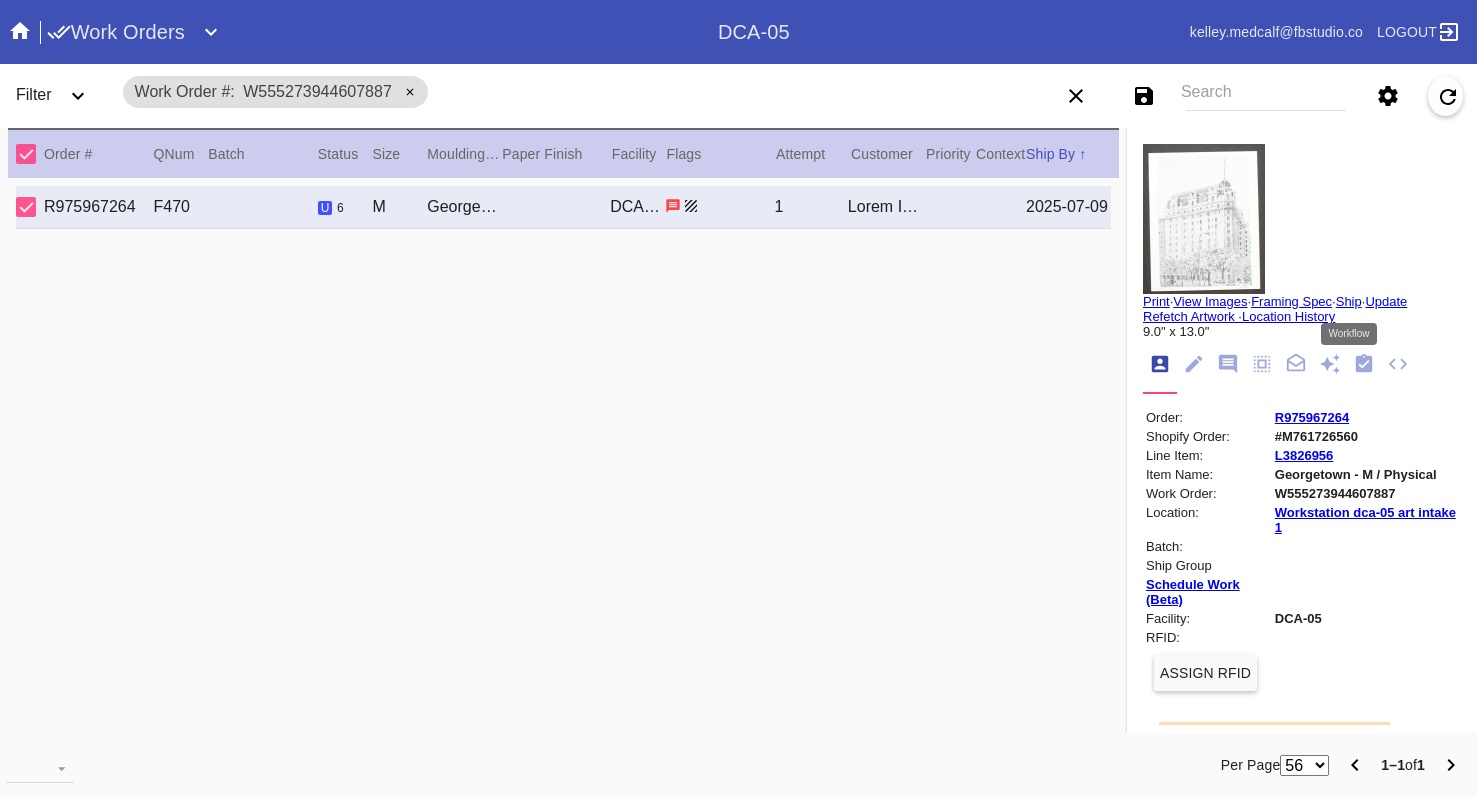 click at bounding box center (1364, 364) 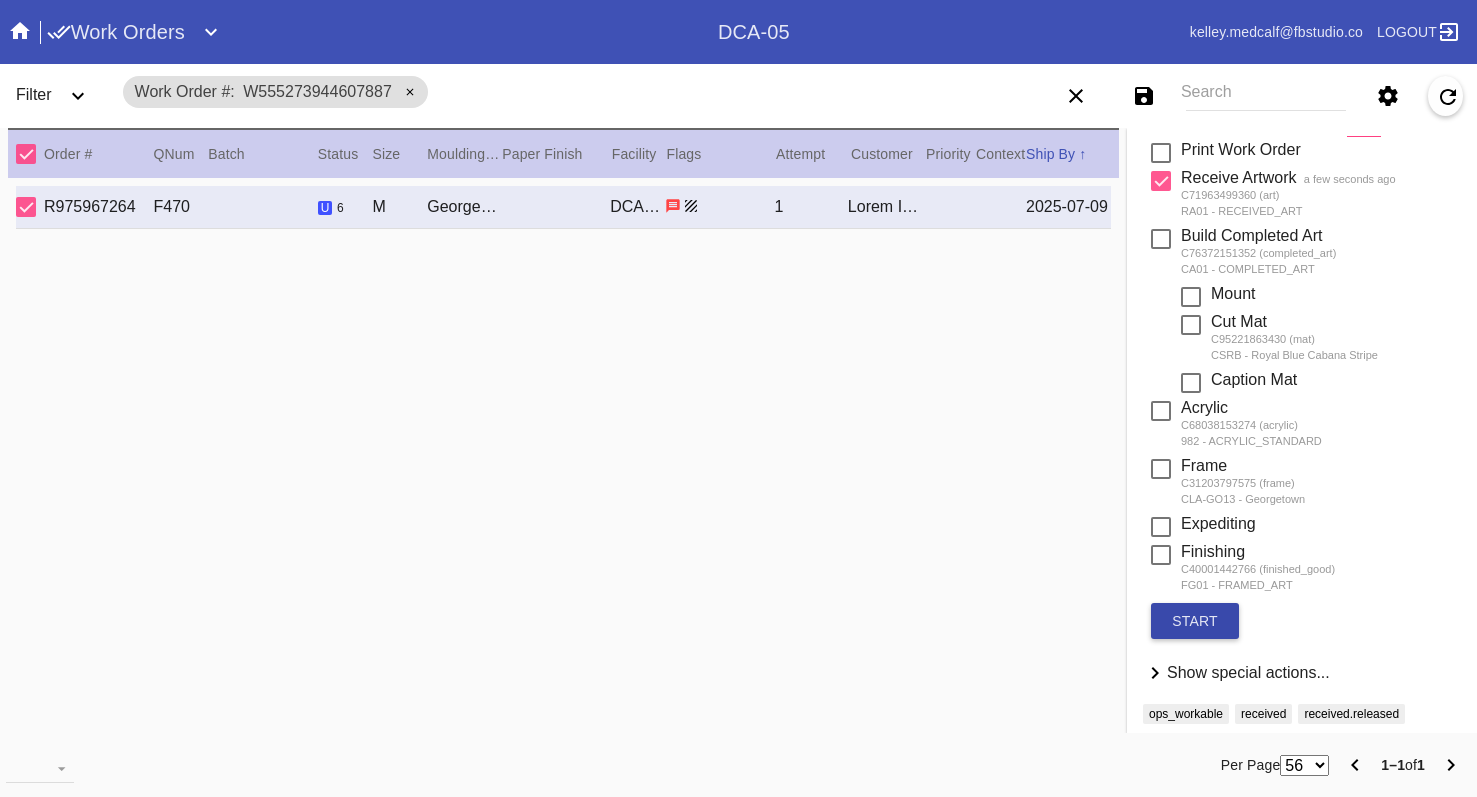 scroll, scrollTop: 270, scrollLeft: 0, axis: vertical 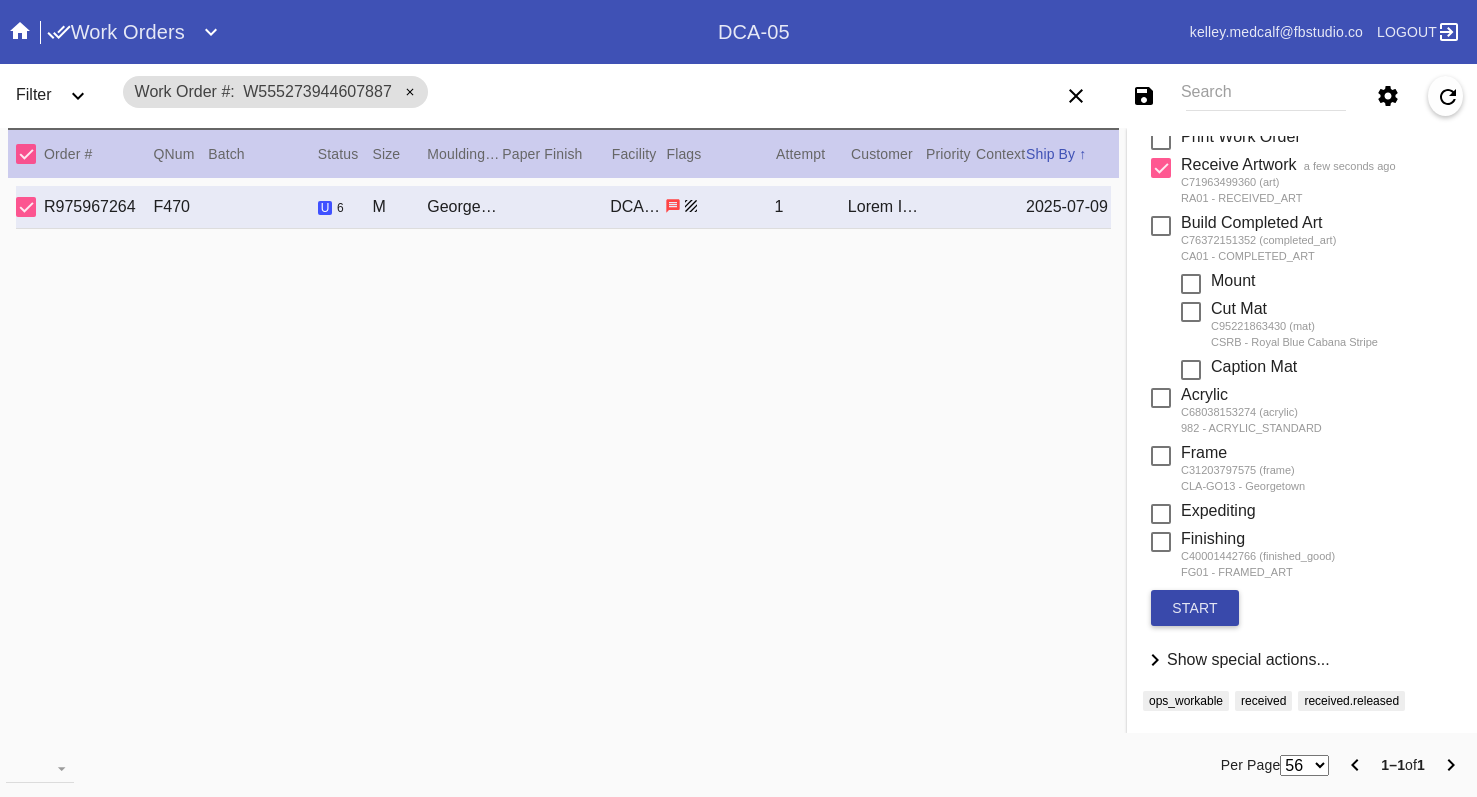 drag, startPoint x: 1164, startPoint y: 620, endPoint x: 1037, endPoint y: 400, distance: 254.02559 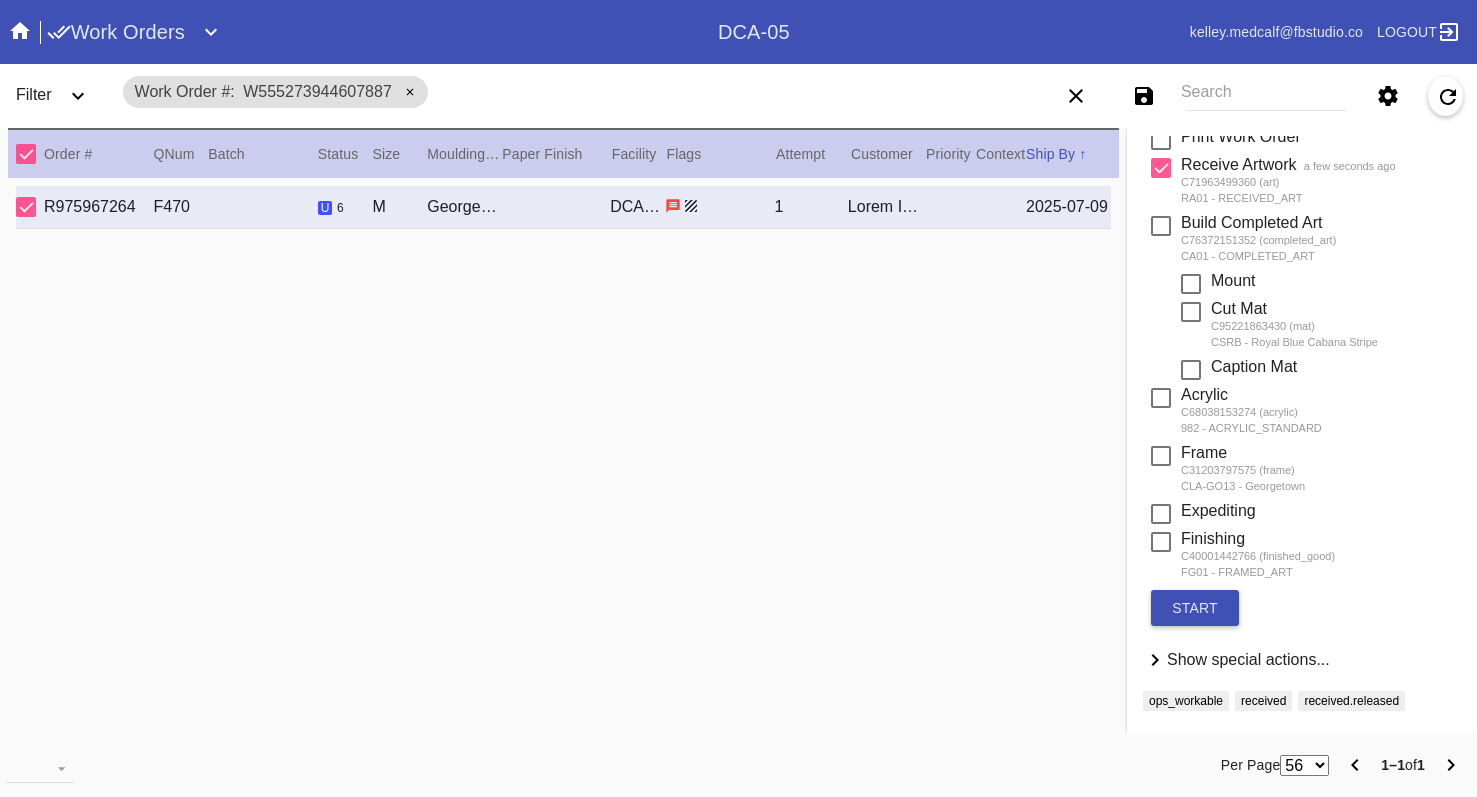 click on "start" at bounding box center (1195, 608) 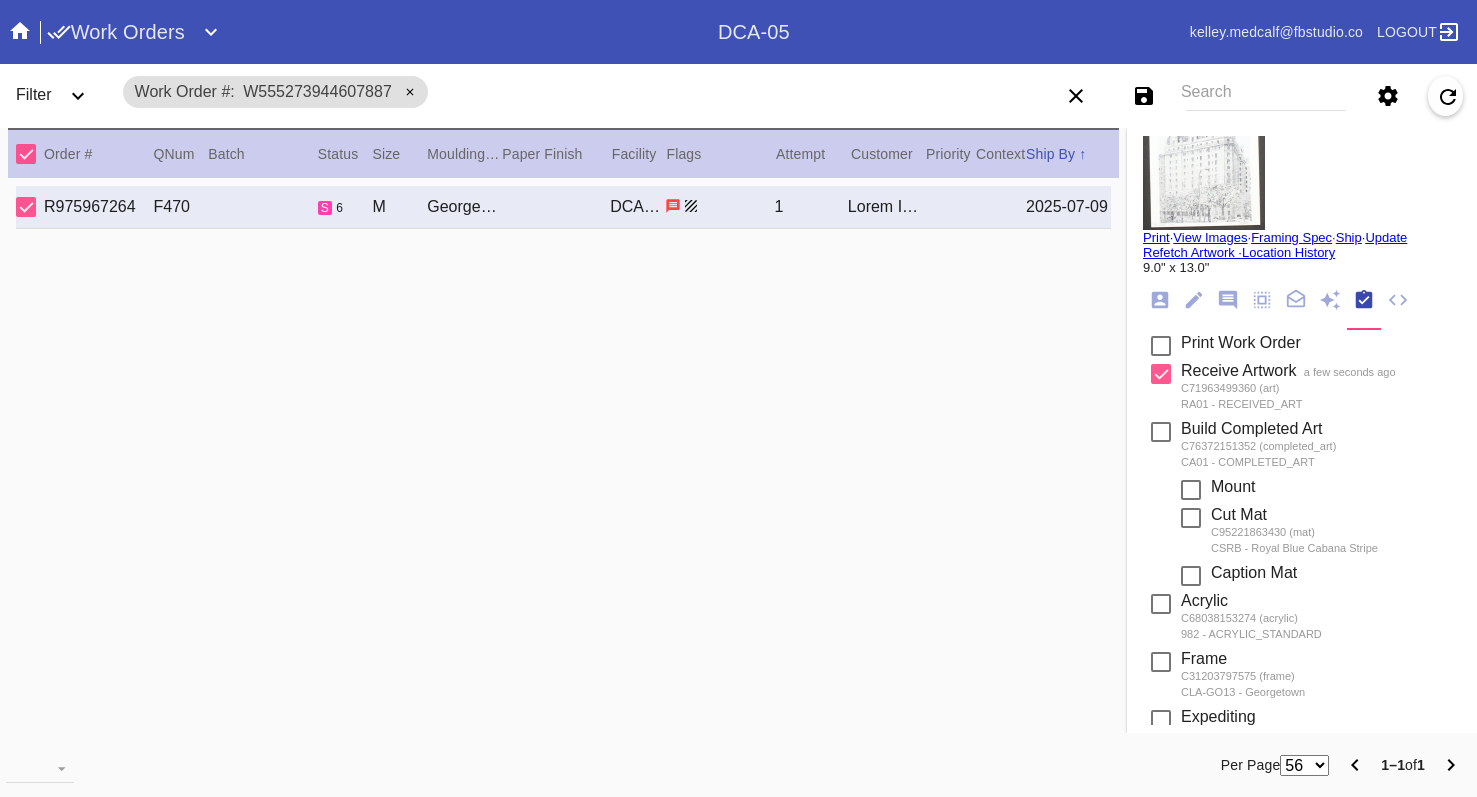 scroll, scrollTop: 0, scrollLeft: 0, axis: both 